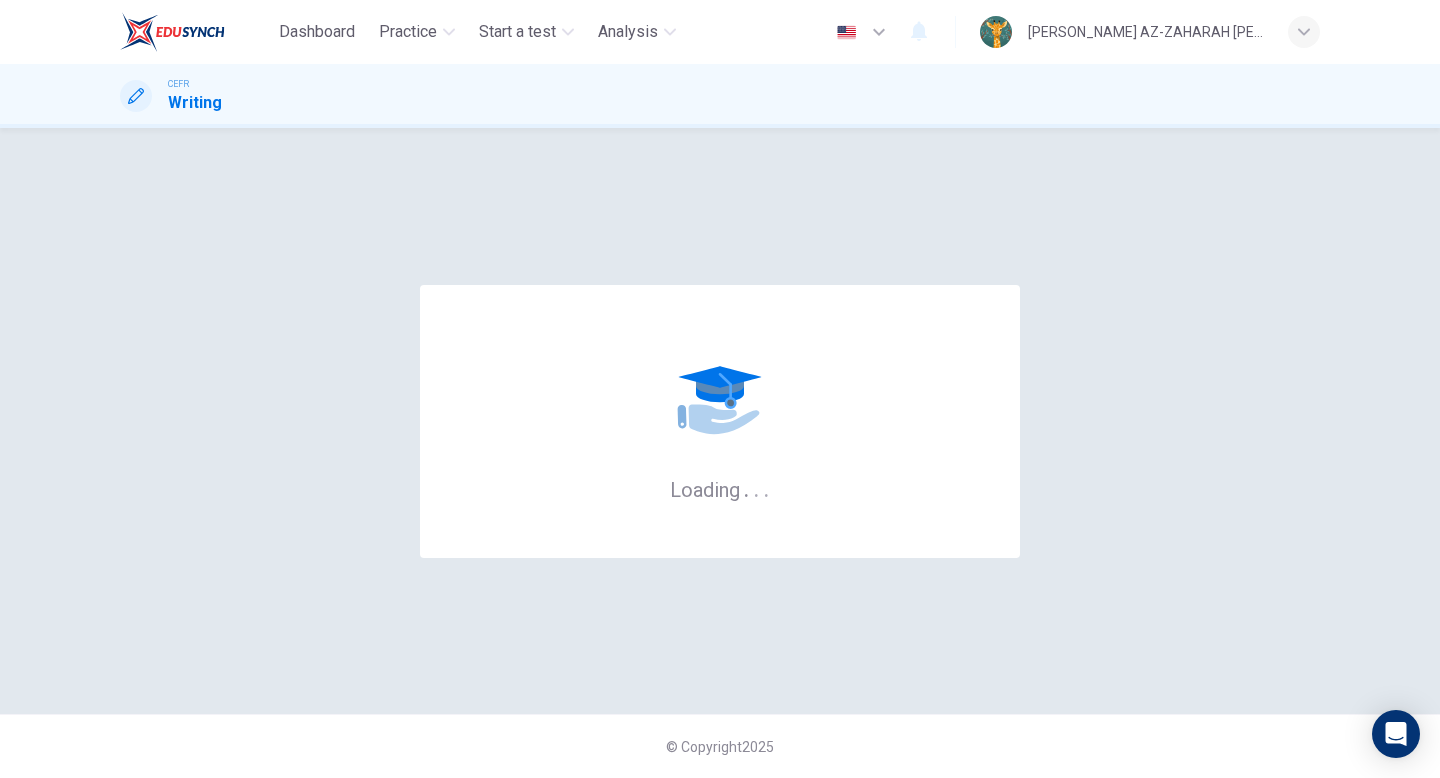scroll, scrollTop: 0, scrollLeft: 0, axis: both 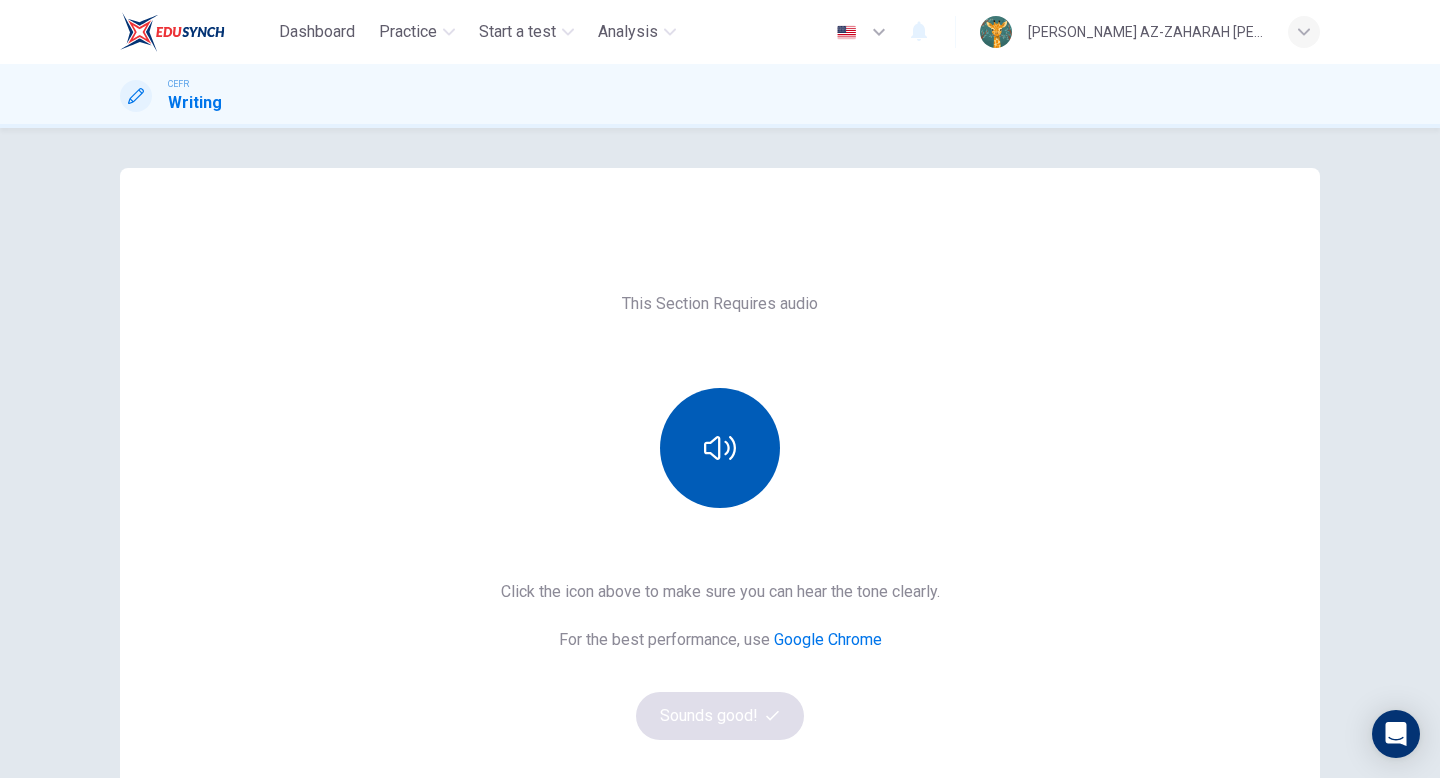 click at bounding box center (720, 448) 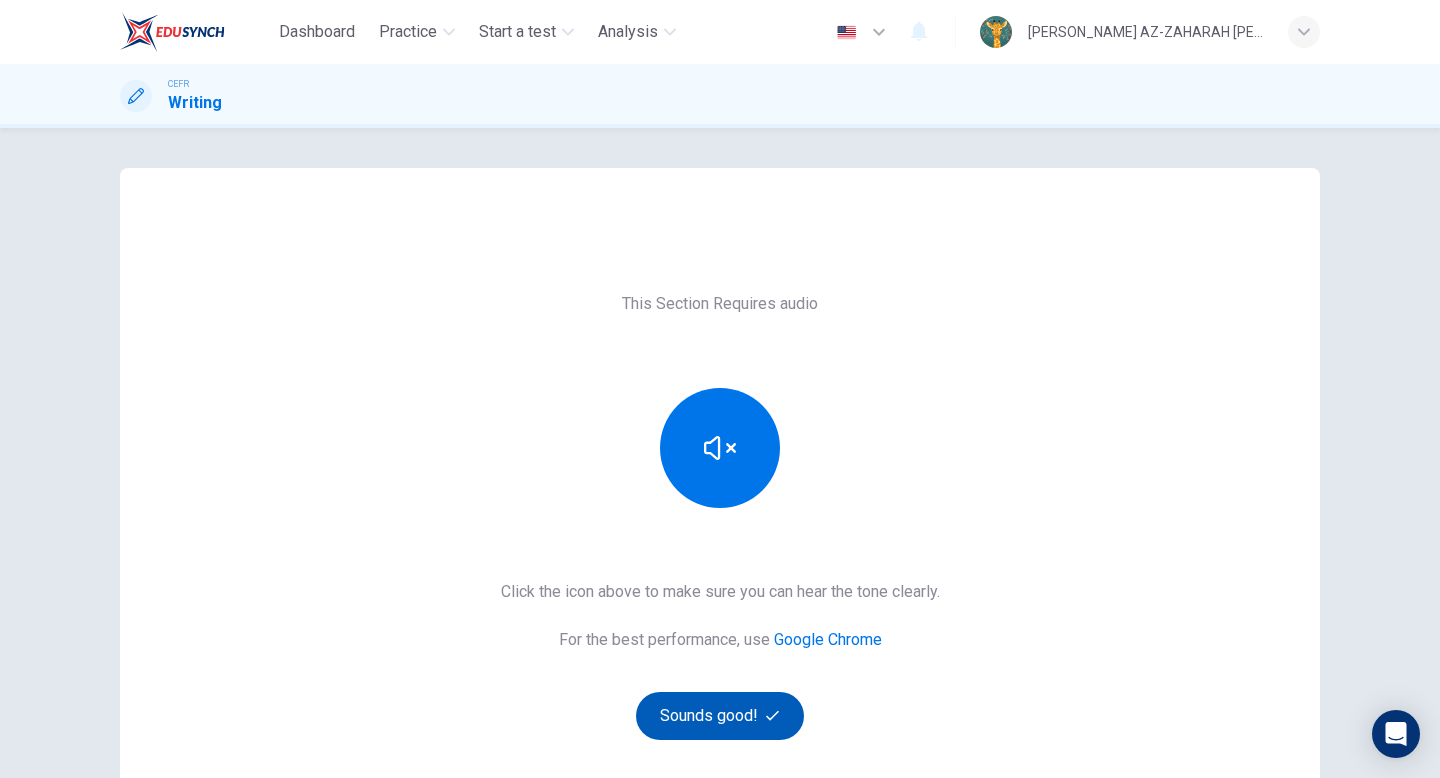 click on "Sounds good!" at bounding box center [720, 716] 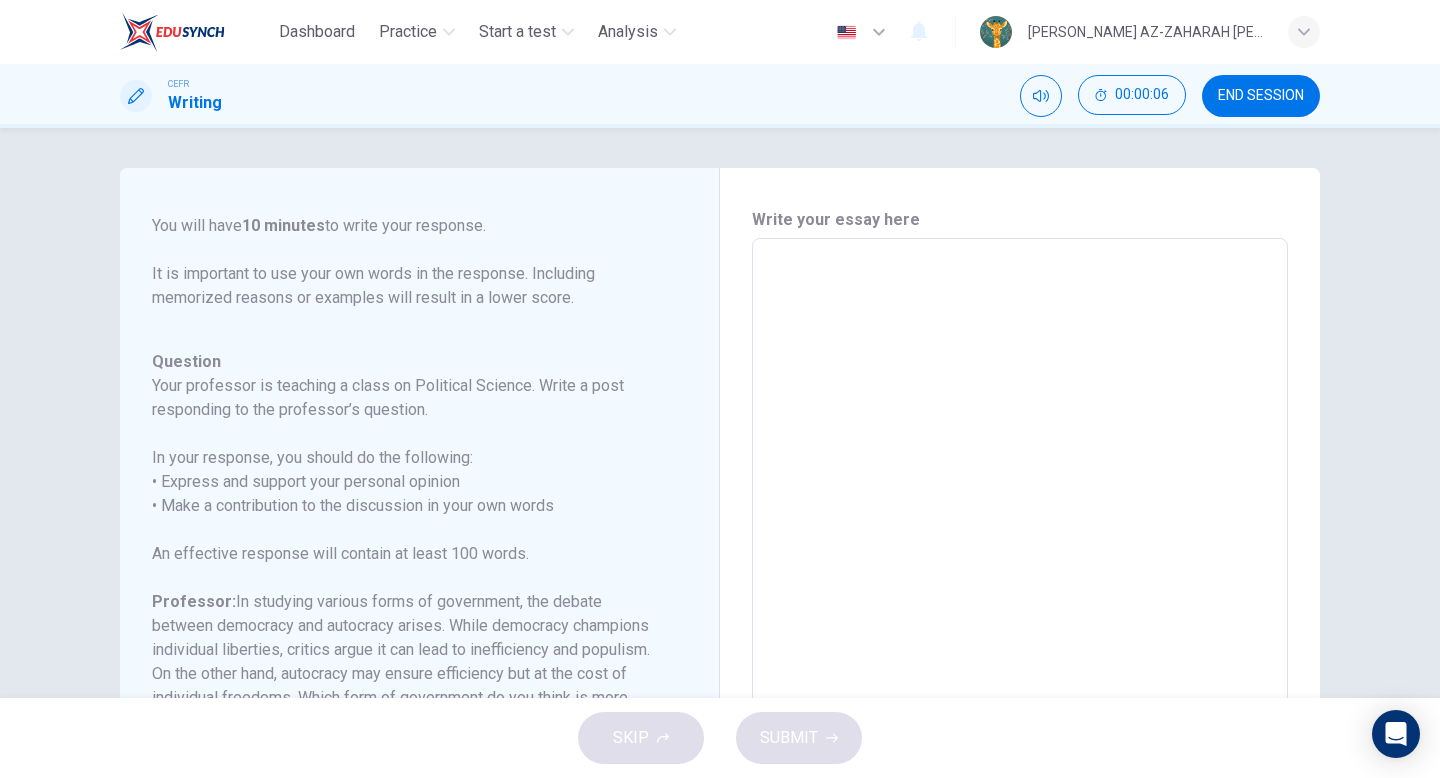 scroll, scrollTop: 294, scrollLeft: 0, axis: vertical 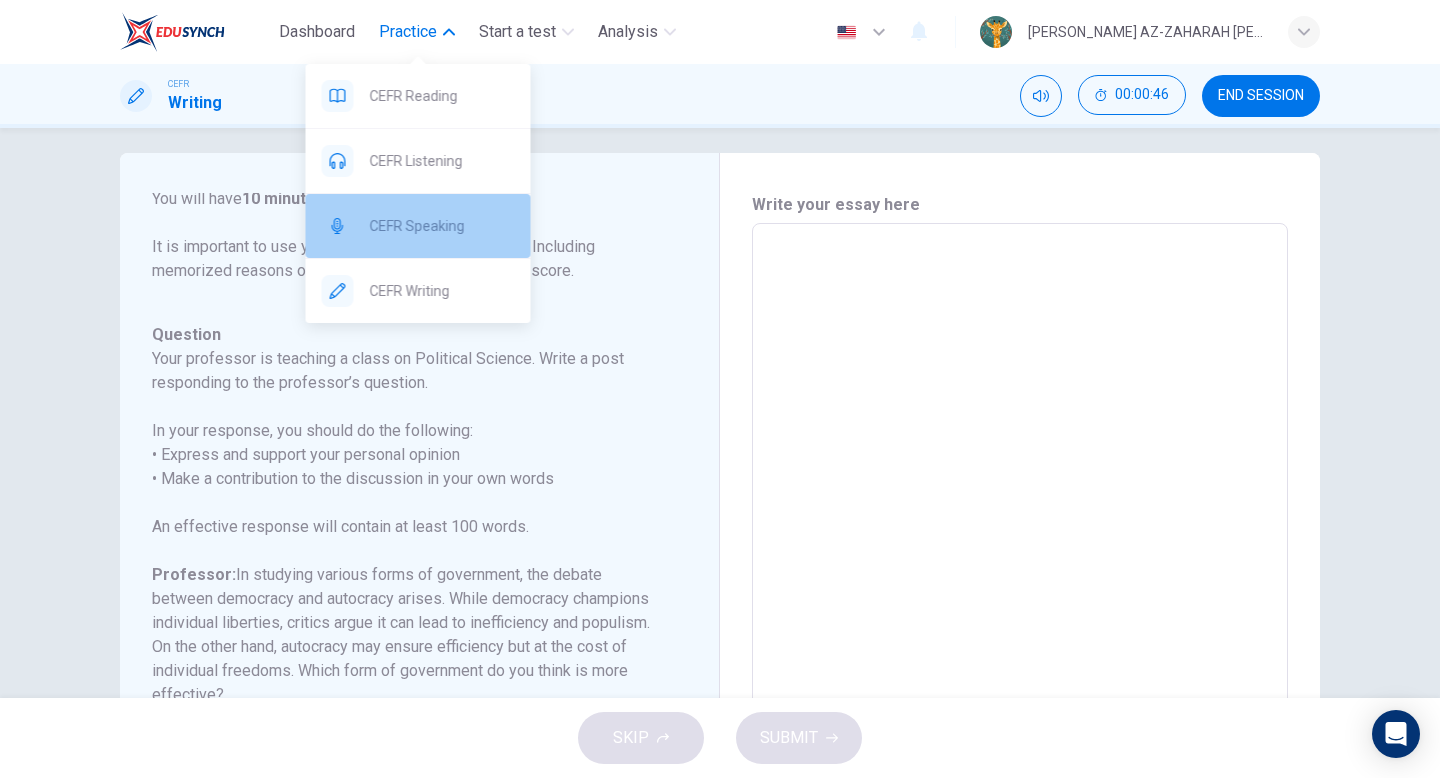 click on "CEFR Speaking" at bounding box center (442, 226) 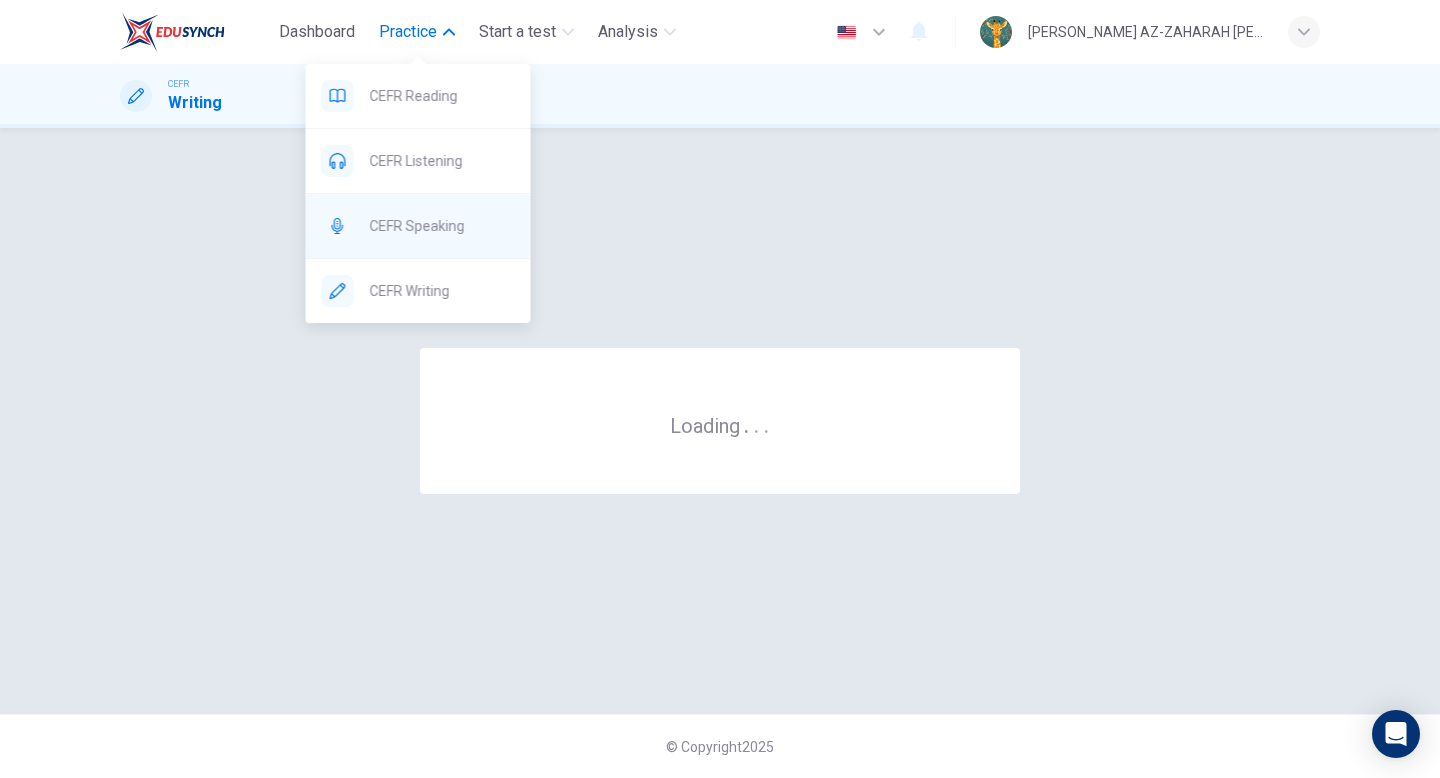 scroll, scrollTop: 0, scrollLeft: 0, axis: both 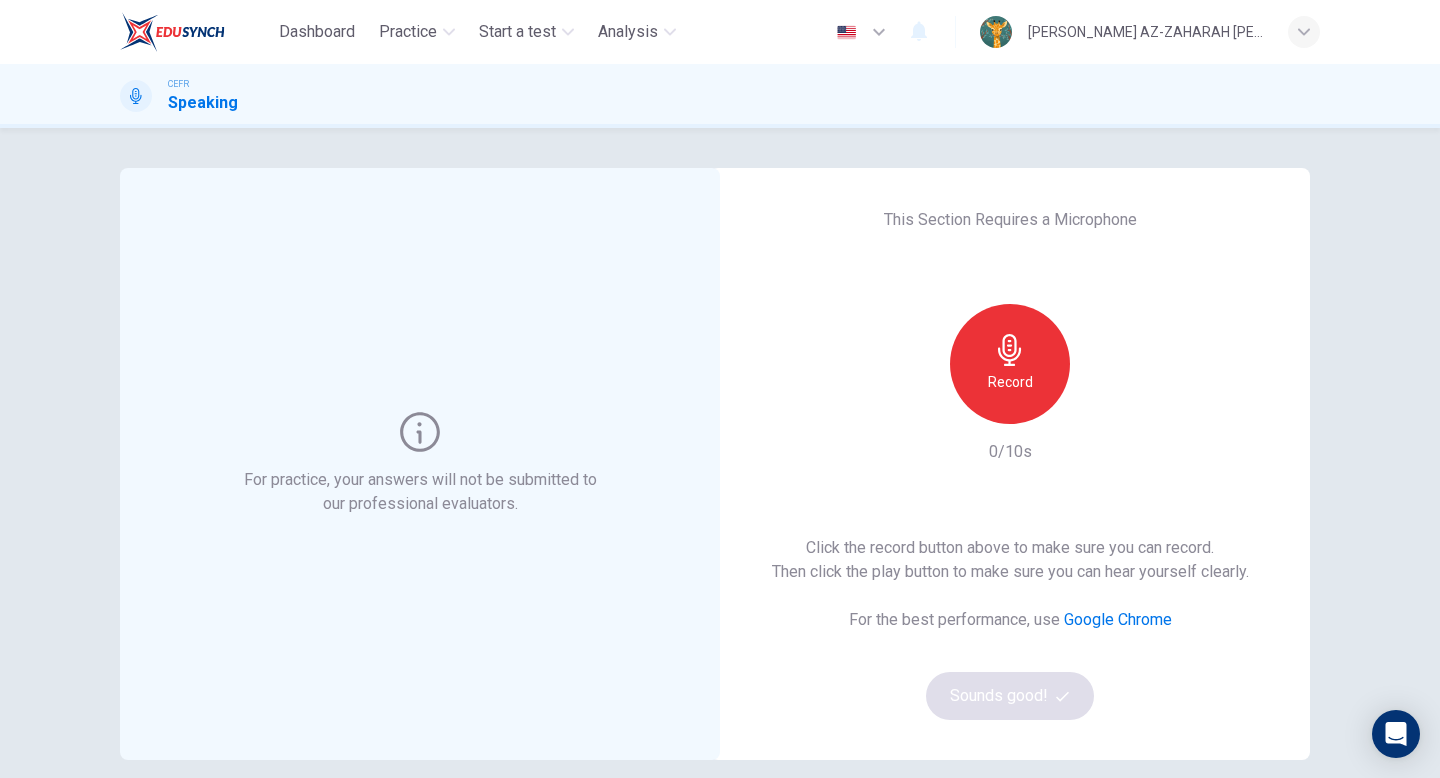 click on "Record" at bounding box center (1010, 364) 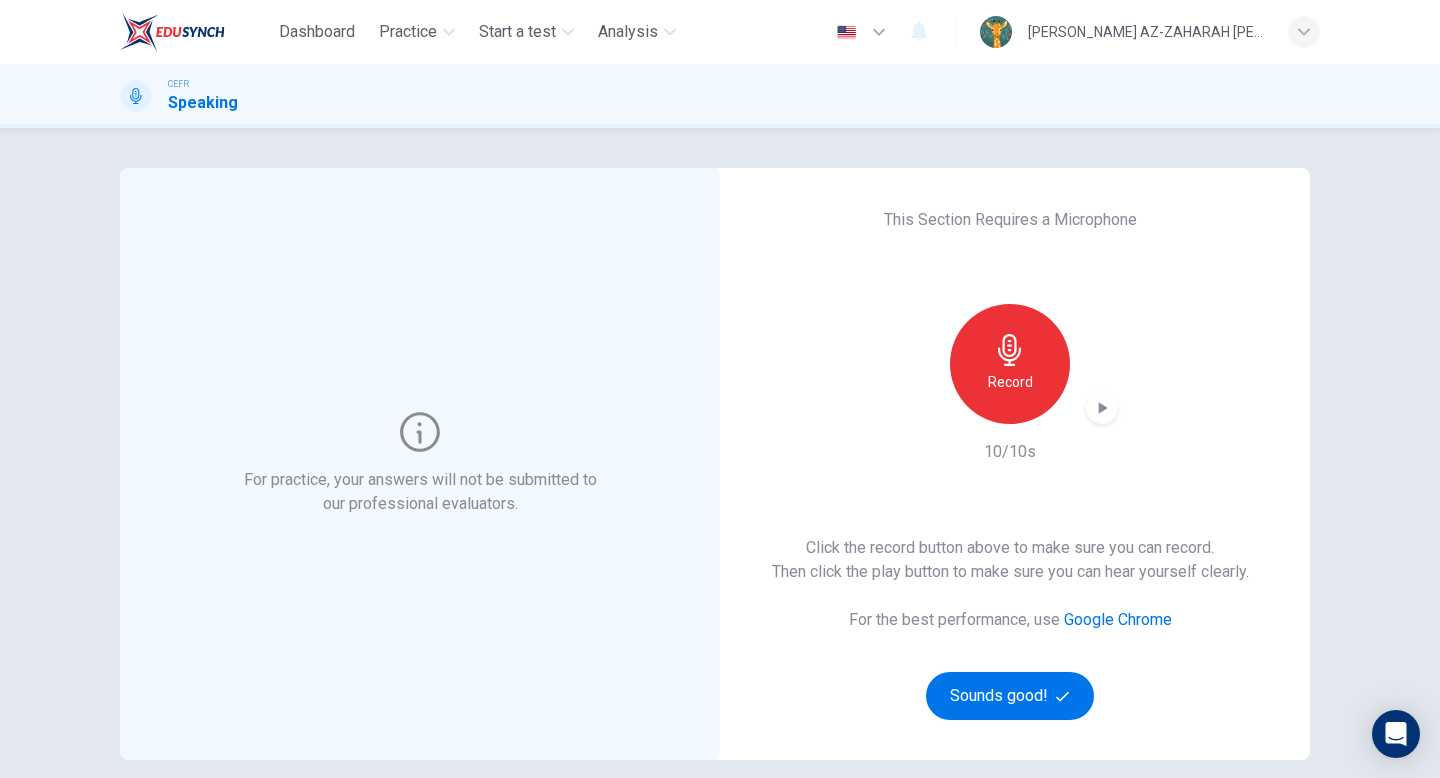 click 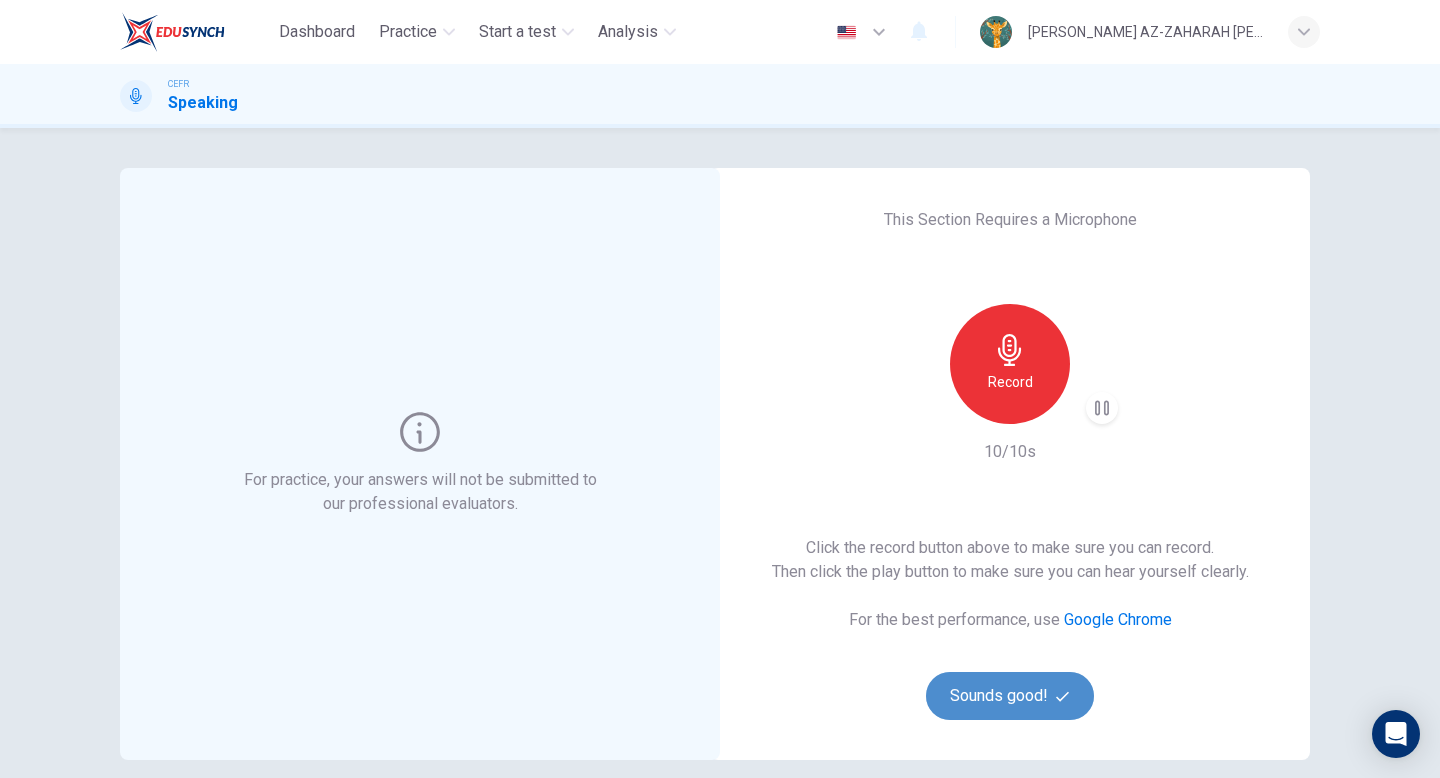 click on "Sounds good!" at bounding box center (1010, 696) 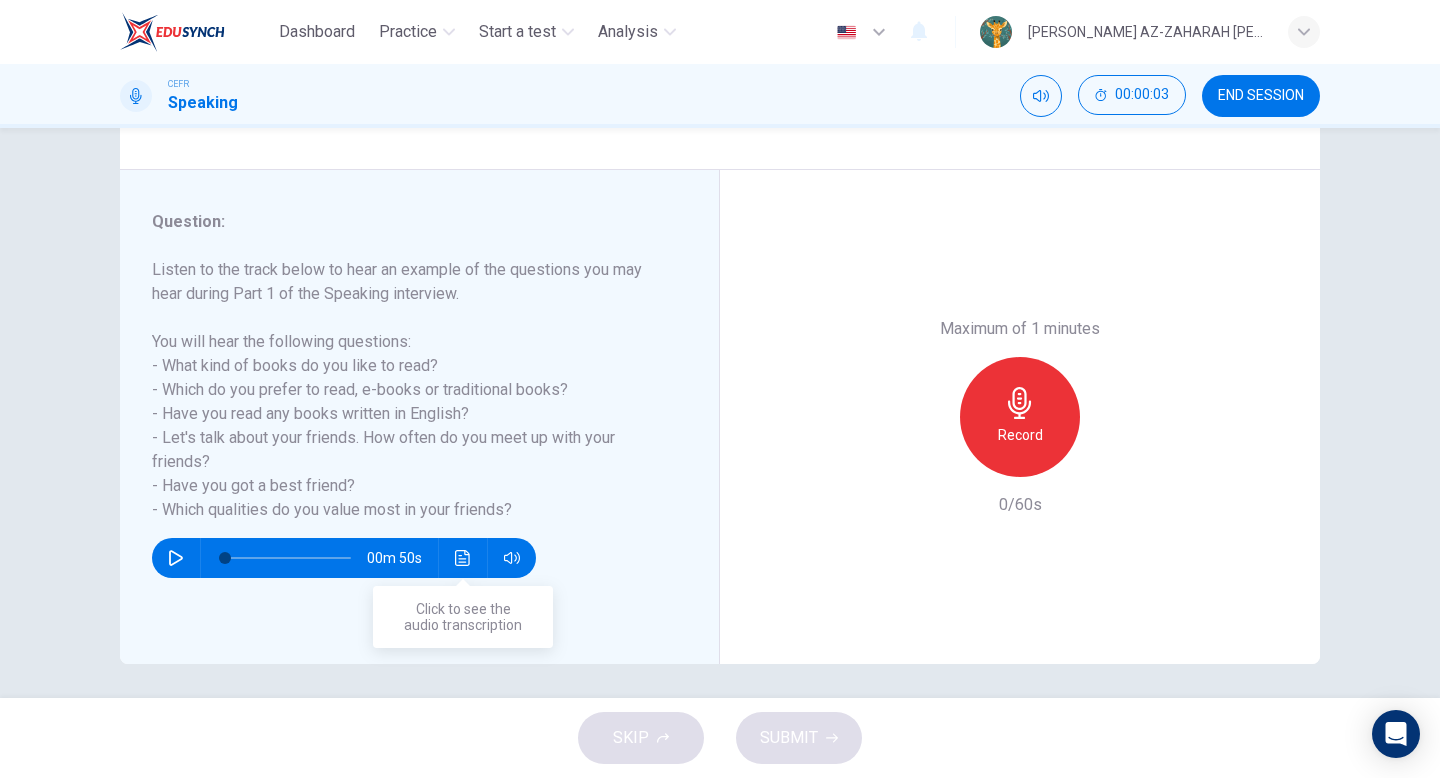 scroll, scrollTop: 205, scrollLeft: 0, axis: vertical 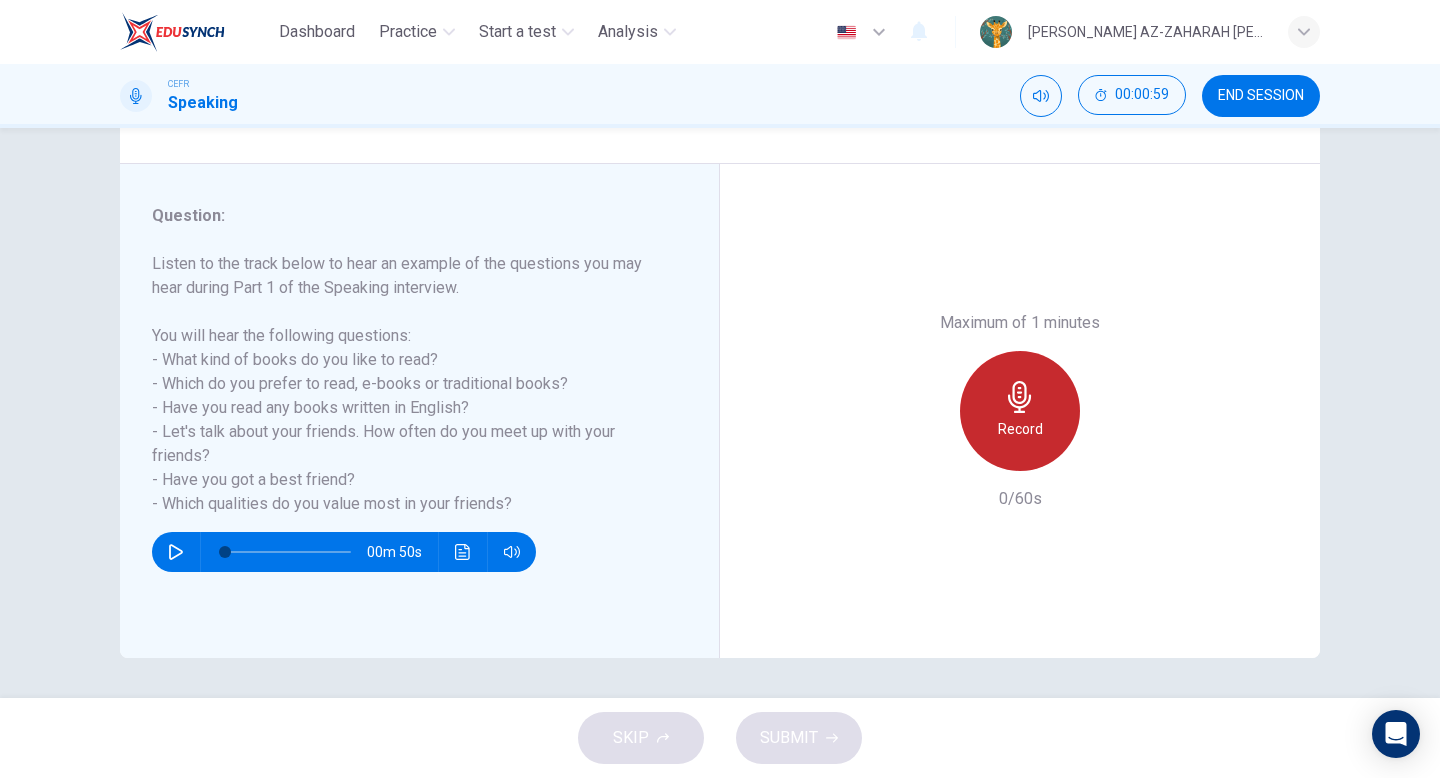 click on "Record" at bounding box center (1020, 411) 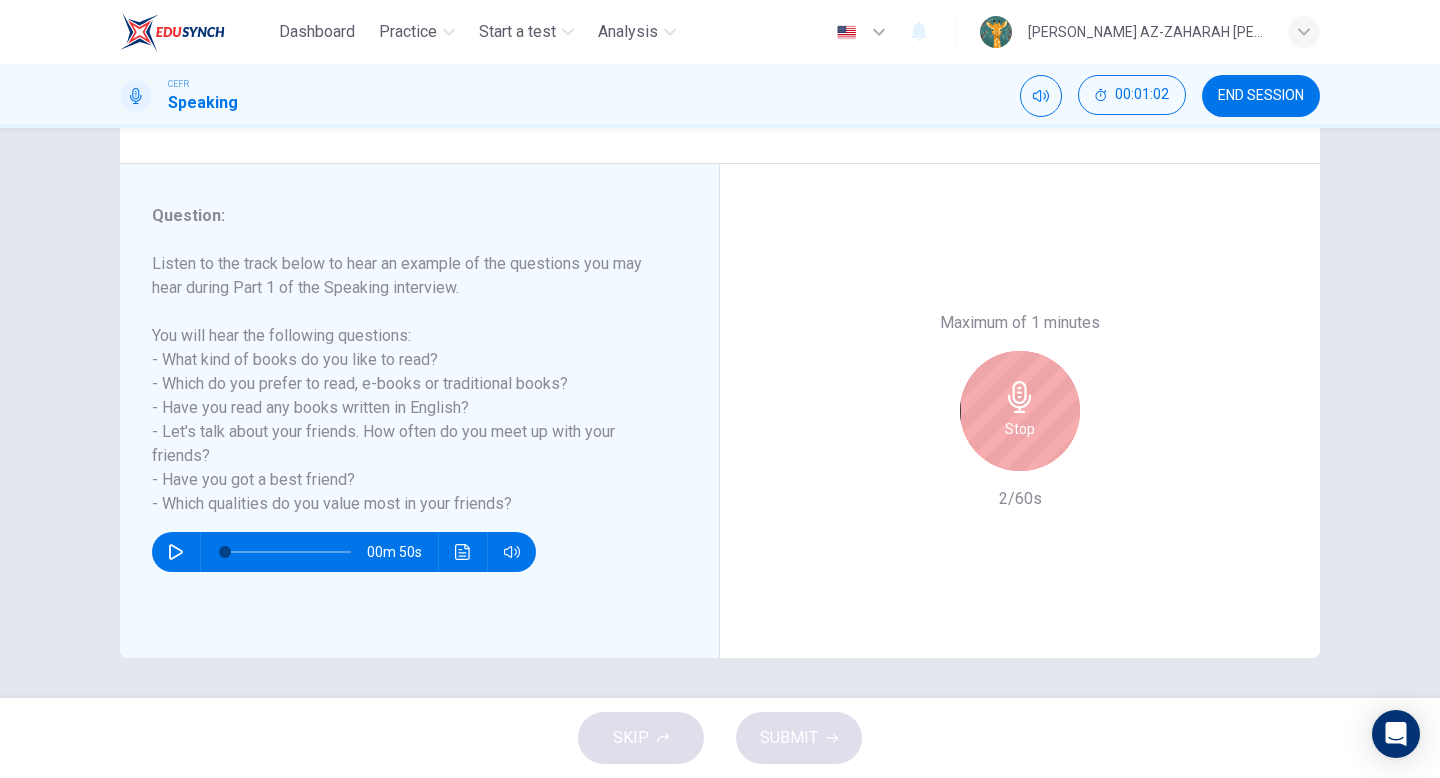 click on "Stop" at bounding box center (1020, 411) 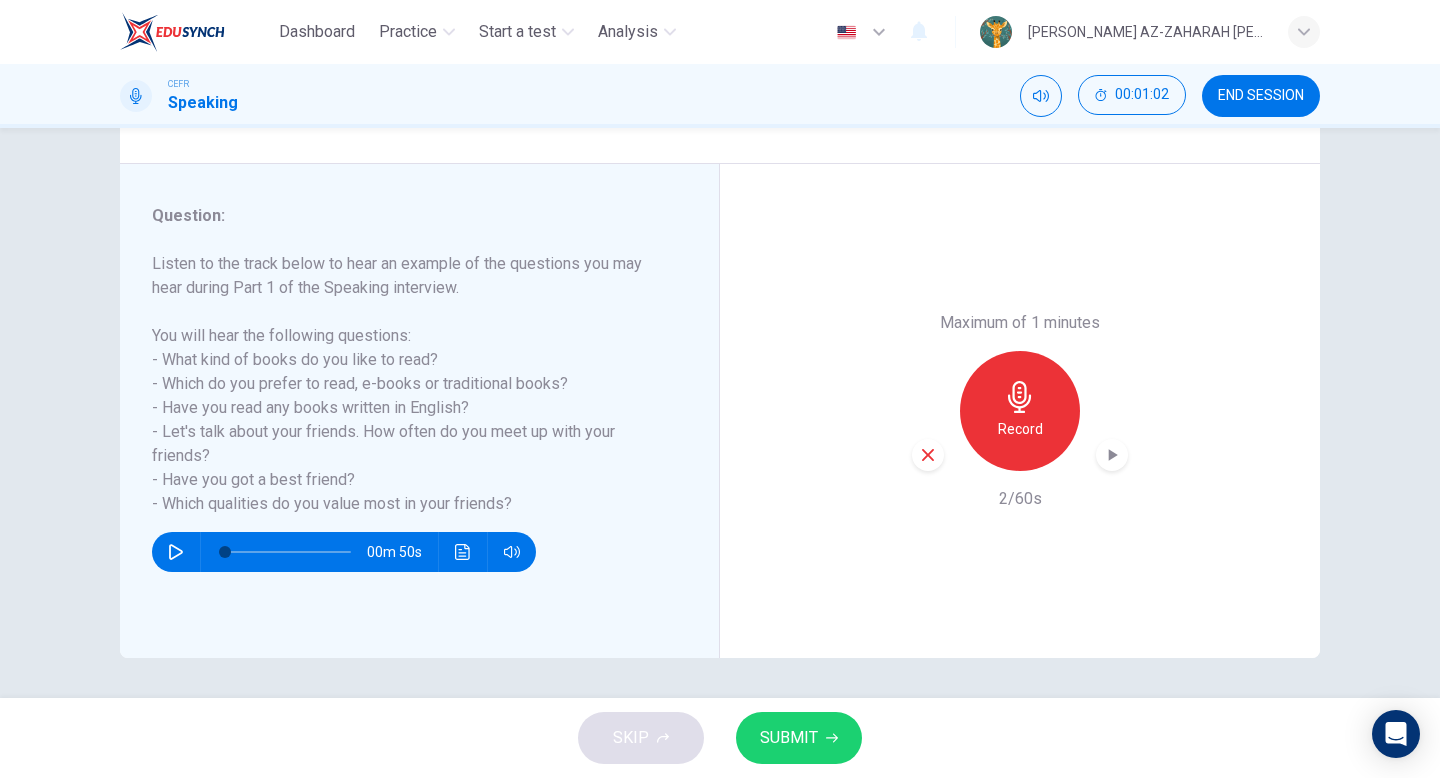 click 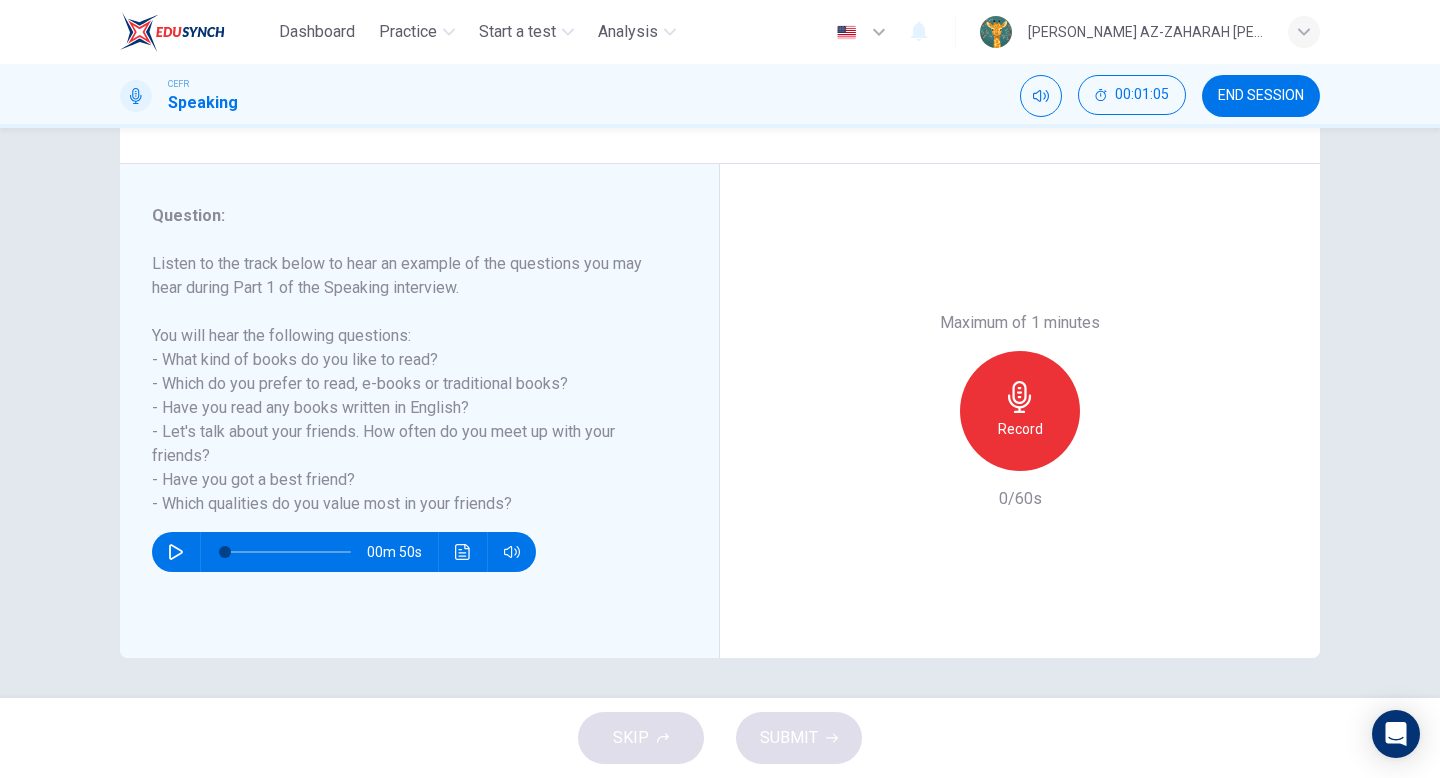 click on "Record" at bounding box center (1020, 429) 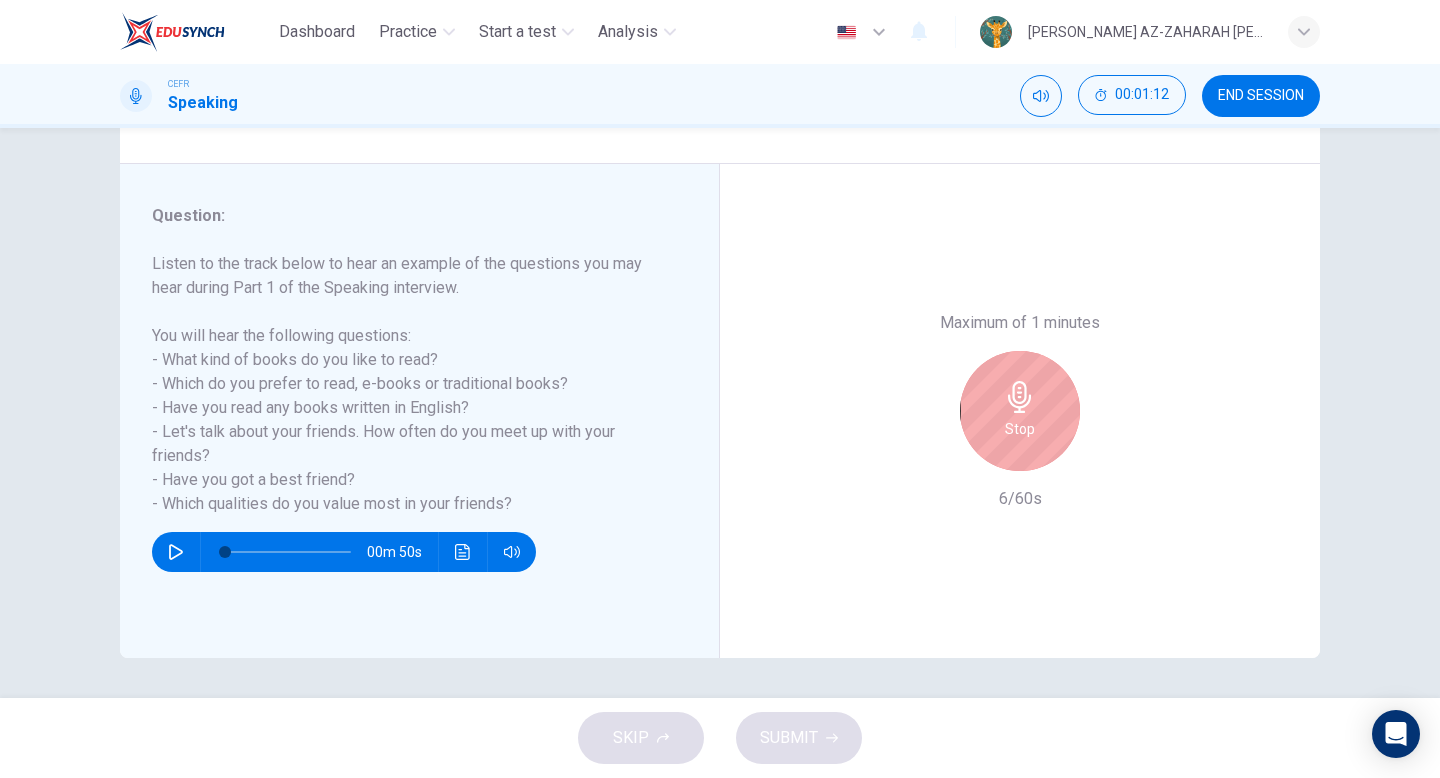 click on "Stop" at bounding box center [1020, 429] 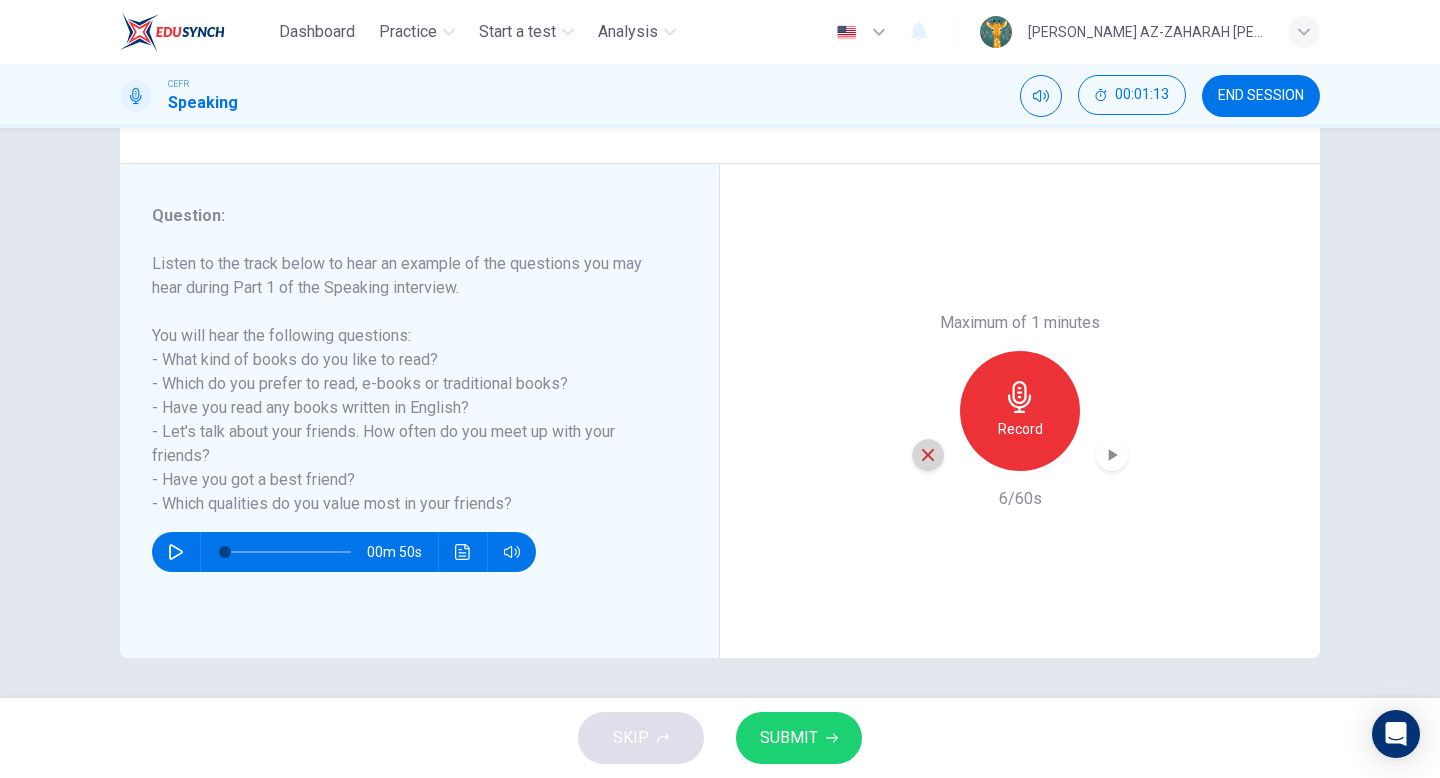 click at bounding box center (928, 455) 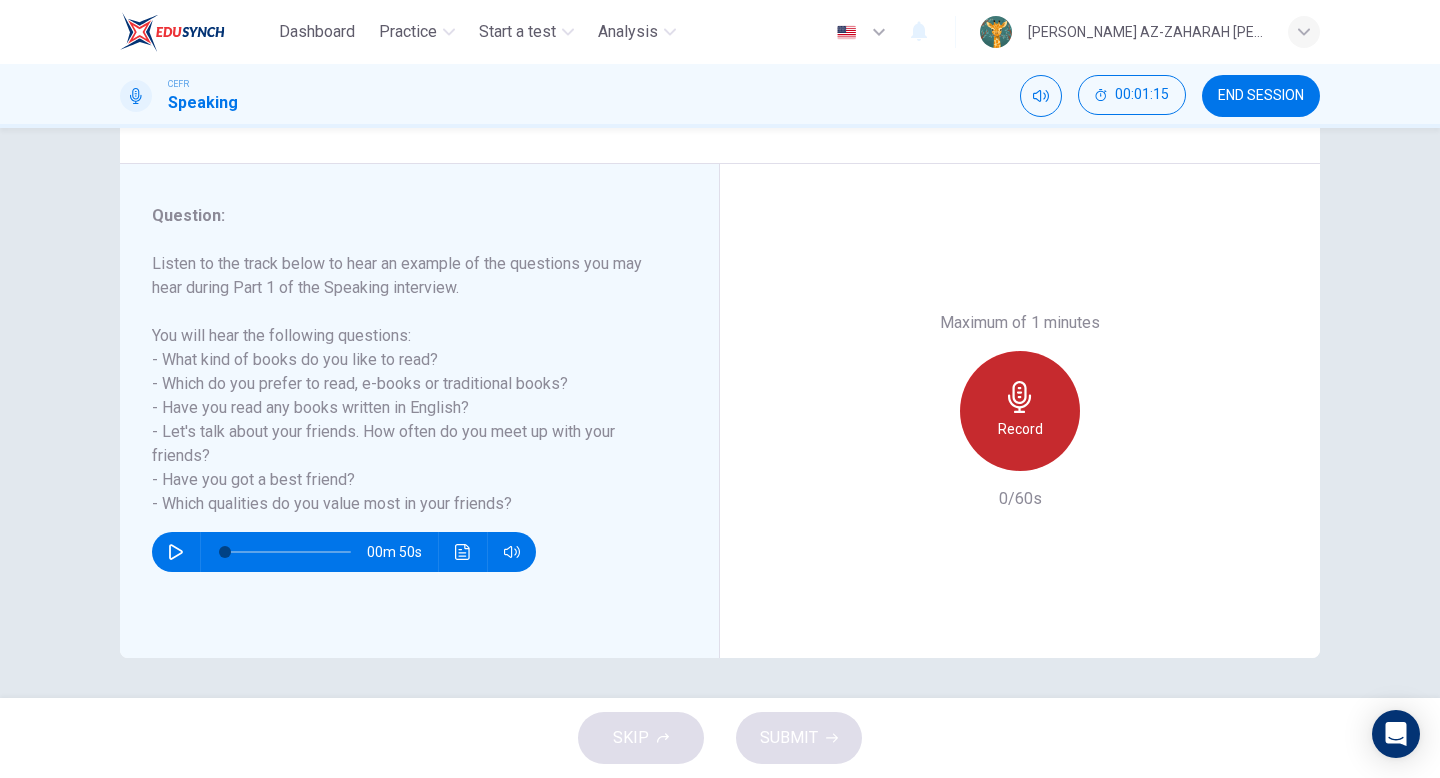 click on "Record" at bounding box center (1020, 429) 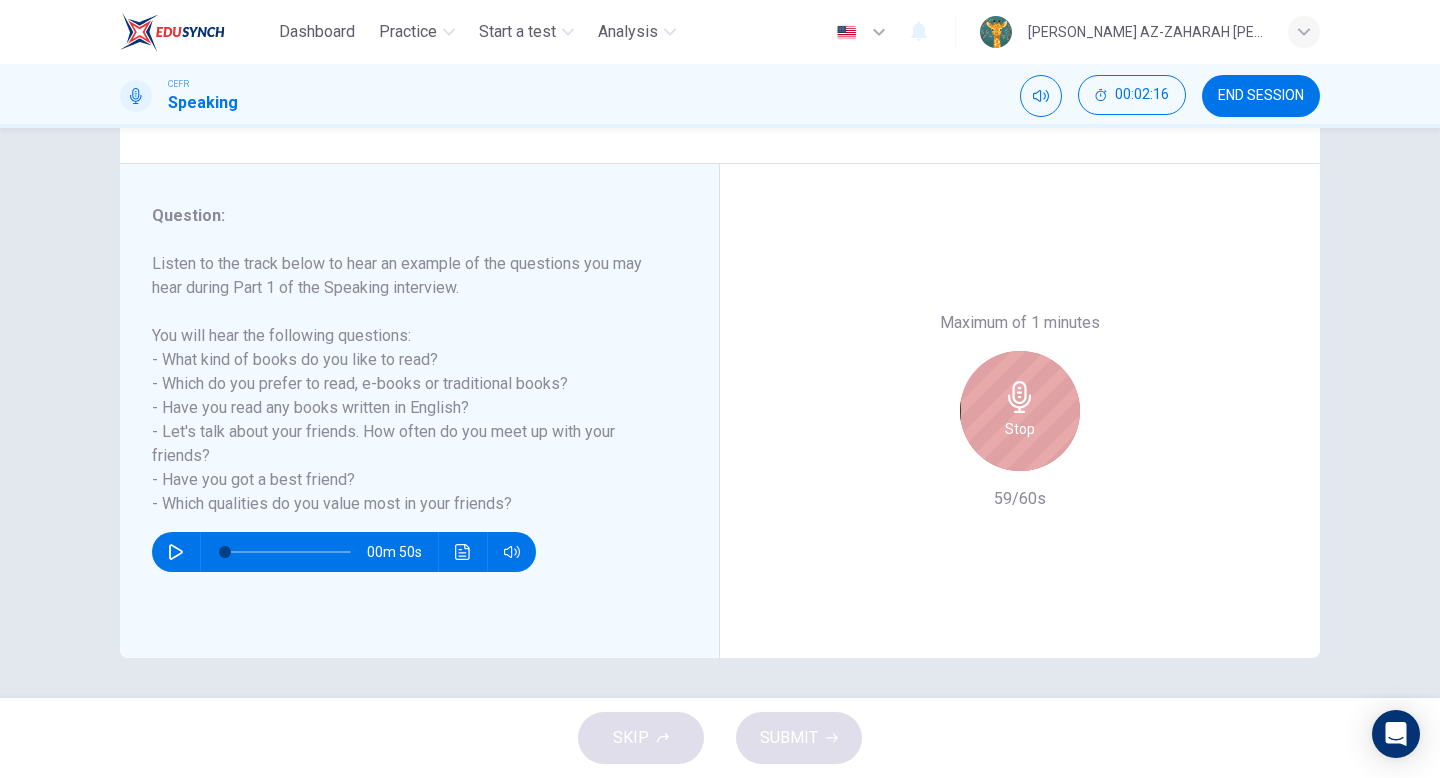 click on "Stop" at bounding box center [1020, 411] 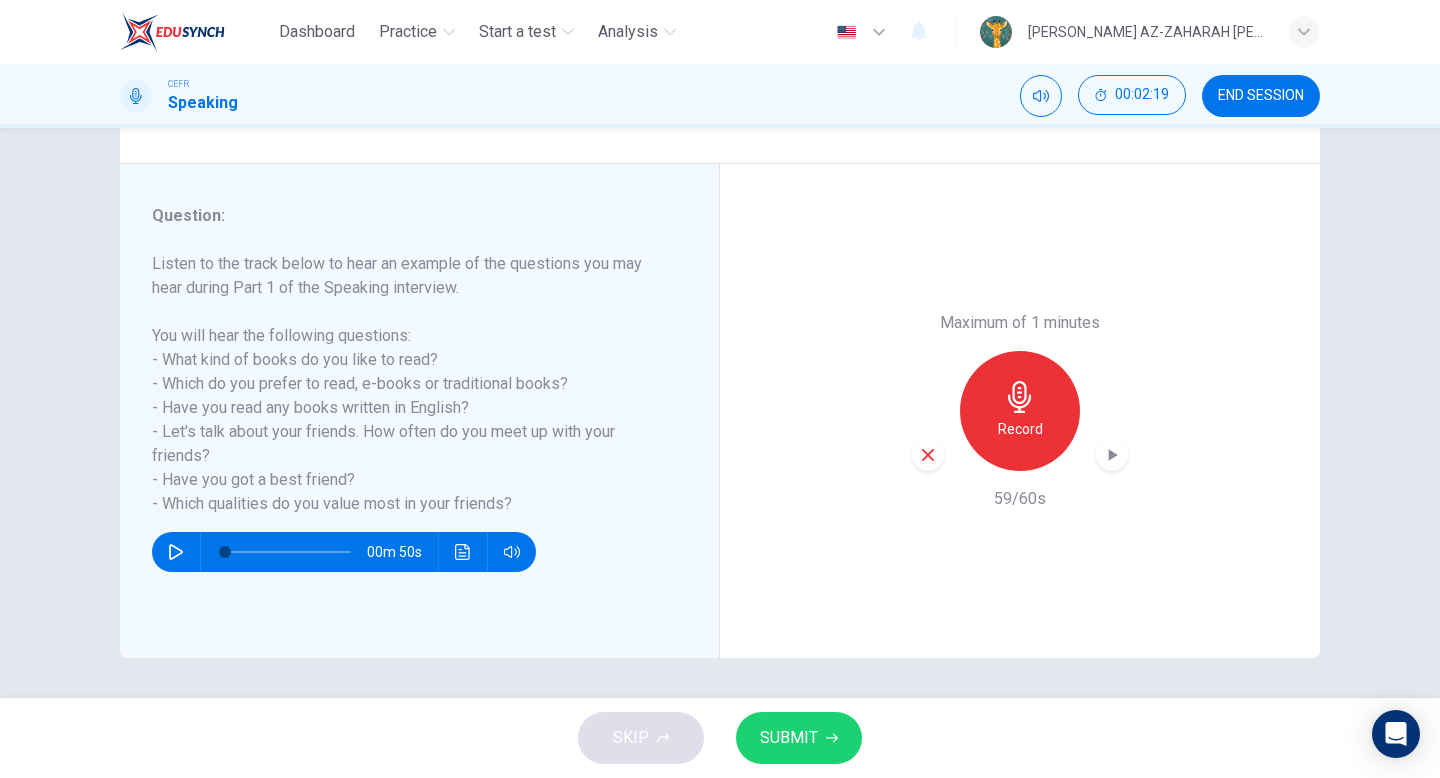 click on "SUBMIT" at bounding box center [789, 738] 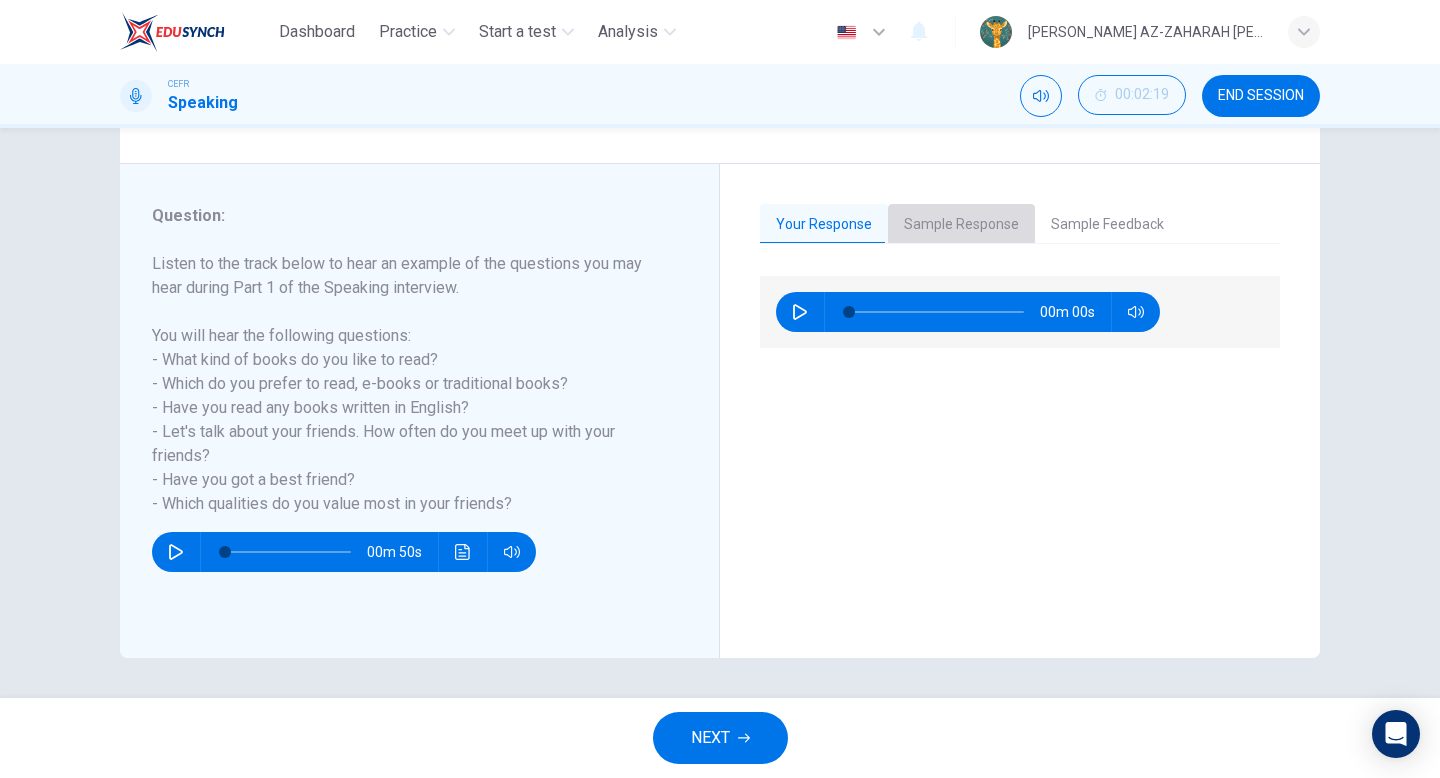 click on "Sample Response" at bounding box center (961, 225) 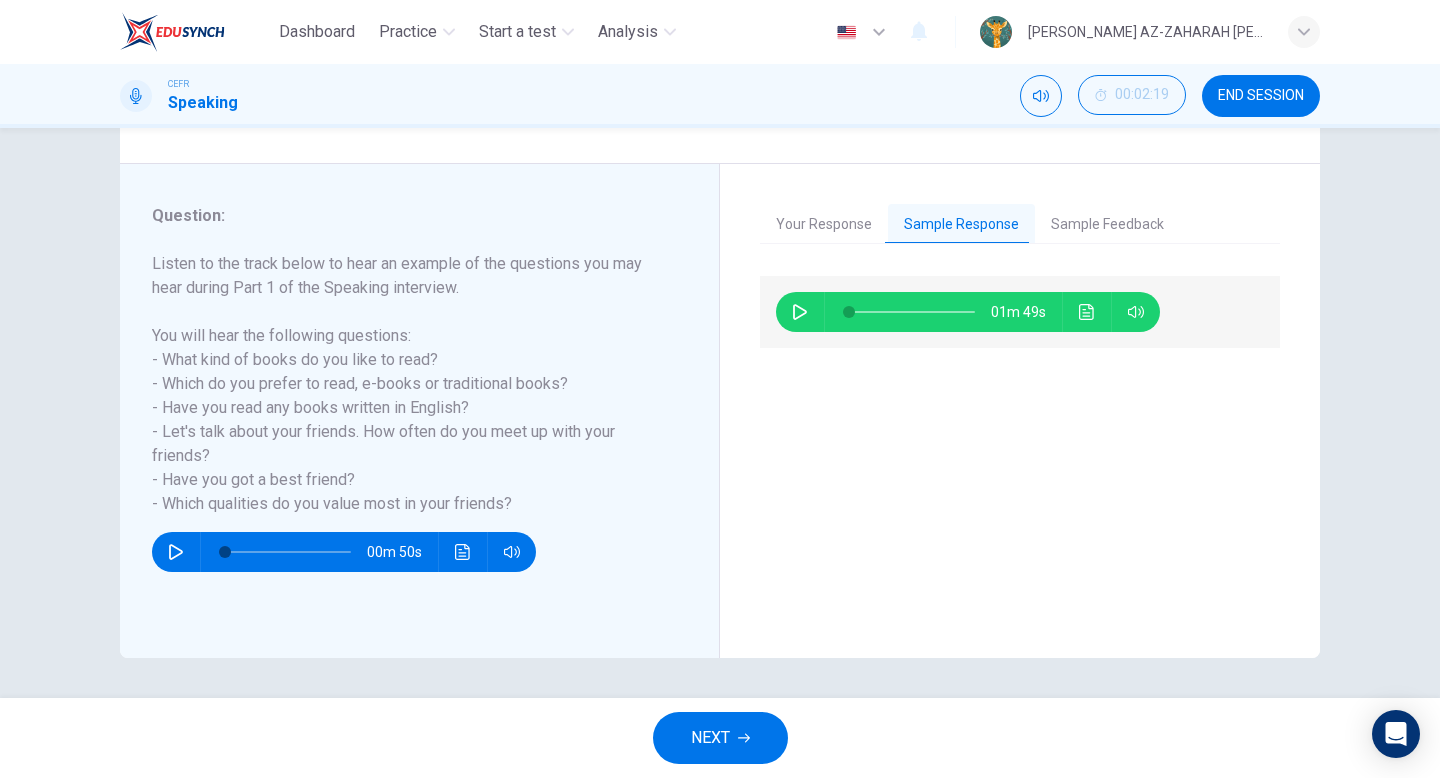 click 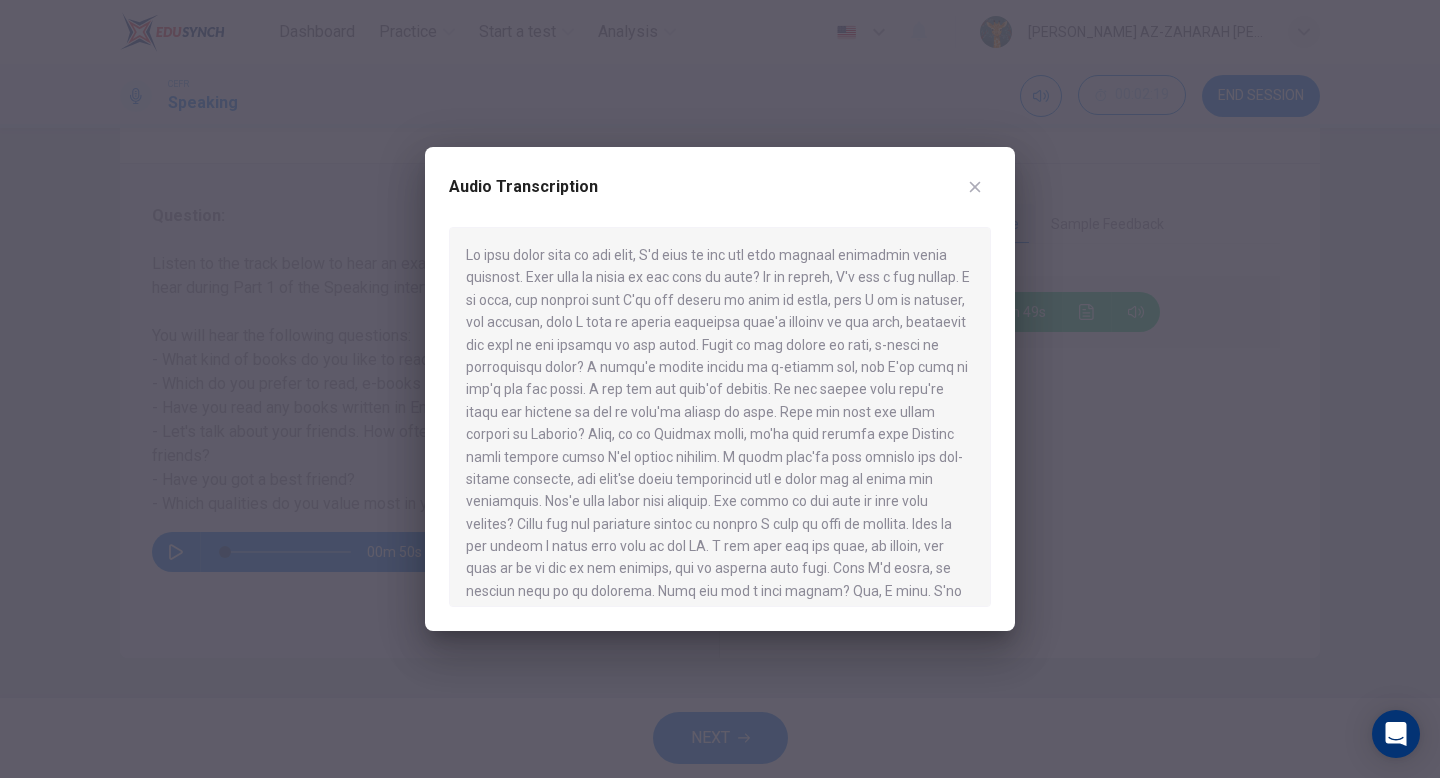 click at bounding box center (975, 187) 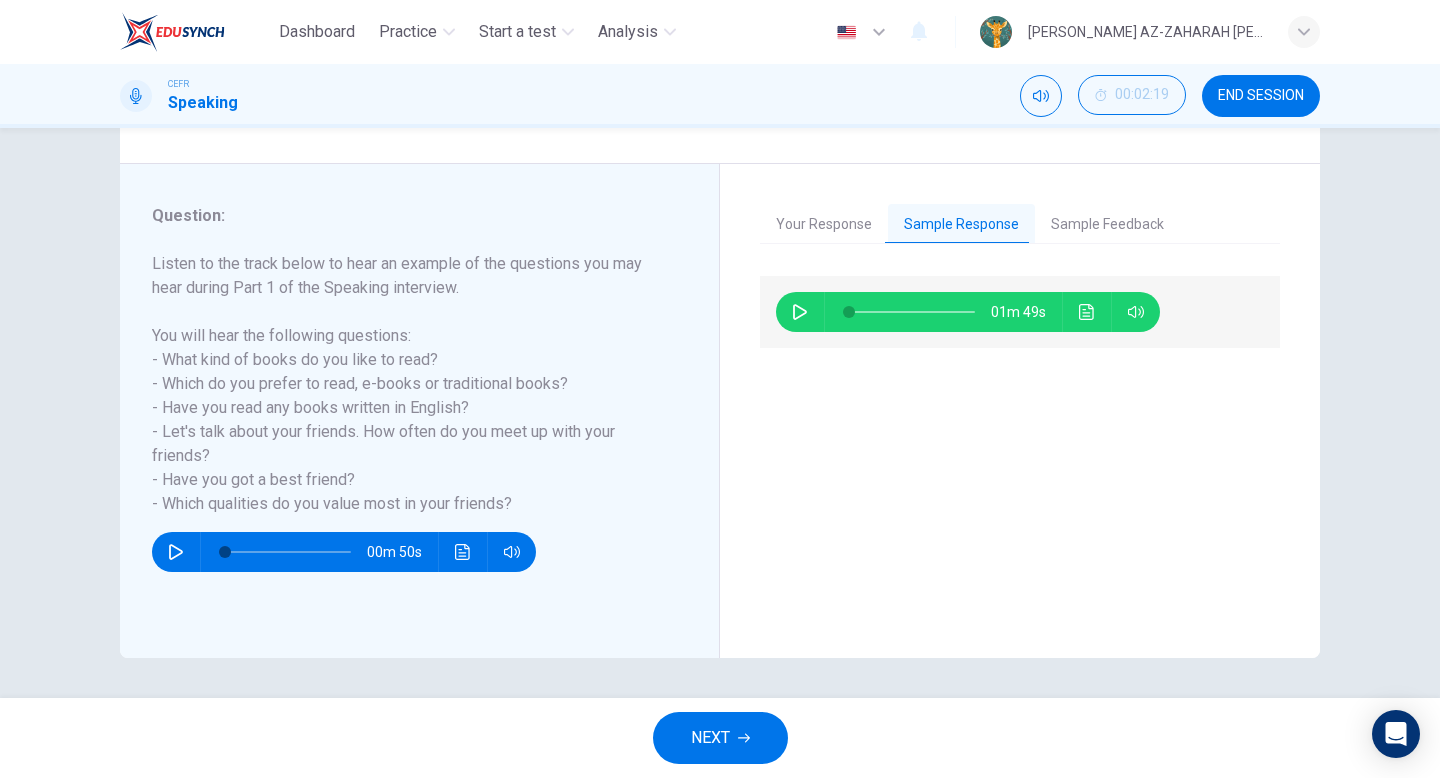 click at bounding box center (1087, 312) 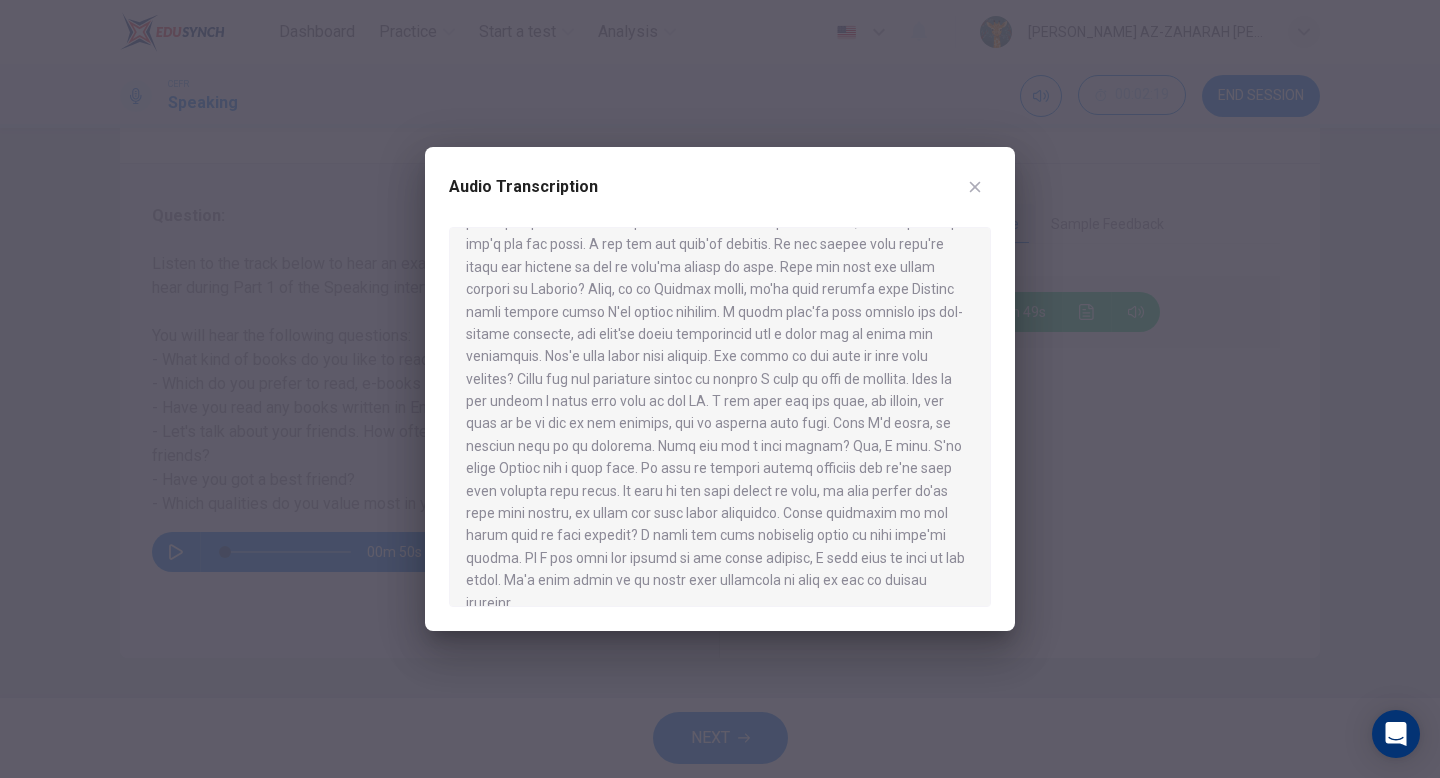scroll, scrollTop: 147, scrollLeft: 0, axis: vertical 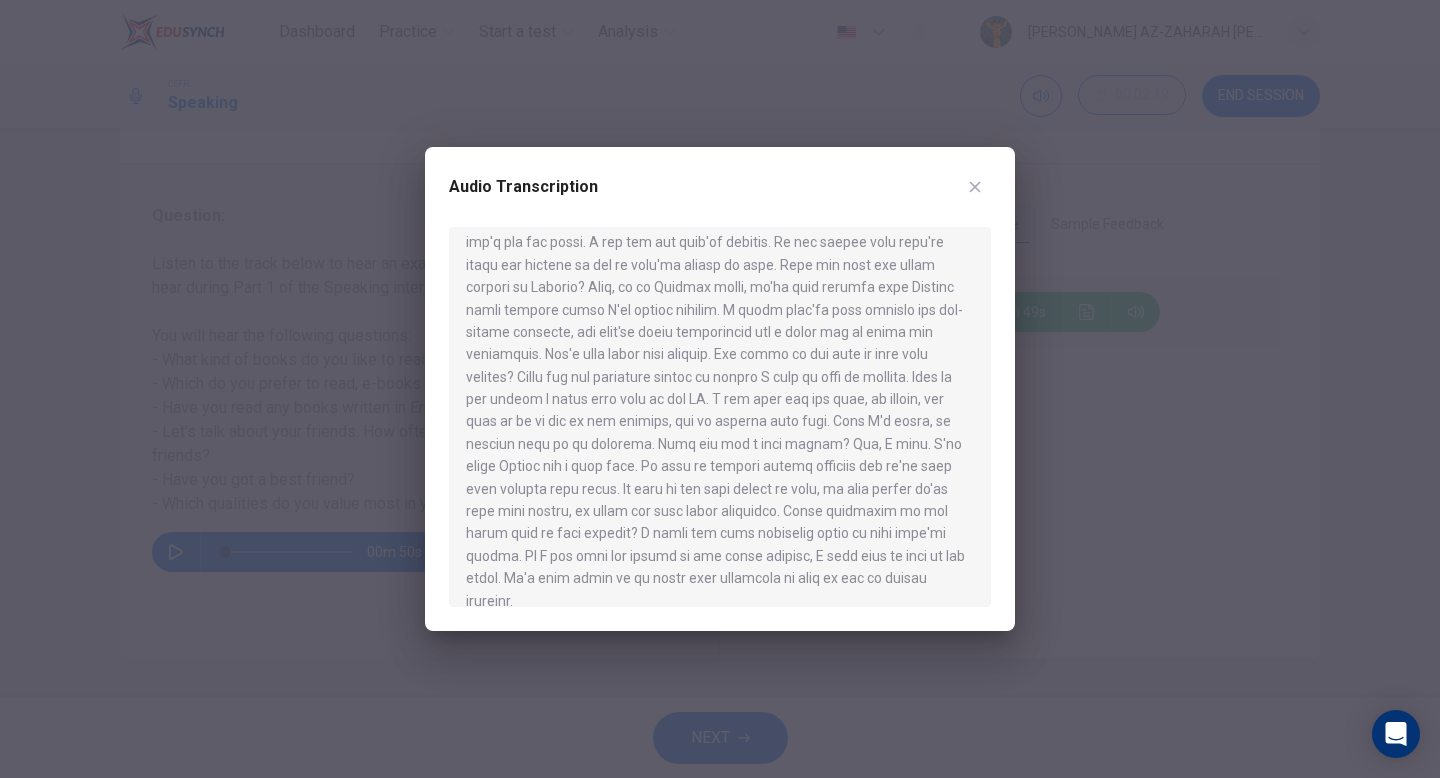 click 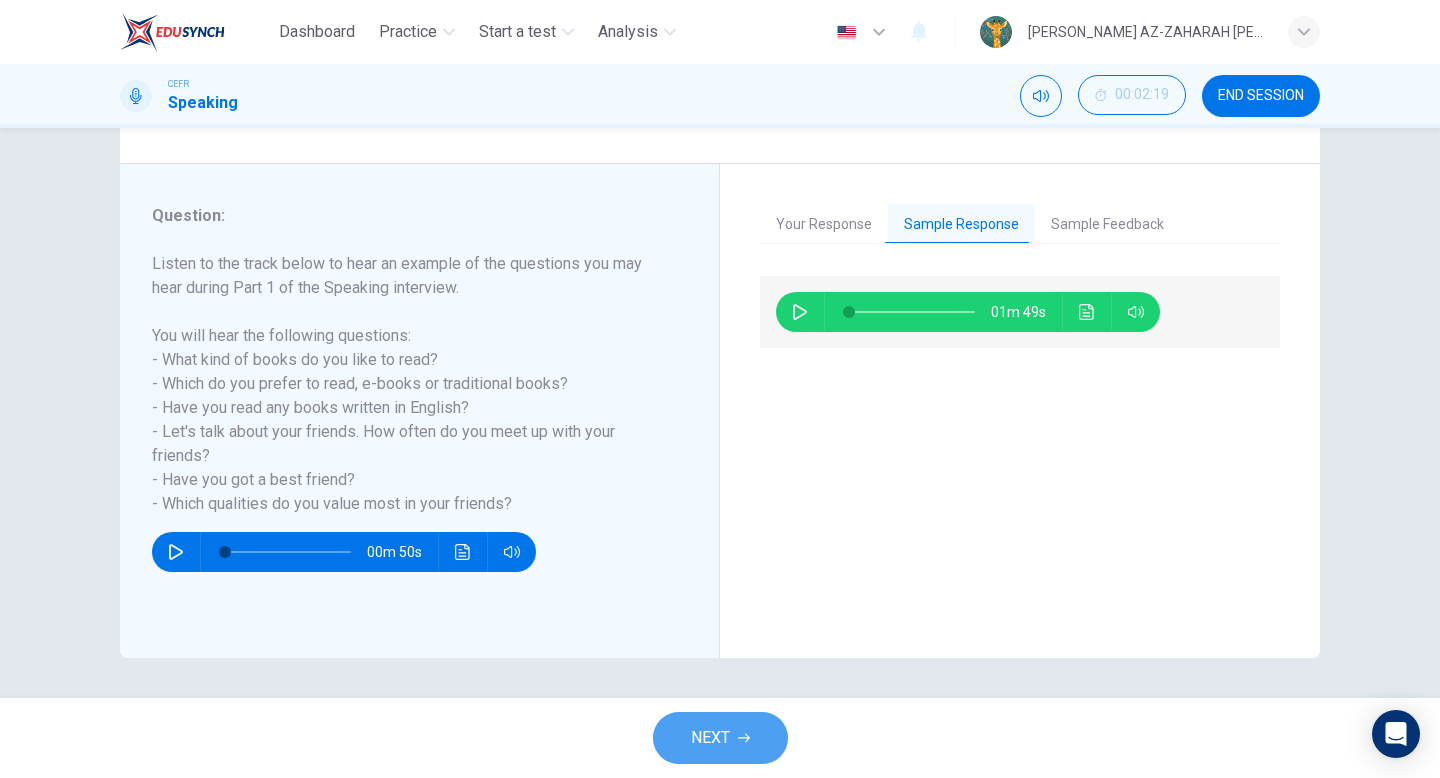 click on "NEXT" at bounding box center [710, 738] 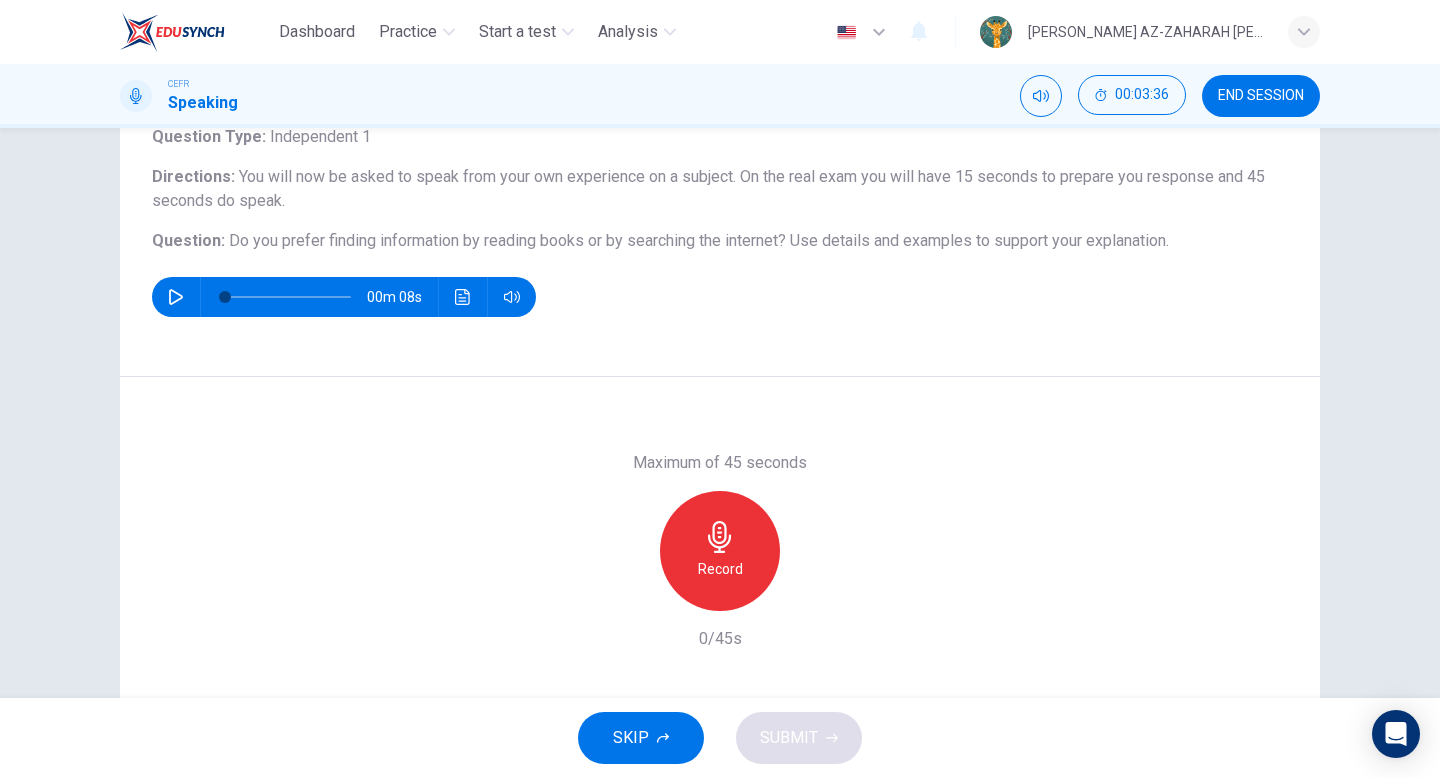 scroll, scrollTop: 205, scrollLeft: 0, axis: vertical 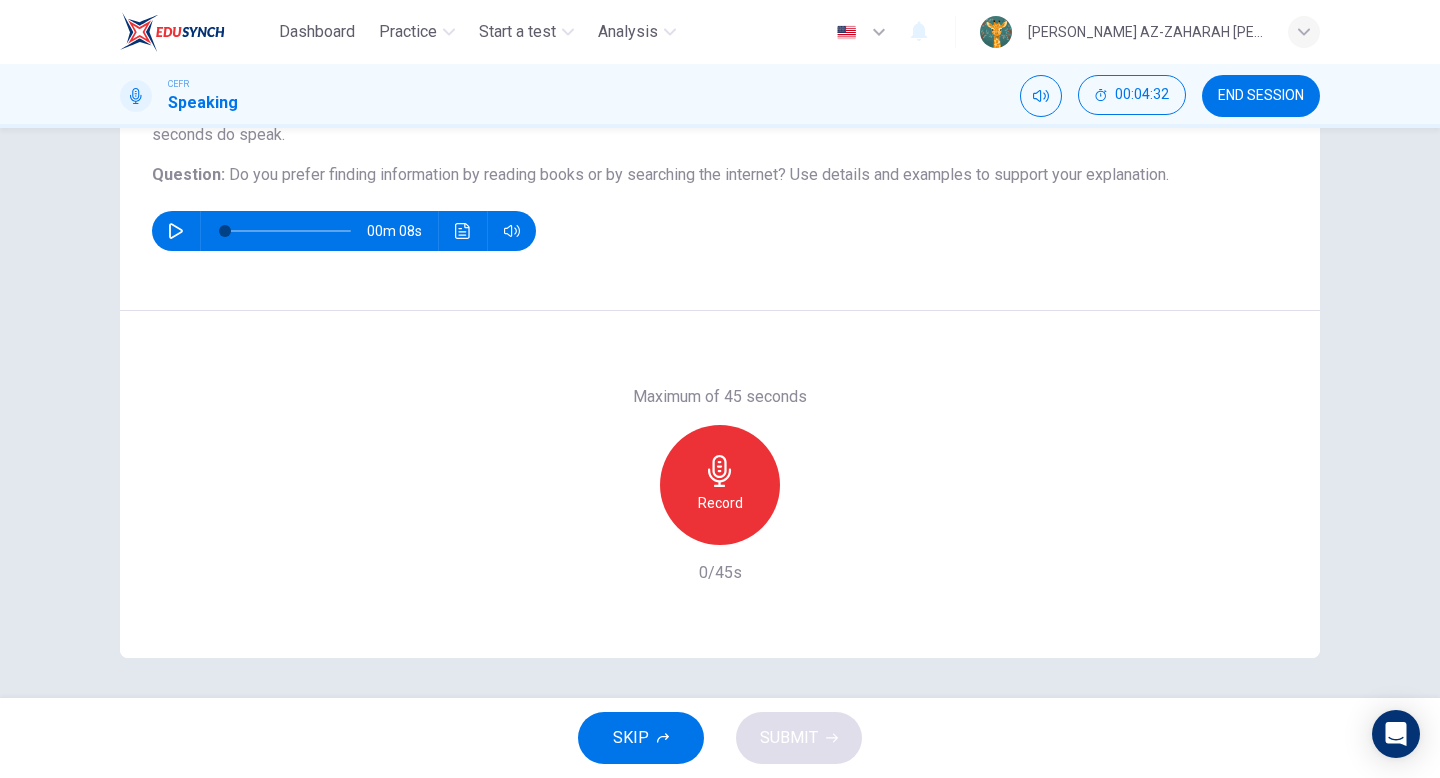 click on "SKIP" at bounding box center [631, 738] 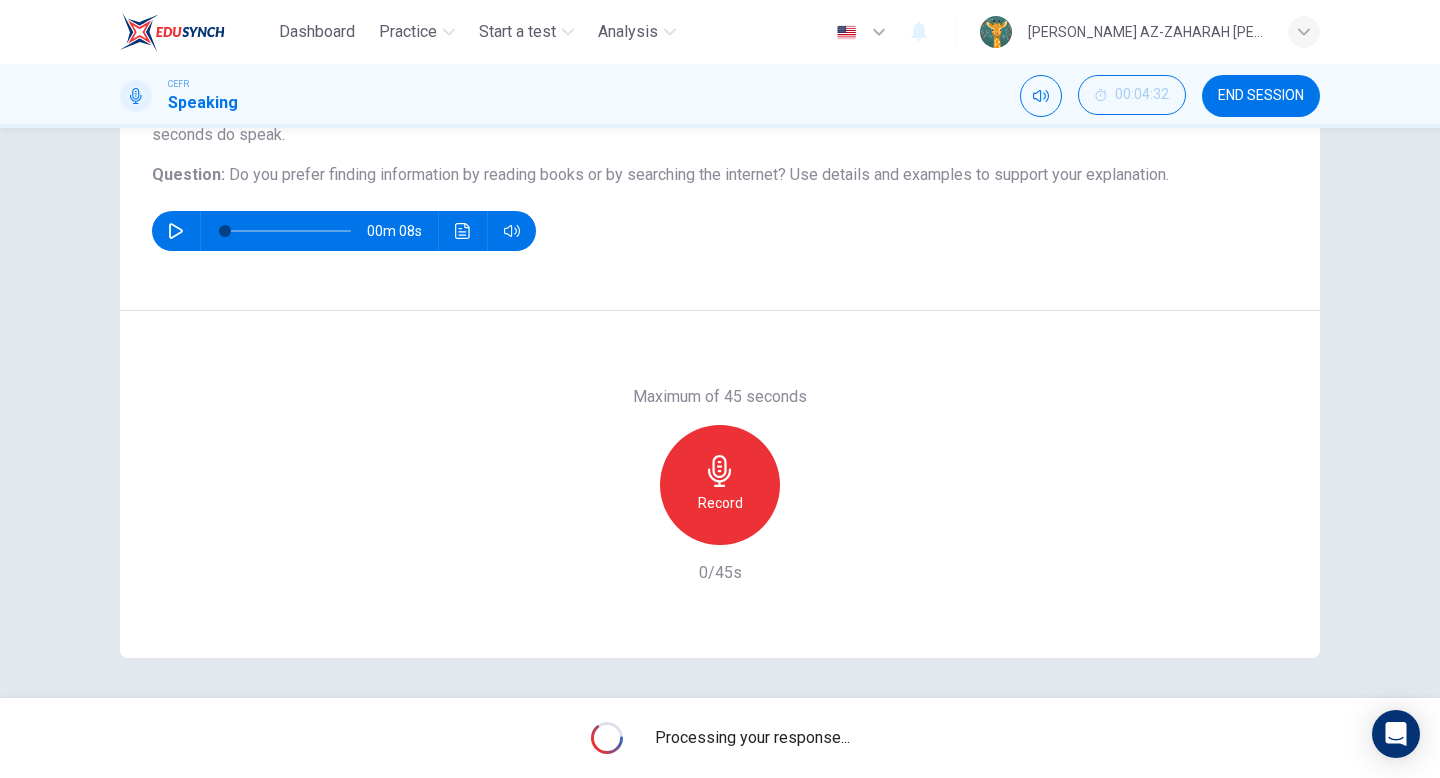 click on "Dashboard Practice Start a test Analysis English en ​ FATIMAH AZ-ZAHARAH BINTI ROZALI" at bounding box center [720, 32] 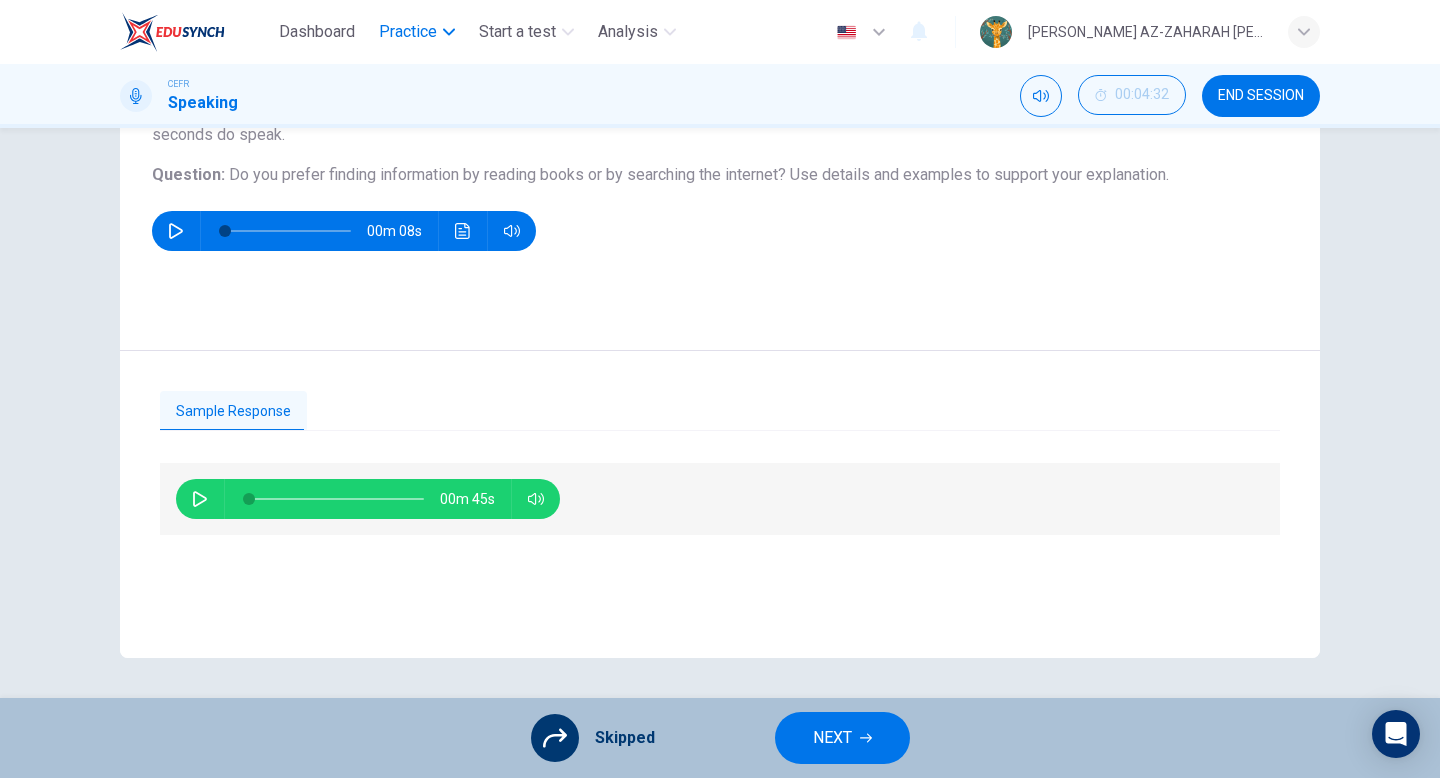 click on "Practice" at bounding box center (408, 32) 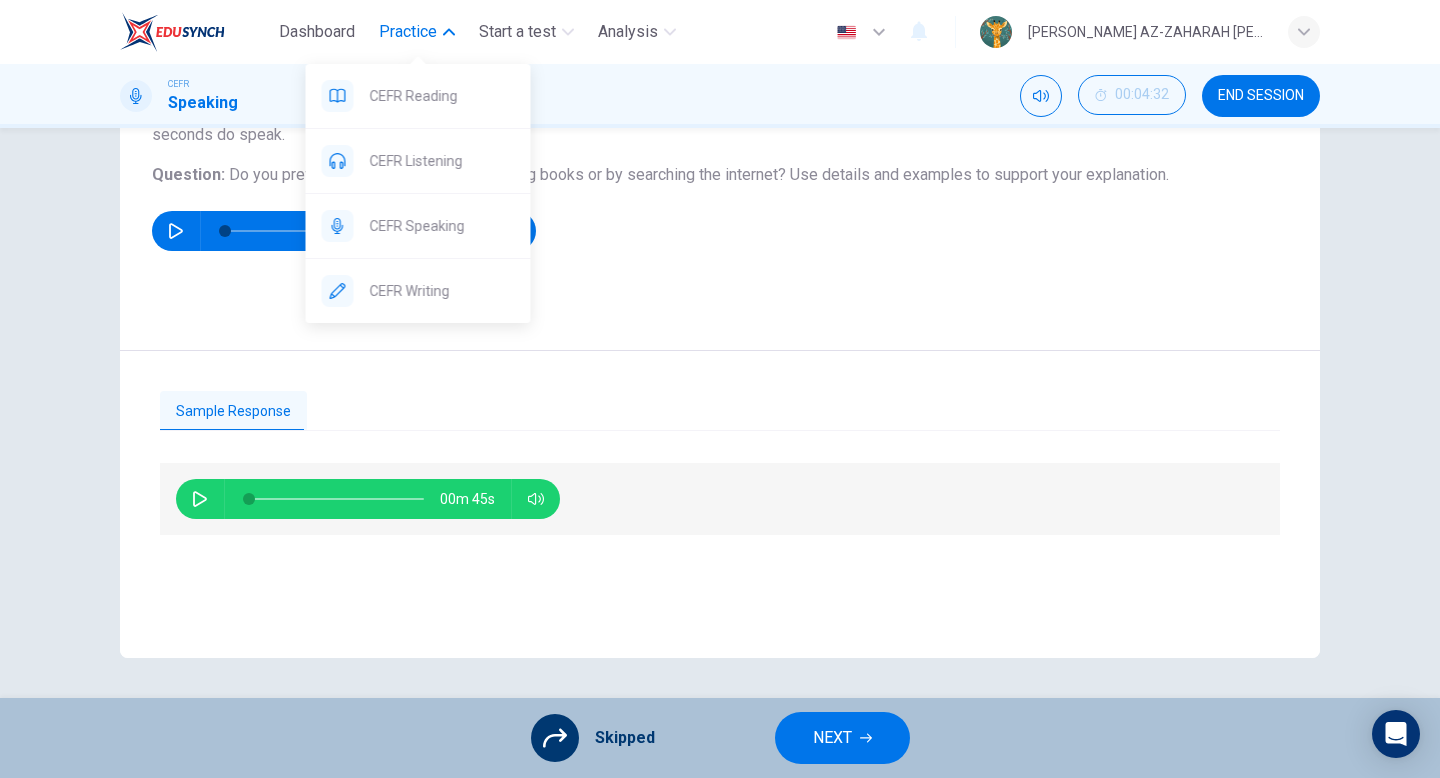 click on "Practice" at bounding box center [408, 32] 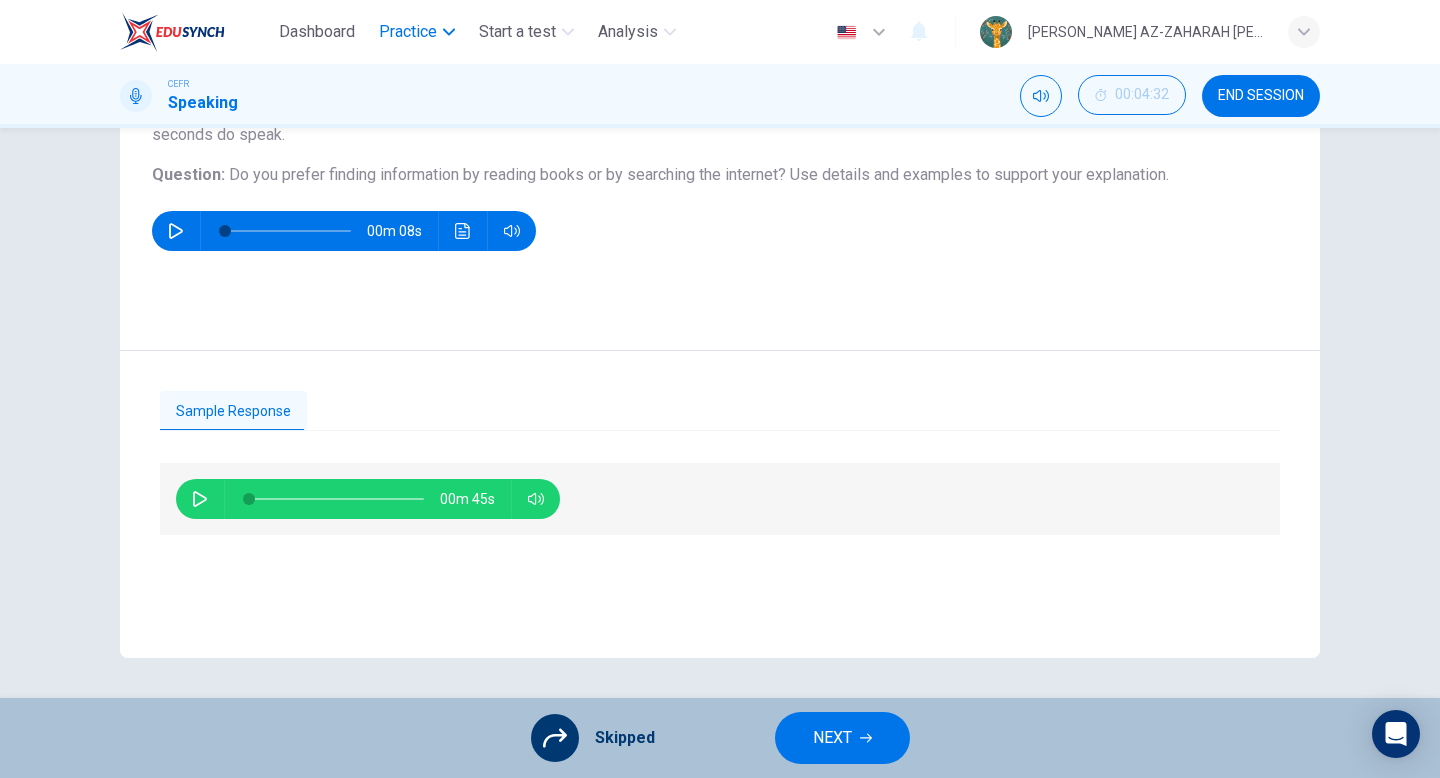 click on "Practice" at bounding box center [408, 32] 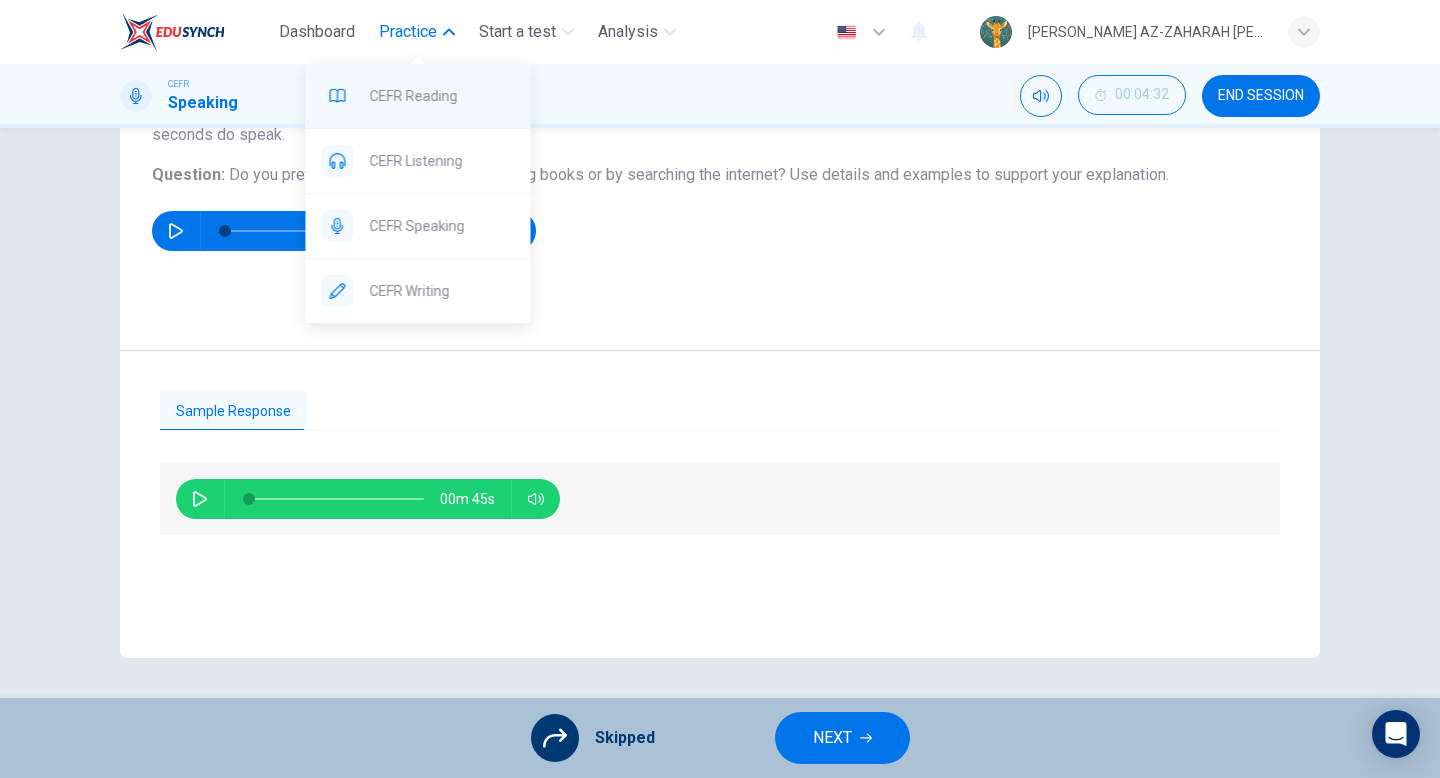 click on "CEFR Reading" at bounding box center (442, 96) 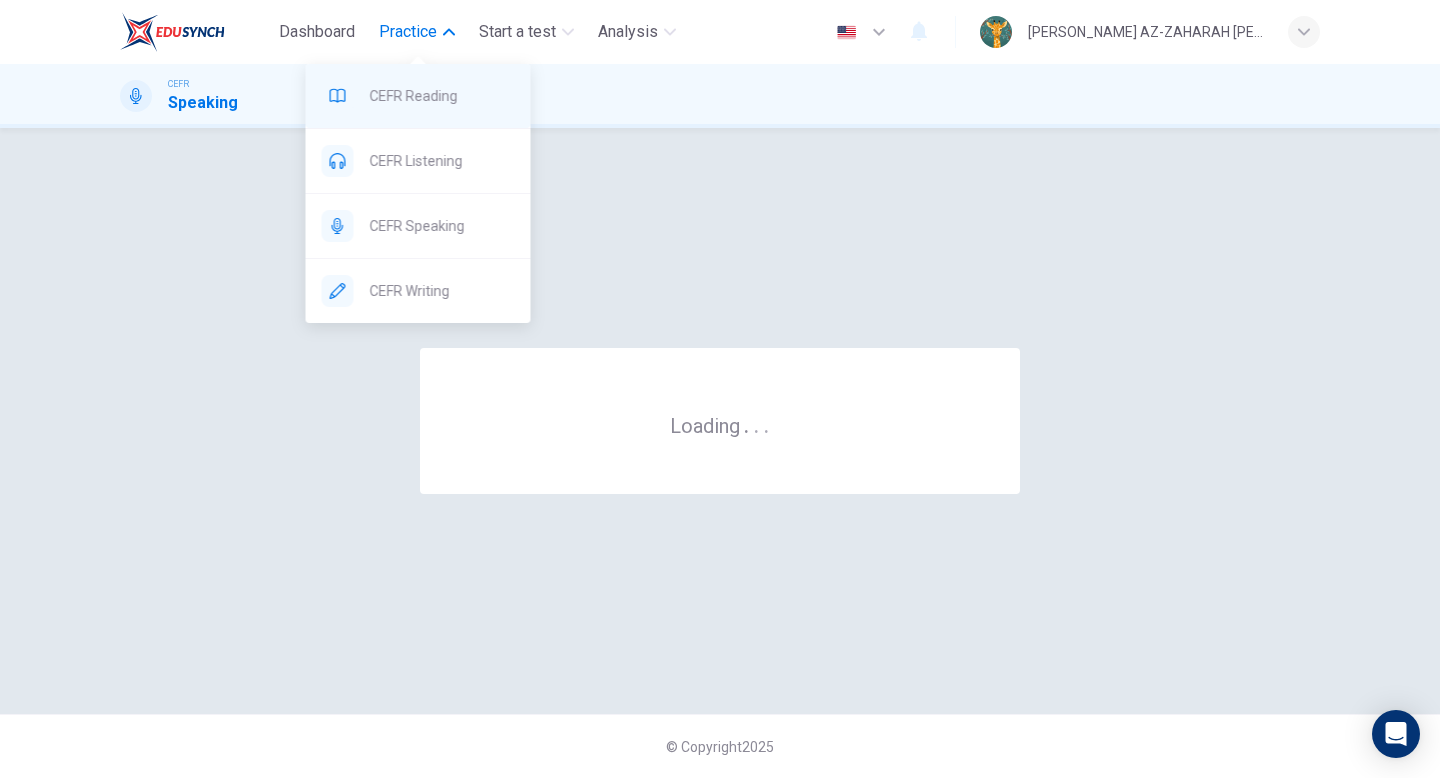 scroll, scrollTop: 0, scrollLeft: 0, axis: both 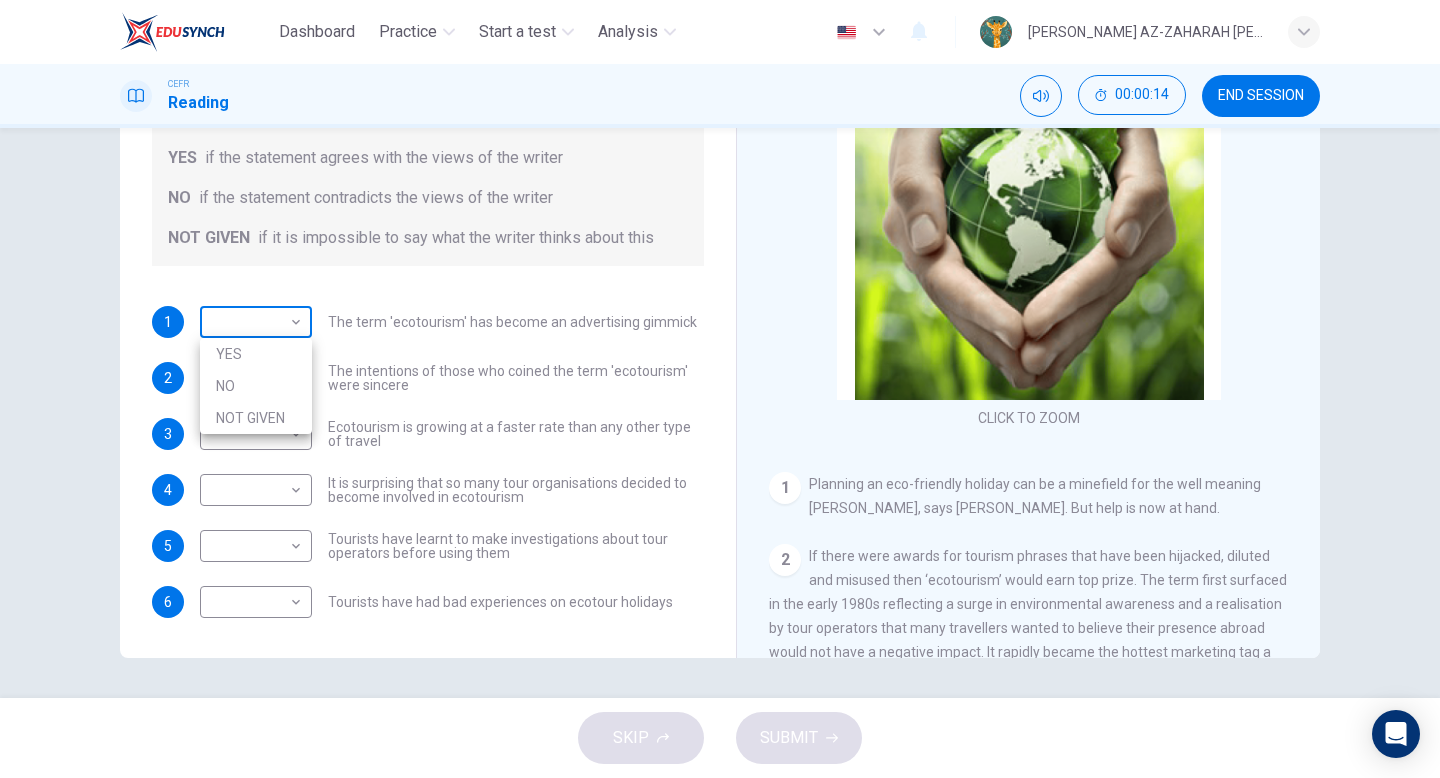 click on "Dashboard Practice Start a test Analysis English en ​ FATIMAH AZ-ZAHARAH BINTI ROZALI CEFR Reading 00:00:14 END SESSION Questions 1 - 6 Do the following statements agree with the information given in the Reading Passage ?
In the boxes below write YES if the statement agrees with the views of the writer NO if the statement contradicts the views of the writer NOT GIVEN if it is impossible to say what the writer thinks about this 1 ​ ​ The term 'ecotourism' has become an advertising gimmick 2 ​ ​ The intentions of those who coined the term 'ecotourism' were sincere 3 ​ ​ Ecotourism is growing at a faster rate than any other type of travel 4 ​ ​ It is surprising that so many tour organisations decided to become involved in ecotourism 5 ​ ​ Tourists have learnt to make investigations about tour operators before using them 6 ​ ​ Tourists have had bad experiences on ecotour holidays It's Eco-logical CLICK TO ZOOM Click to Zoom 1 2 3 4 5 6 7 8 SKIP SUBMIT
Dashboard Practice 2025 NO" at bounding box center [720, 389] 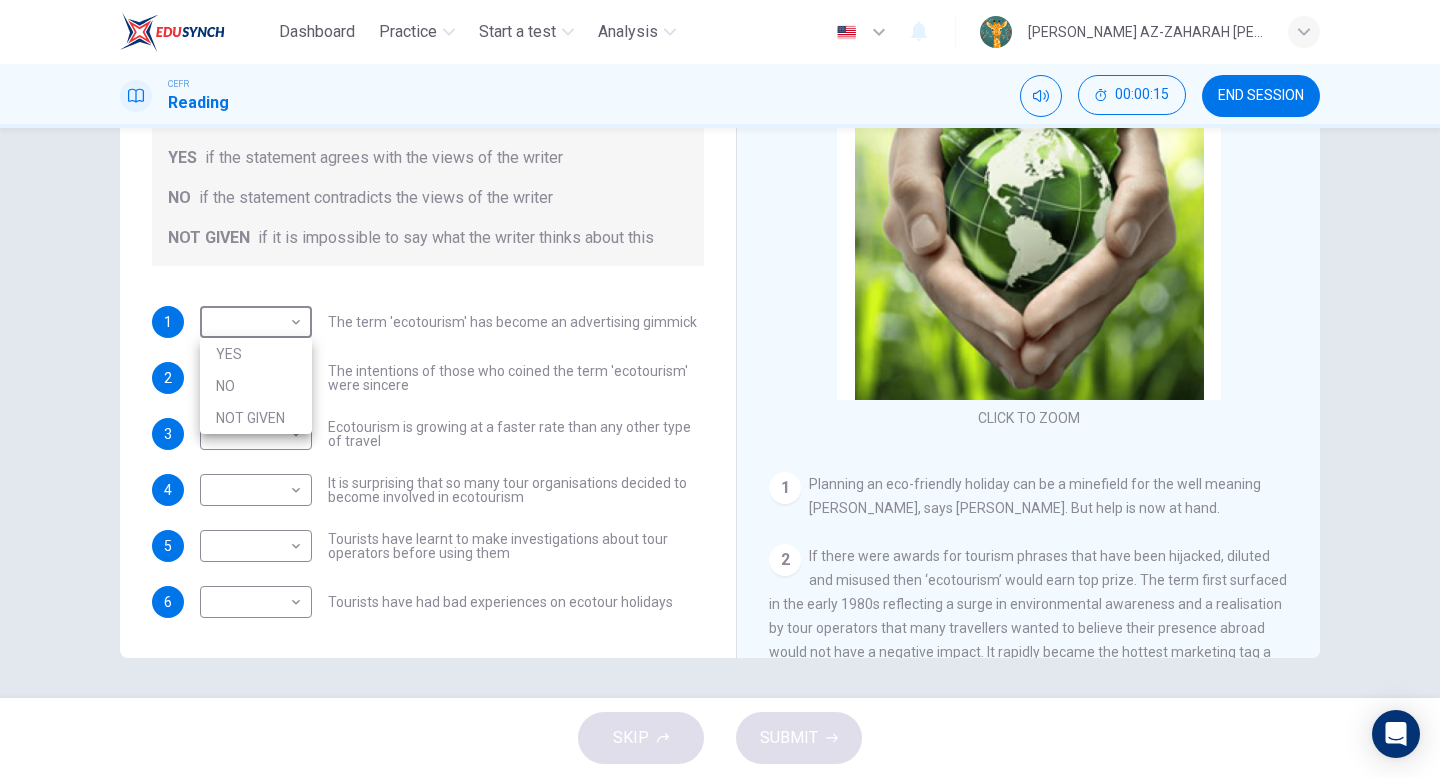 click at bounding box center (720, 389) 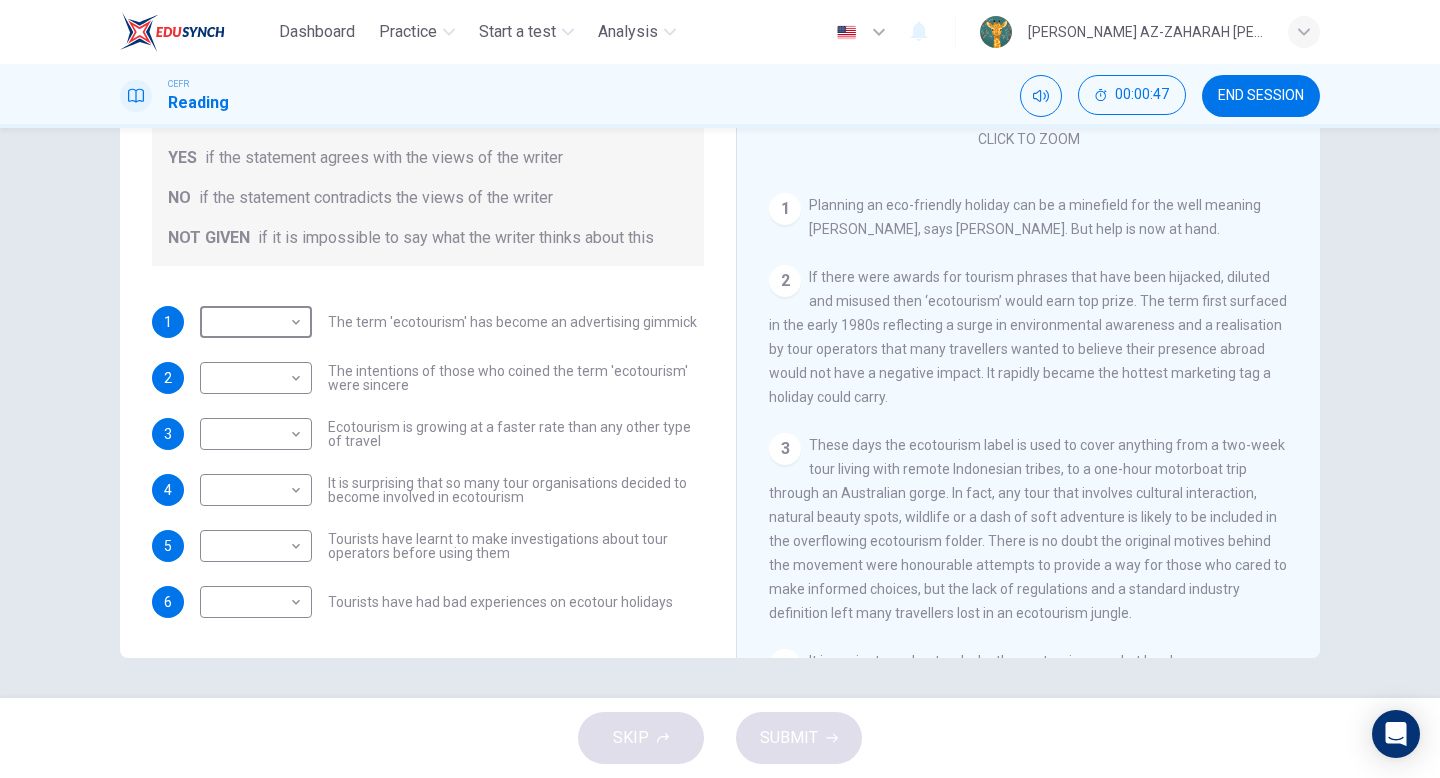 scroll, scrollTop: 313, scrollLeft: 0, axis: vertical 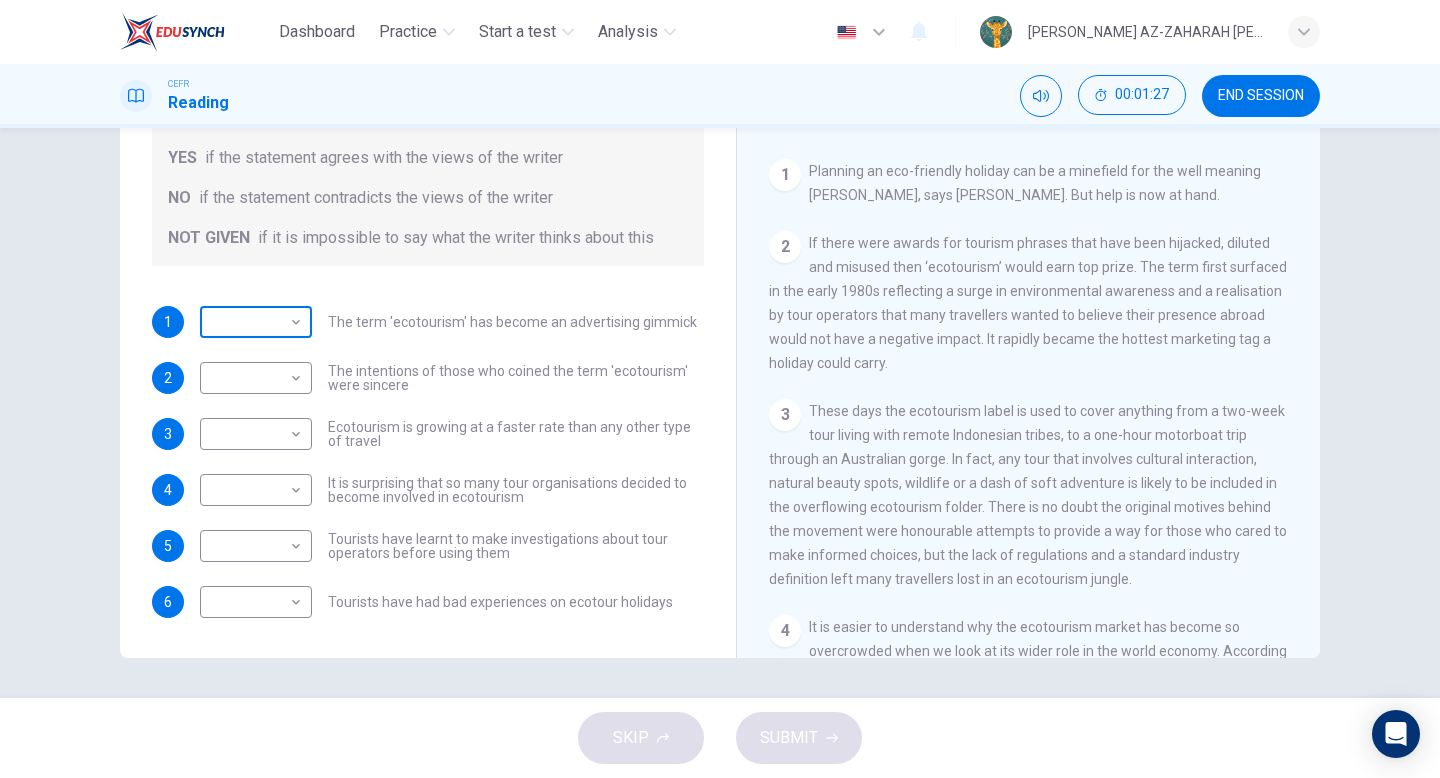 click on "Dashboard Practice Start a test Analysis English en ​ FATIMAH AZ-ZAHARAH BINTI ROZALI CEFR Reading 00:01:27 END SESSION Questions 1 - 6 Do the following statements agree with the information given in the Reading Passage ?
In the boxes below write YES if the statement agrees with the views of the writer NO if the statement contradicts the views of the writer NOT GIVEN if it is impossible to say what the writer thinks about this 1 ​ ​ The term 'ecotourism' has become an advertising gimmick 2 ​ ​ The intentions of those who coined the term 'ecotourism' were sincere 3 ​ ​ Ecotourism is growing at a faster rate than any other type of travel 4 ​ ​ It is surprising that so many tour organisations decided to become involved in ecotourism 5 ​ ​ Tourists have learnt to make investigations about tour operators before using them 6 ​ ​ Tourists have had bad experiences on ecotour holidays It's Eco-logical CLICK TO ZOOM Click to Zoom 1 2 3 4 5 6 7 8 SKIP SUBMIT
Dashboard Practice 2025" at bounding box center (720, 389) 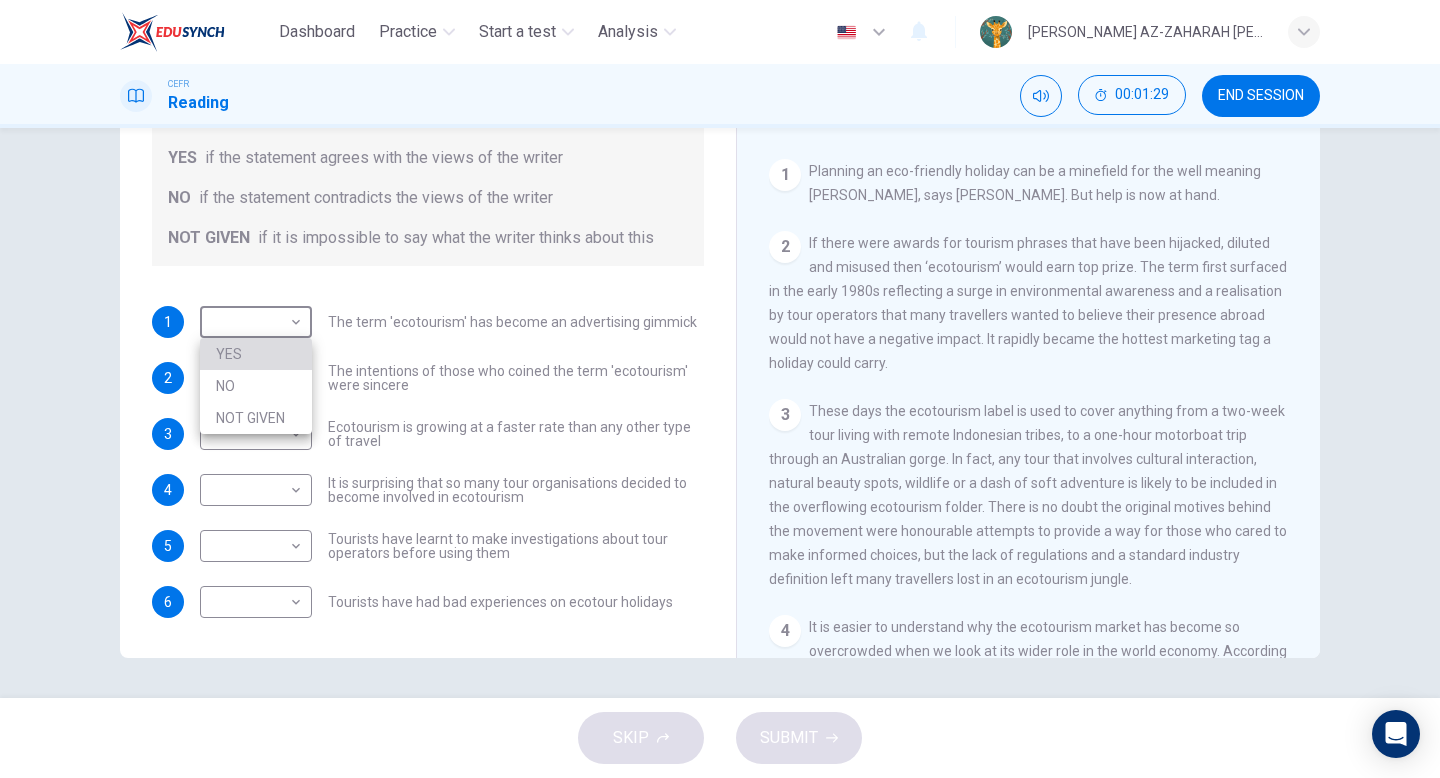 click on "YES" at bounding box center [256, 354] 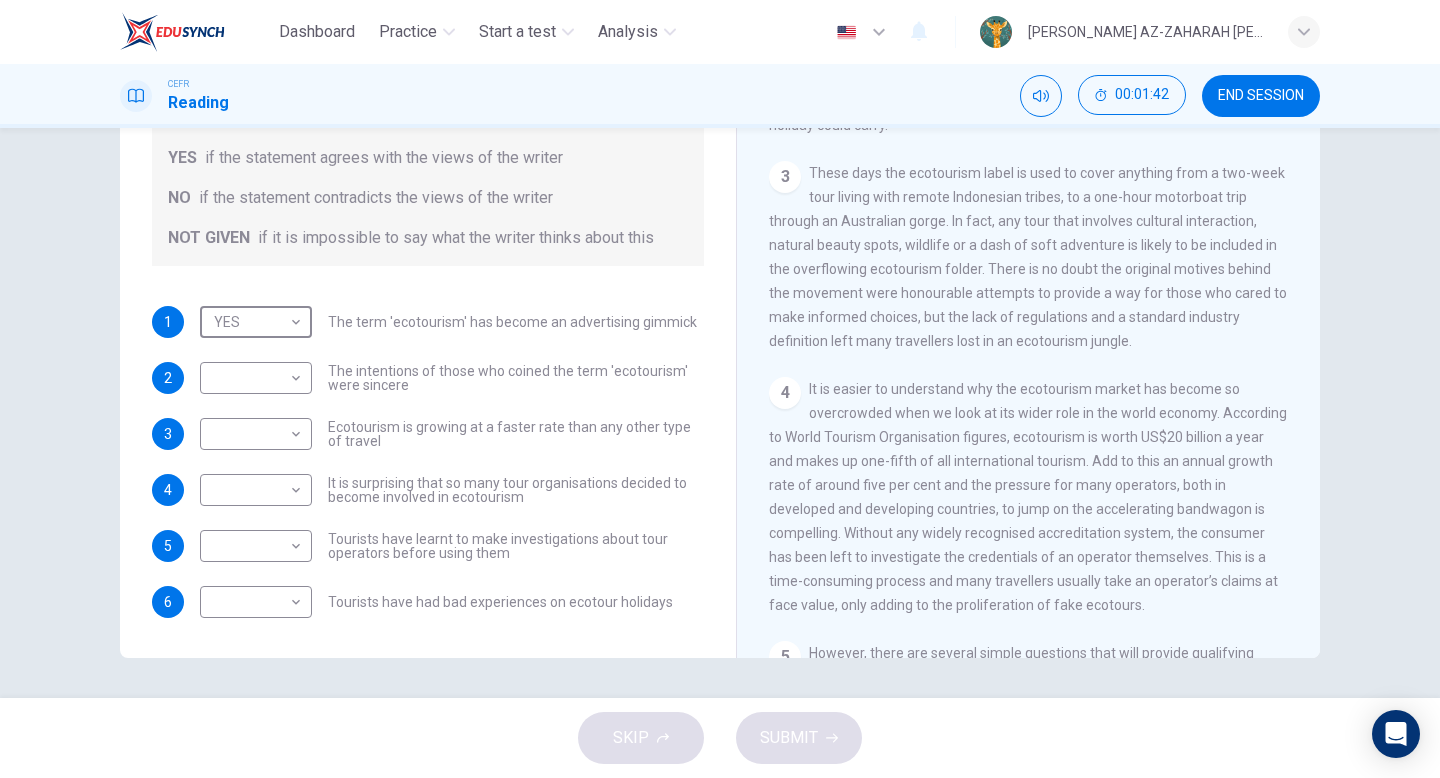 scroll, scrollTop: 556, scrollLeft: 0, axis: vertical 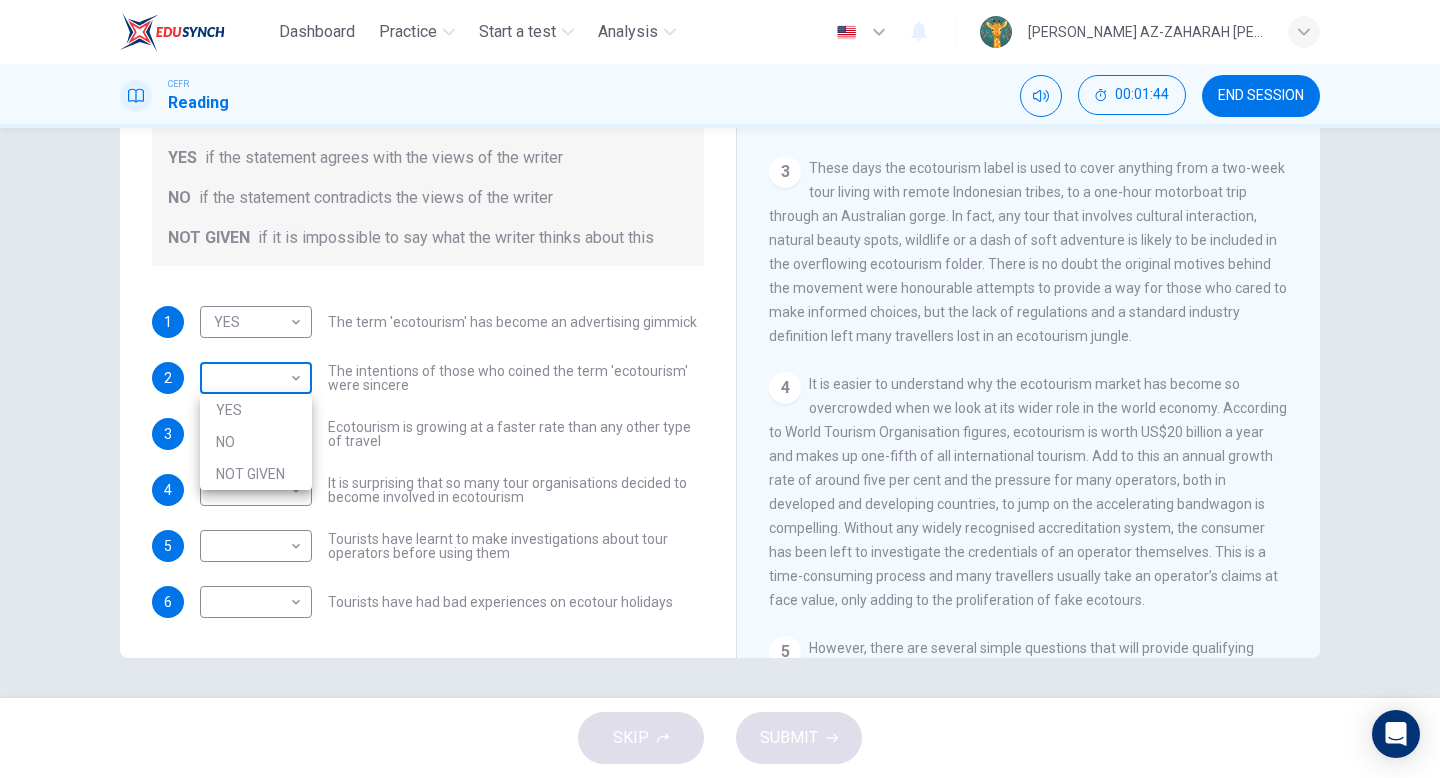 click on "Dashboard Practice Start a test Analysis English en ​ FATIMAH AZ-ZAHARAH BINTI ROZALI CEFR Reading 00:01:44 END SESSION Questions 1 - 6 Do the following statements agree with the information given in the Reading Passage ?
In the boxes below write YES if the statement agrees with the views of the writer NO if the statement contradicts the views of the writer NOT GIVEN if it is impossible to say what the writer thinks about this 1 YES YES ​ The term 'ecotourism' has become an advertising gimmick 2 ​ ​ The intentions of those who coined the term 'ecotourism' were sincere 3 ​ ​ Ecotourism is growing at a faster rate than any other type of travel 4 ​ ​ It is surprising that so many tour organisations decided to become involved in ecotourism 5 ​ ​ Tourists have learnt to make investigations about tour operators before using them 6 ​ ​ Tourists have had bad experiences on ecotour holidays It's Eco-logical CLICK TO ZOOM Click to Zoom 1 2 3 4 5 6 7 8 SKIP SUBMIT
Dashboard Practice YES" at bounding box center (720, 389) 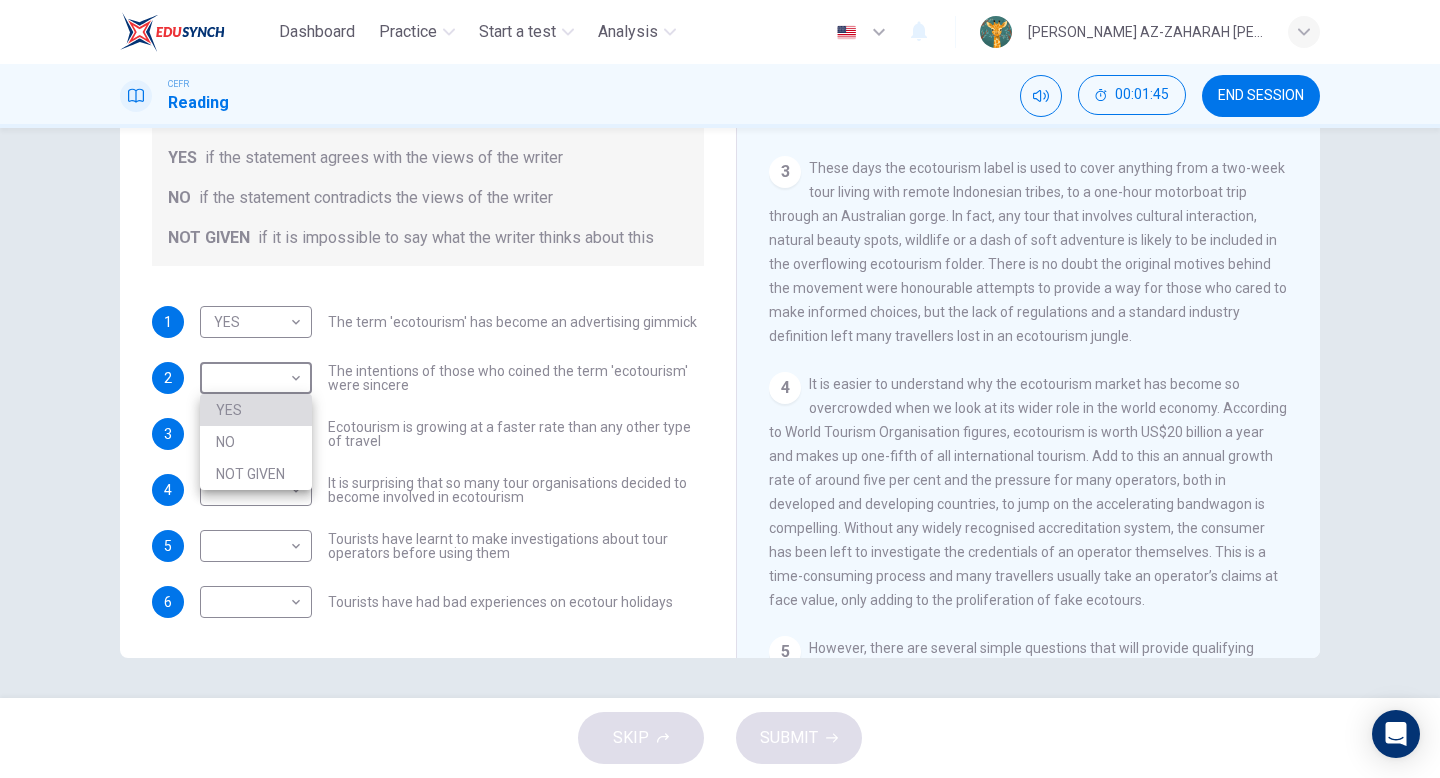 click on "YES" at bounding box center [256, 410] 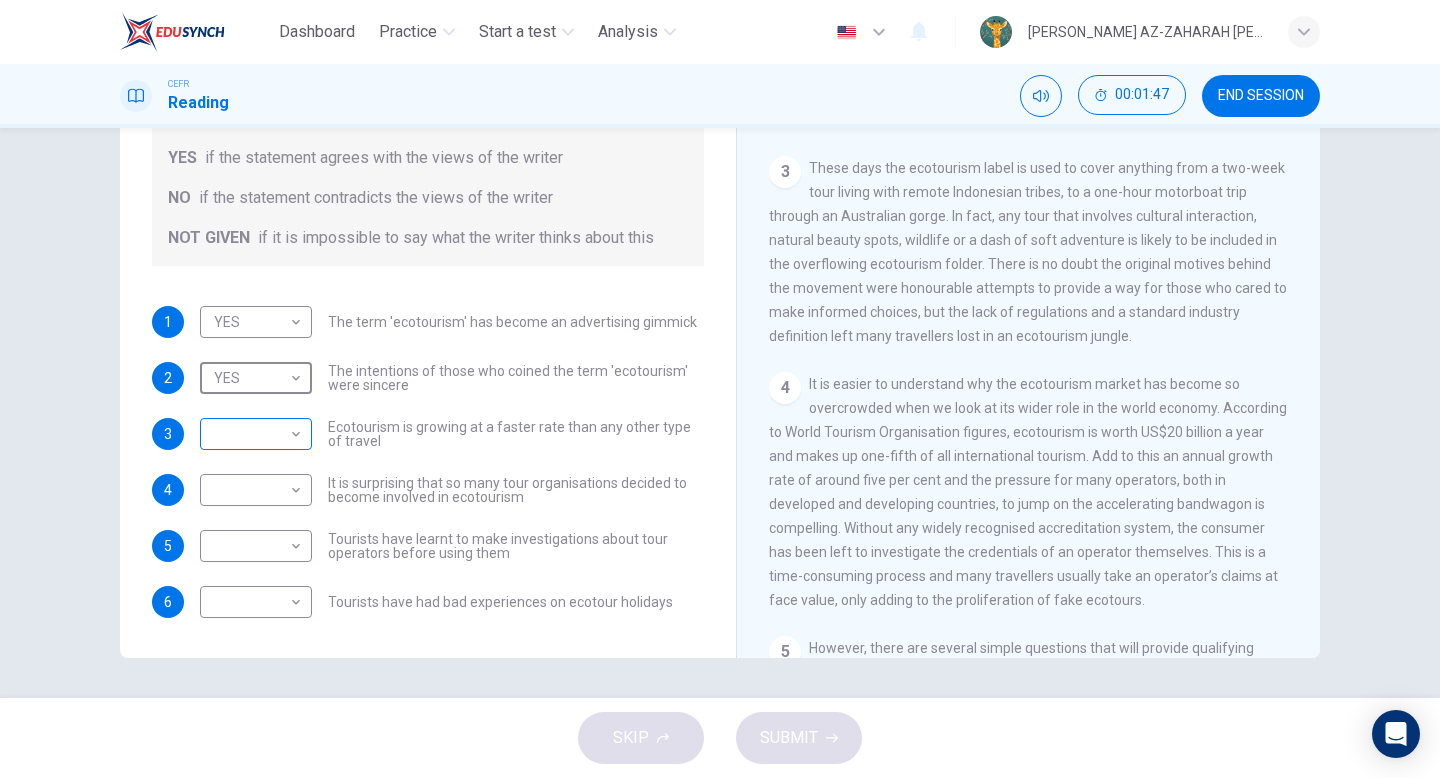 click on "Dashboard Practice Start a test Analysis English en ​ FATIMAH AZ-ZAHARAH BINTI ROZALI CEFR Reading 00:01:47 END SESSION Questions 1 - 6 Do the following statements agree with the information given in the Reading Passage ?
In the boxes below write YES if the statement agrees with the views of the writer NO if the statement contradicts the views of the writer NOT GIVEN if it is impossible to say what the writer thinks about this 1 YES YES ​ The term 'ecotourism' has become an advertising gimmick 2 YES YES ​ The intentions of those who coined the term 'ecotourism' were sincere 3 ​ ​ Ecotourism is growing at a faster rate than any other type of travel 4 ​ ​ It is surprising that so many tour organisations decided to become involved in ecotourism 5 ​ ​ Tourists have learnt to make investigations about tour operators before using them 6 ​ ​ Tourists have had bad experiences on ecotour holidays It's Eco-logical CLICK TO ZOOM Click to Zoom 1 2 3 4 5 6 7 8 SKIP SUBMIT
Dashboard Practice" at bounding box center [720, 389] 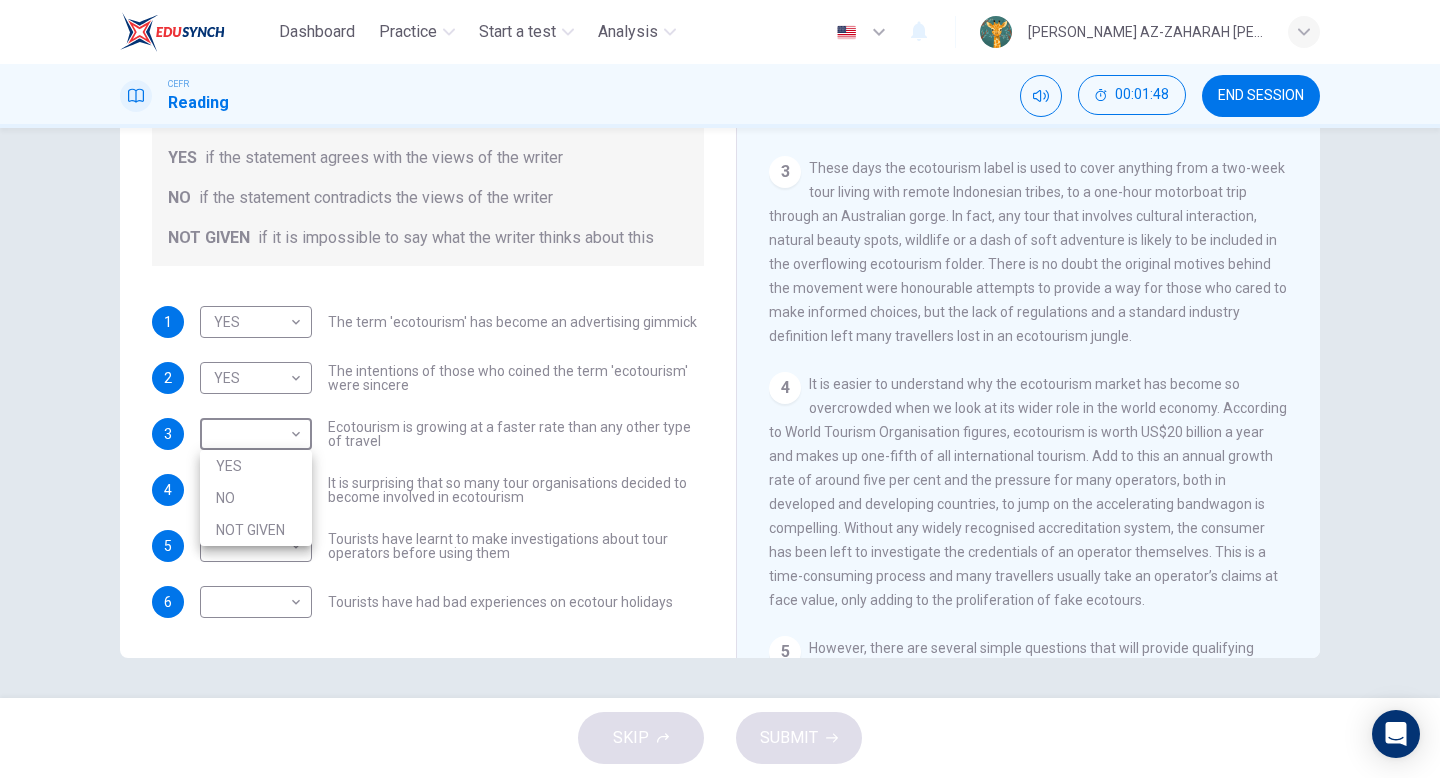 click on "NO" at bounding box center [256, 498] 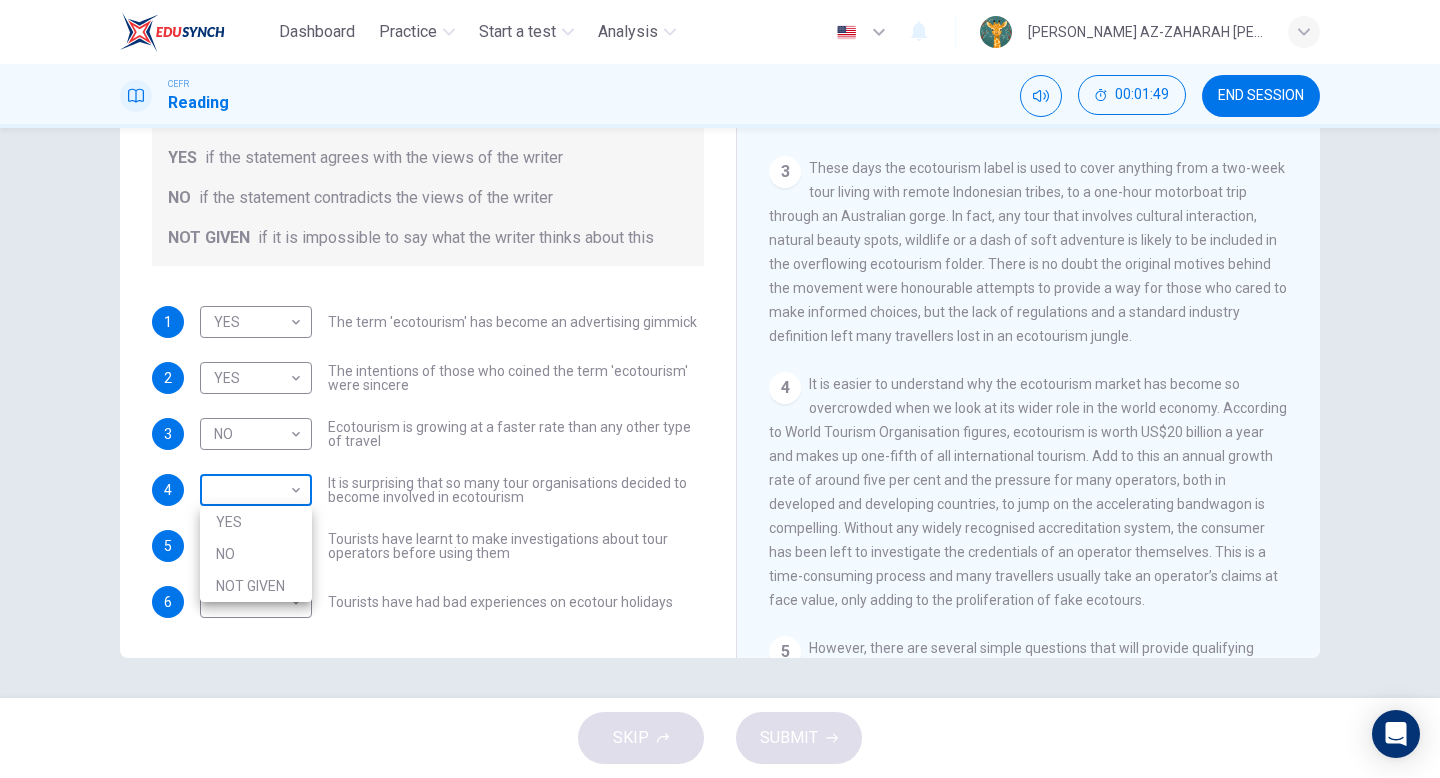 click on "Dashboard Practice Start a test Analysis English en ​ FATIMAH AZ-ZAHARAH BINTI ROZALI CEFR Reading 00:01:49 END SESSION Questions 1 - 6 Do the following statements agree with the information given in the Reading Passage ?
In the boxes below write YES if the statement agrees with the views of the writer NO if the statement contradicts the views of the writer NOT GIVEN if it is impossible to say what the writer thinks about this 1 YES YES ​ The term 'ecotourism' has become an advertising gimmick 2 YES YES ​ The intentions of those who coined the term 'ecotourism' were sincere 3 NO NO ​ Ecotourism is growing at a faster rate than any other type of travel 4 ​ ​ It is surprising that so many tour organisations decided to become involved in ecotourism 5 ​ ​ Tourists have learnt to make investigations about tour operators before using them 6 ​ ​ Tourists have had bad experiences on ecotour holidays It's Eco-logical CLICK TO ZOOM Click to Zoom 1 2 3 4 5 6 7 8 SKIP SUBMIT
Dashboard 2025" at bounding box center [720, 389] 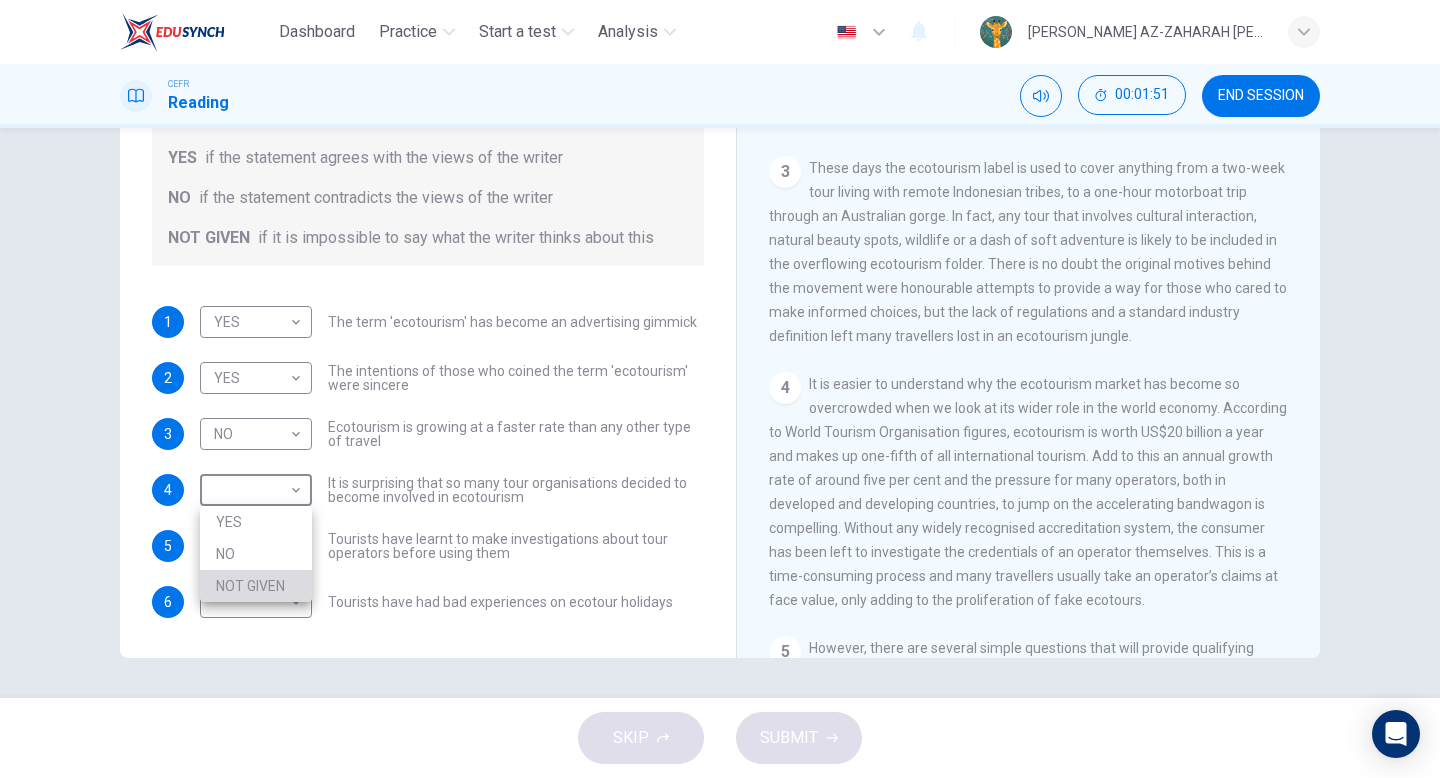 click on "NOT GIVEN" at bounding box center (256, 586) 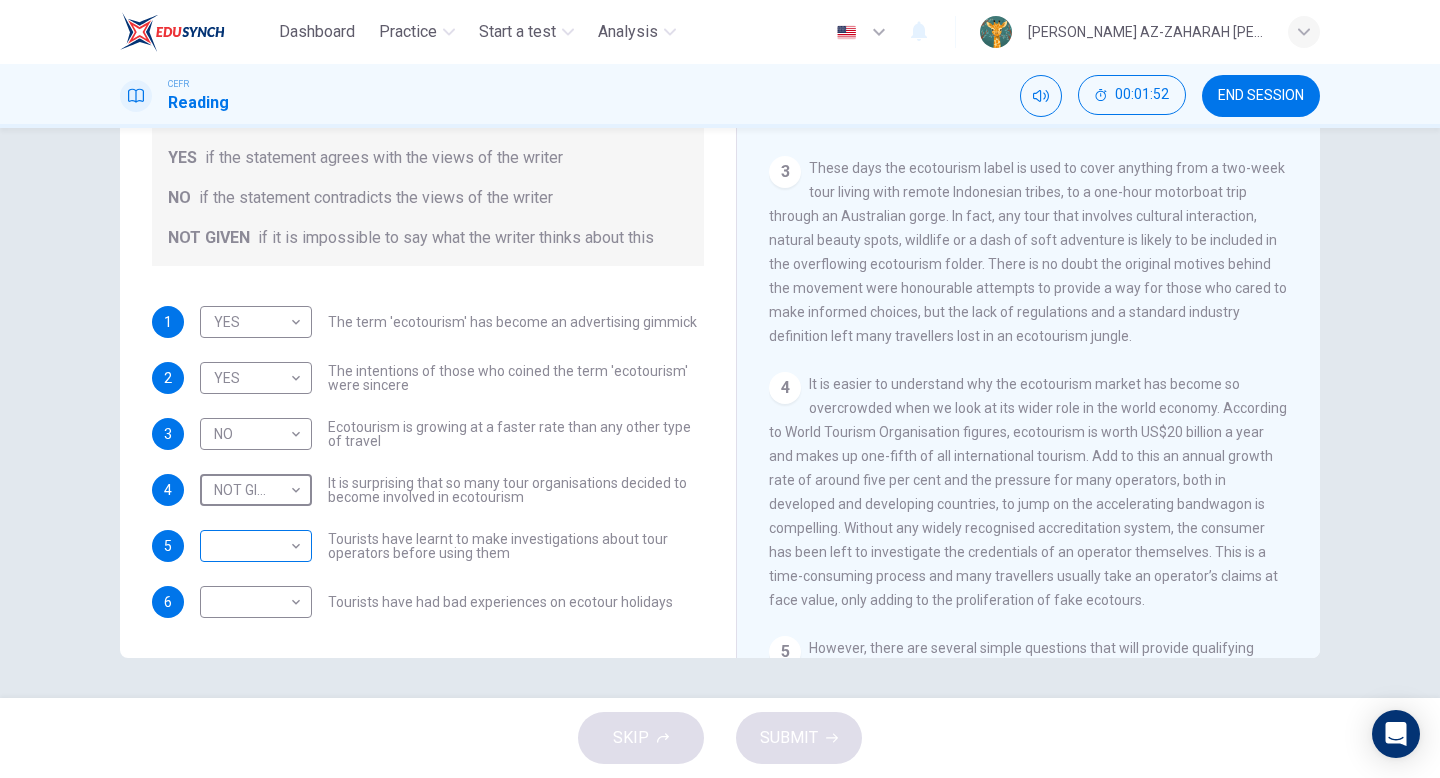 click on "Dashboard Practice Start a test Analysis English en ​ FATIMAH AZ-ZAHARAH BINTI ROZALI CEFR Reading 00:01:52 END SESSION Questions 1 - 6 Do the following statements agree with the information given in the Reading Passage ?
In the boxes below write YES if the statement agrees with the views of the writer NO if the statement contradicts the views of the writer NOT GIVEN if it is impossible to say what the writer thinks about this 1 YES YES ​ The term 'ecotourism' has become an advertising gimmick 2 YES YES ​ The intentions of those who coined the term 'ecotourism' were sincere 3 NO NO ​ Ecotourism is growing at a faster rate than any other type of travel 4 NOT GIVEN NOT GIVEN ​ It is surprising that so many tour organisations decided to become involved in ecotourism 5 ​ ​ Tourists have learnt to make investigations about tour operators before using them 6 ​ ​ Tourists have had bad experiences on ecotour holidays It's Eco-logical CLICK TO ZOOM Click to Zoom 1 2 3 4 5 6 7 8 SKIP SUBMIT" at bounding box center (720, 389) 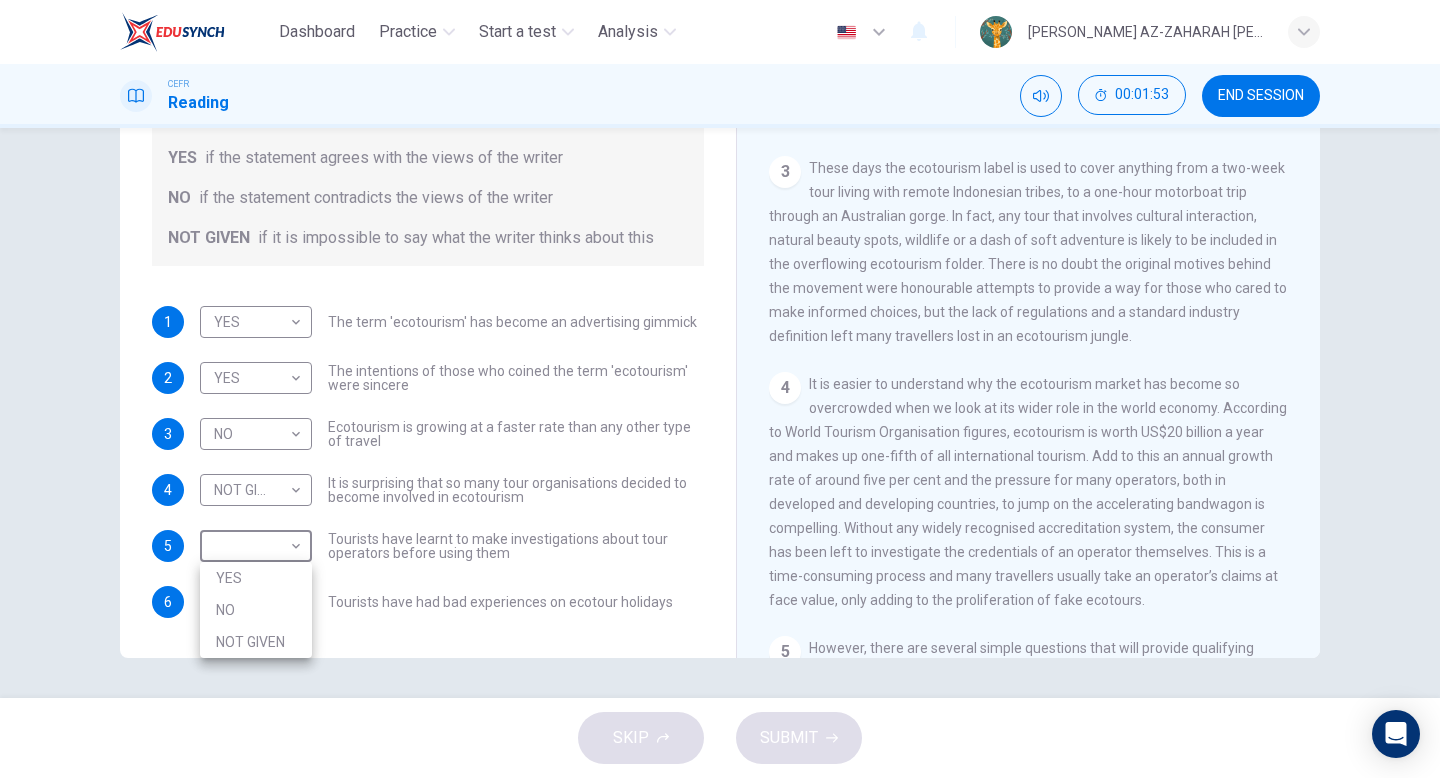 click on "YES" at bounding box center [256, 578] 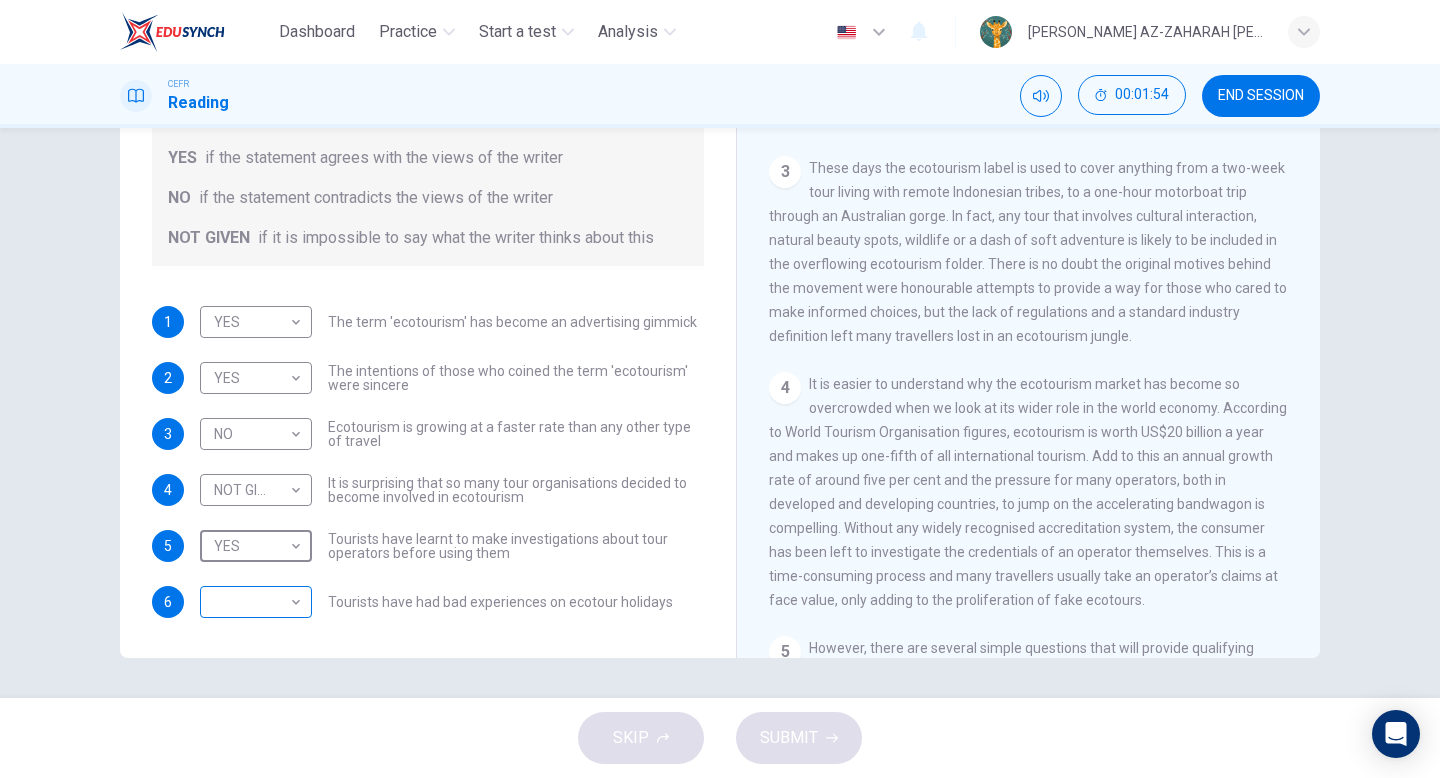 click on "Dashboard Practice Start a test Analysis English en ​ FATIMAH AZ-ZAHARAH BINTI ROZALI CEFR Reading 00:01:54 END SESSION Questions 1 - 6 Do the following statements agree with the information given in the Reading Passage ?
In the boxes below write YES if the statement agrees with the views of the writer NO if the statement contradicts the views of the writer NOT GIVEN if it is impossible to say what the writer thinks about this 1 YES YES ​ The term 'ecotourism' has become an advertising gimmick 2 YES YES ​ The intentions of those who coined the term 'ecotourism' were sincere 3 NO NO ​ Ecotourism is growing at a faster rate than any other type of travel 4 NOT GIVEN NOT GIVEN ​ It is surprising that so many tour organisations decided to become involved in ecotourism 5 YES YES ​ Tourists have learnt to make investigations about tour operators before using them 6 ​ ​ Tourists have had bad experiences on ecotour holidays It's Eco-logical CLICK TO ZOOM Click to Zoom 1 2 3 4 5 6 7 8 SKIP SUBMIT" at bounding box center [720, 389] 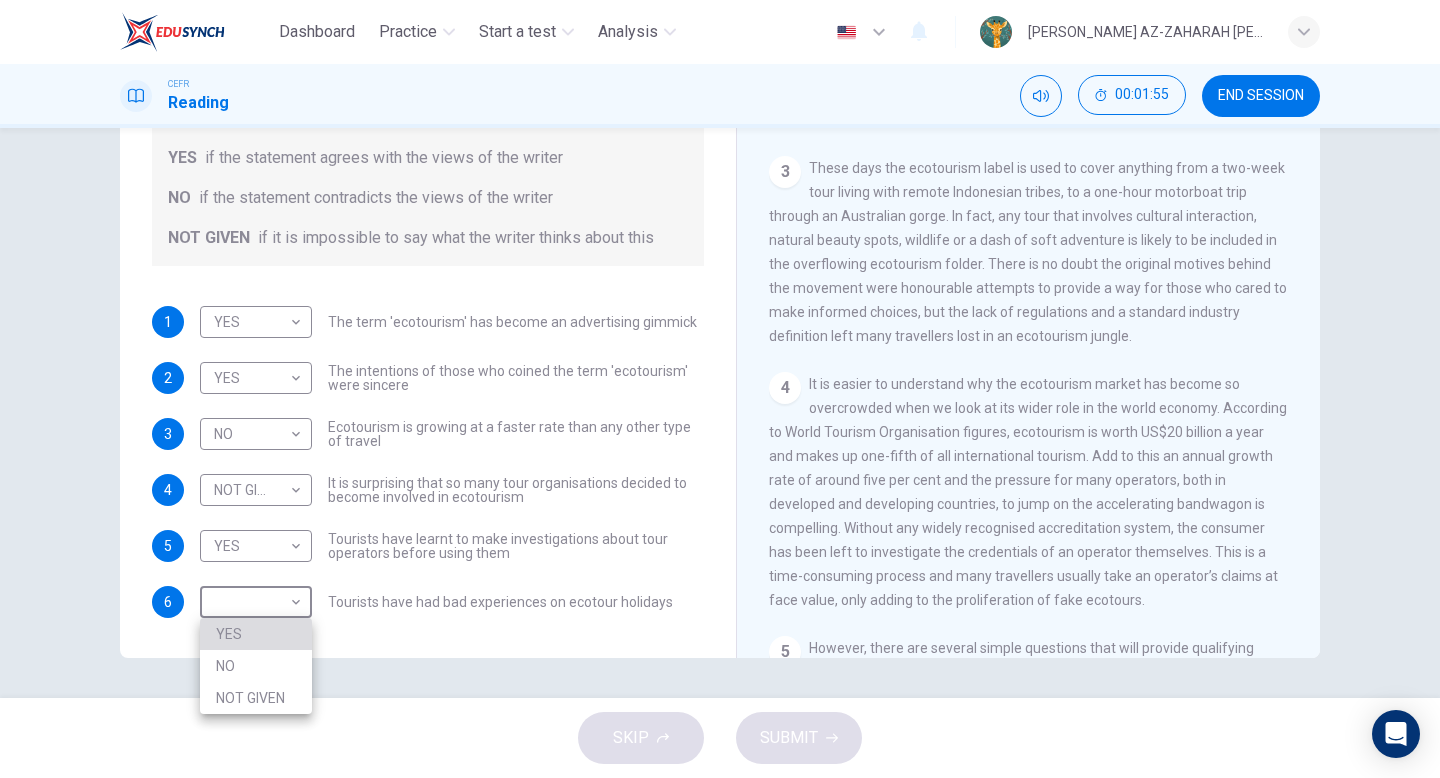 click on "YES" at bounding box center (256, 634) 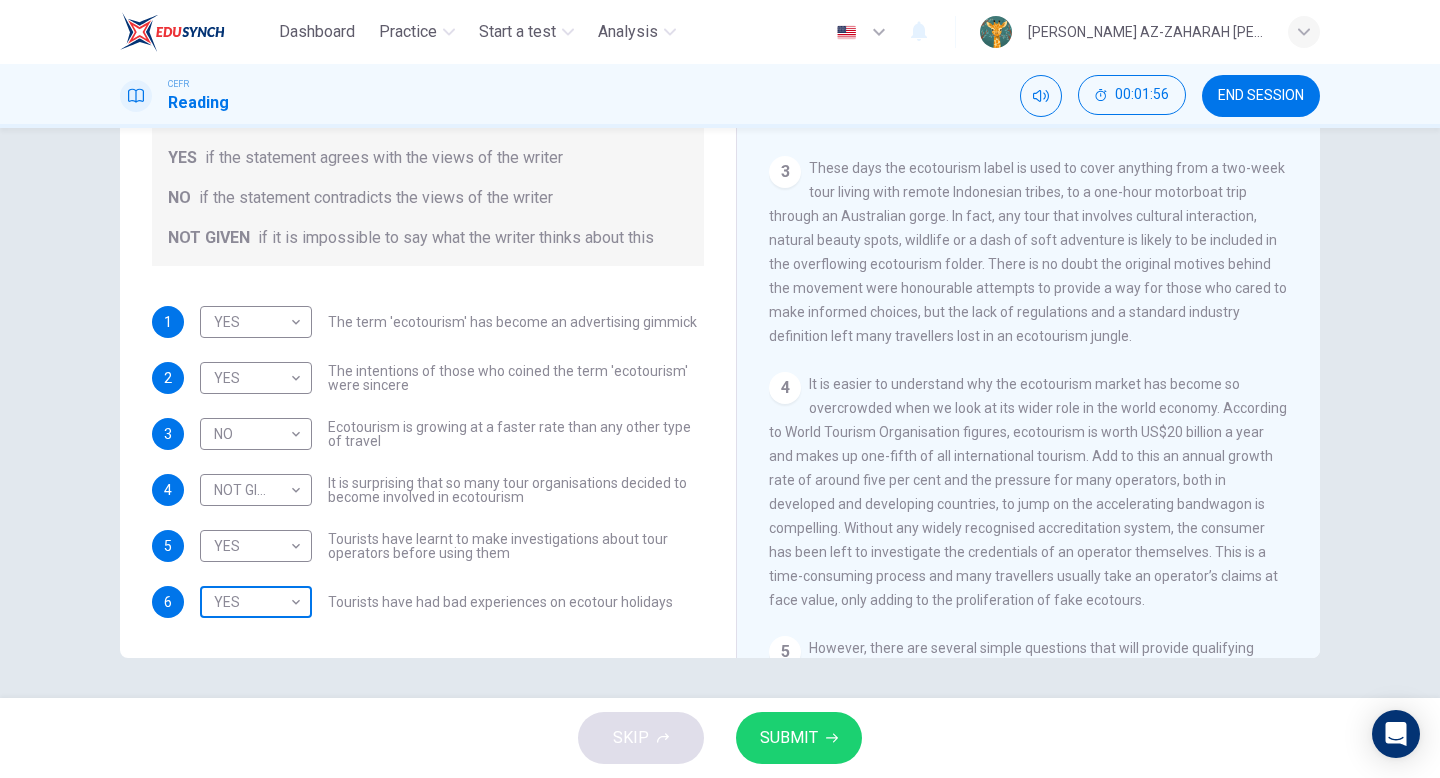 click on "Dashboard Practice Start a test Analysis English en ​ FATIMAH AZ-ZAHARAH BINTI ROZALI CEFR Reading 00:01:56 END SESSION Questions 1 - 6 Do the following statements agree with the information given in the Reading Passage ?
In the boxes below write YES if the statement agrees with the views of the writer NO if the statement contradicts the views of the writer NOT GIVEN if it is impossible to say what the writer thinks about this 1 YES YES ​ The term 'ecotourism' has become an advertising gimmick 2 YES YES ​ The intentions of those who coined the term 'ecotourism' were sincere 3 NO NO ​ Ecotourism is growing at a faster rate than any other type of travel 4 NOT GIVEN NOT GIVEN ​ It is surprising that so many tour organisations decided to become involved in ecotourism 5 YES YES ​ Tourists have learnt to make investigations about tour operators before using them 6 YES YES ​ Tourists have had bad experiences on ecotour holidays It's Eco-logical CLICK TO ZOOM Click to Zoom 1 2 3 4 5 6 7 8 SKIP SUBMIT" at bounding box center [720, 389] 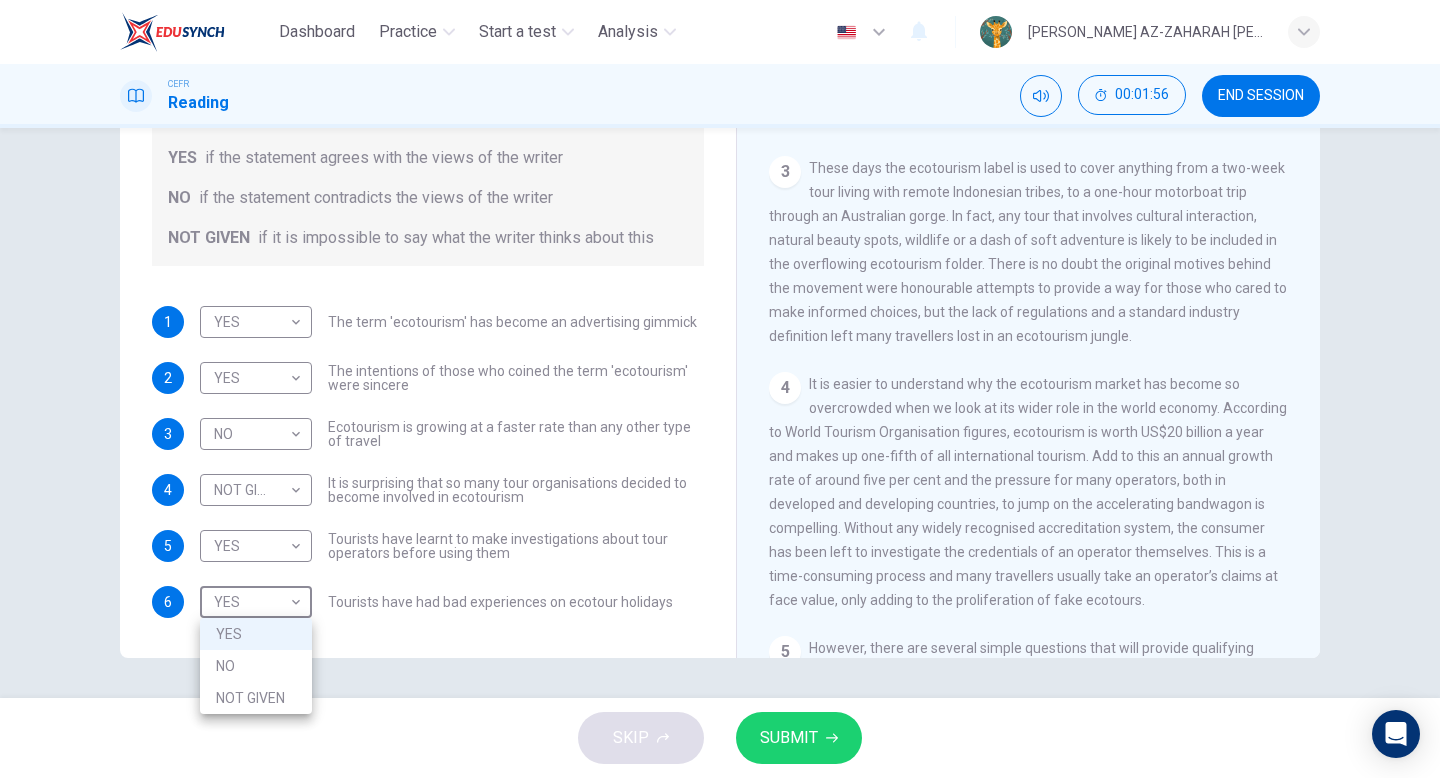 click on "NO" at bounding box center (256, 666) 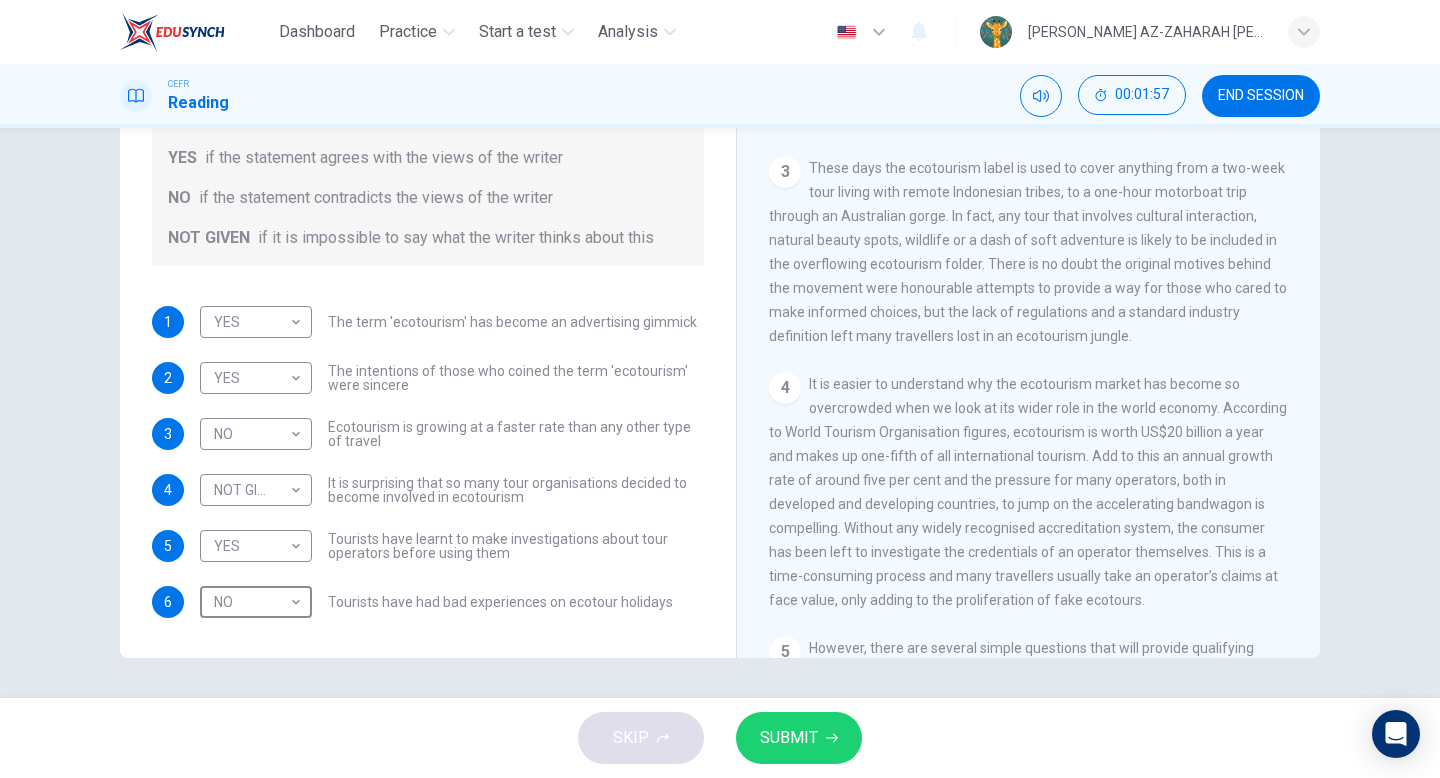 click on "SUBMIT" at bounding box center (789, 738) 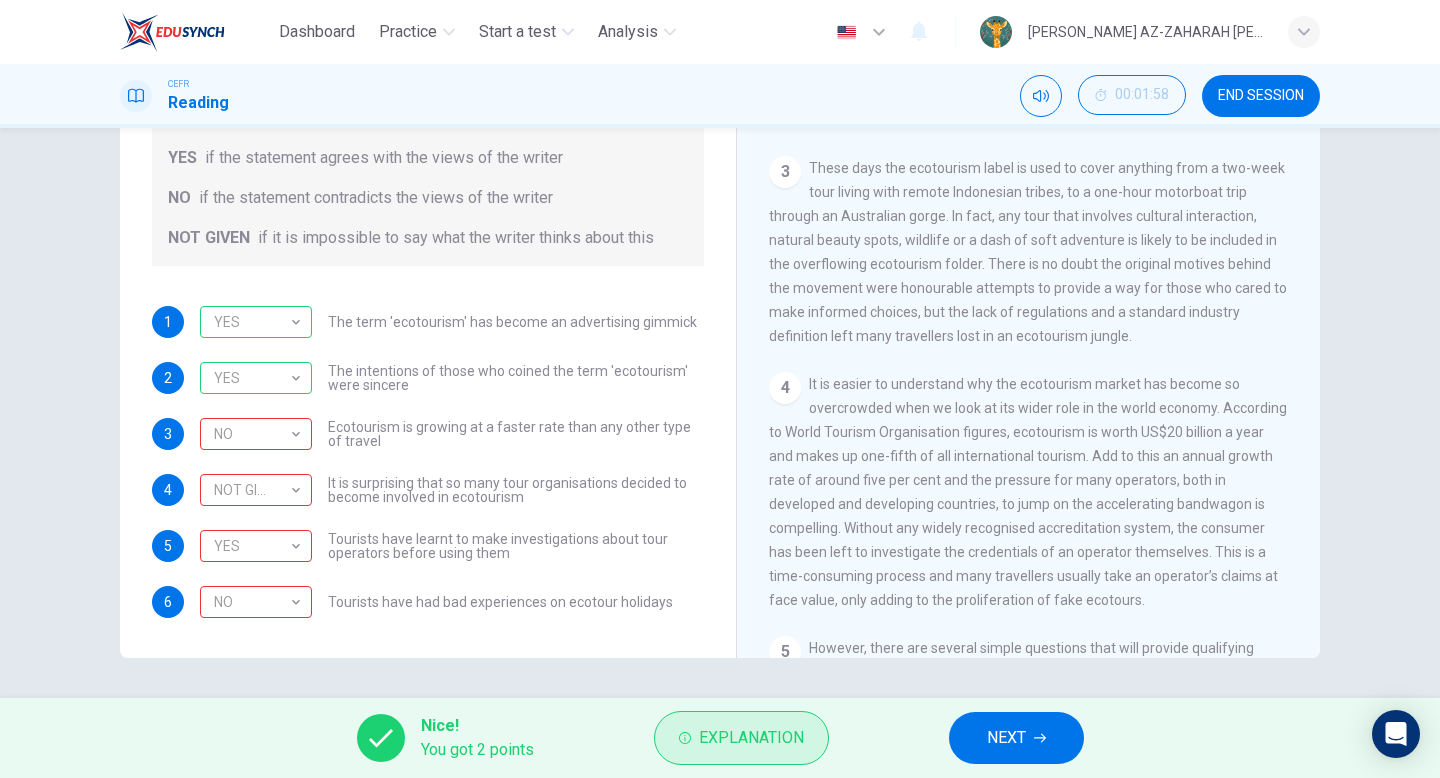 click on "Explanation" at bounding box center (751, 738) 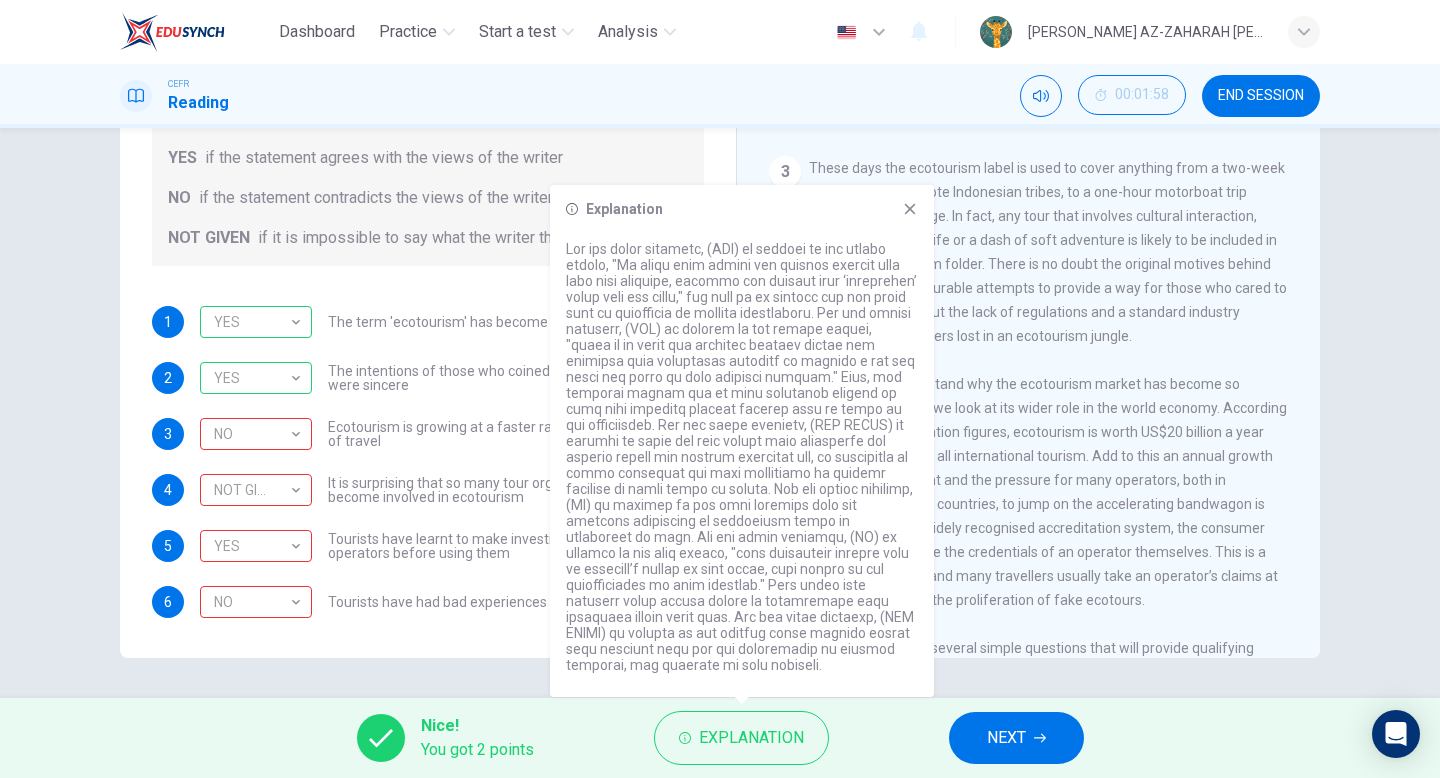 click on "NEXT" at bounding box center [1006, 738] 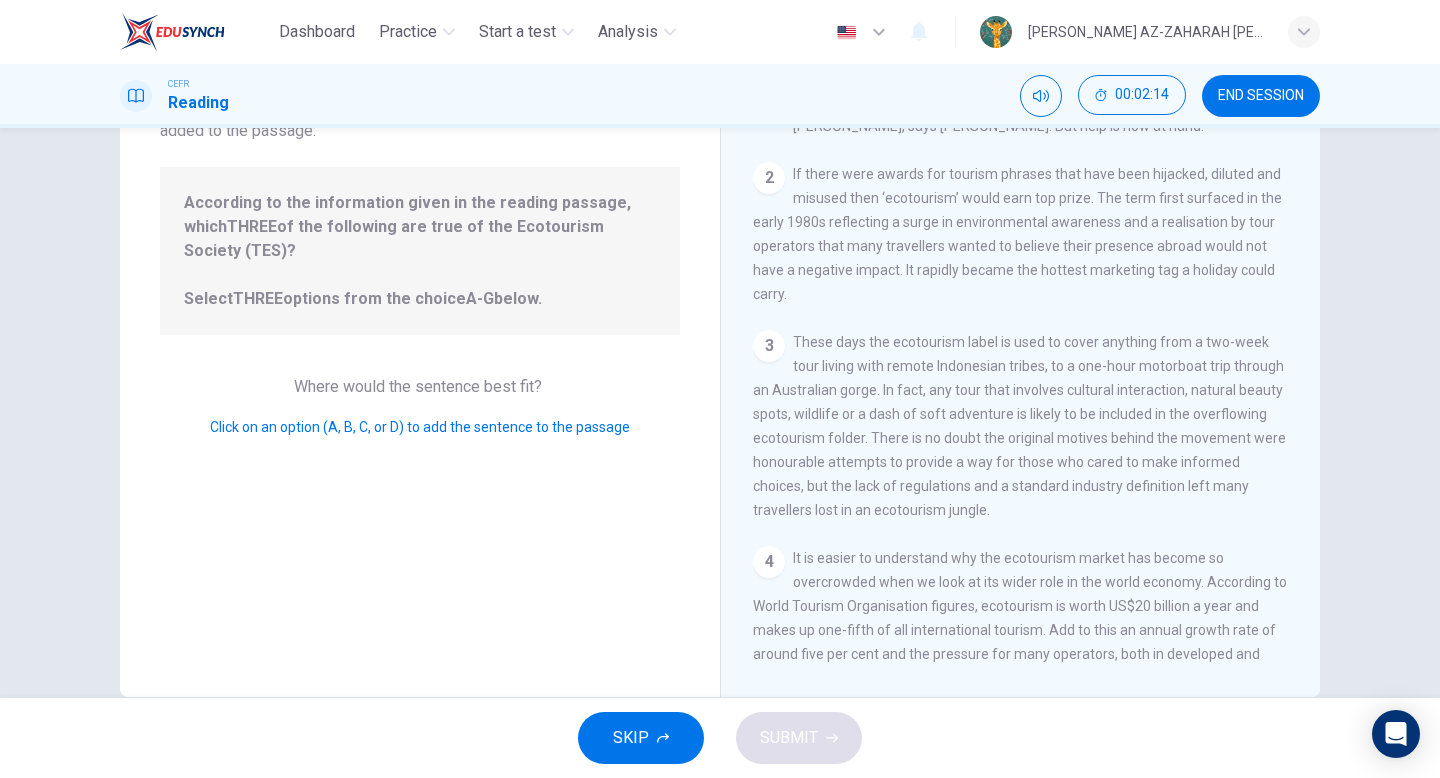 scroll, scrollTop: 205, scrollLeft: 0, axis: vertical 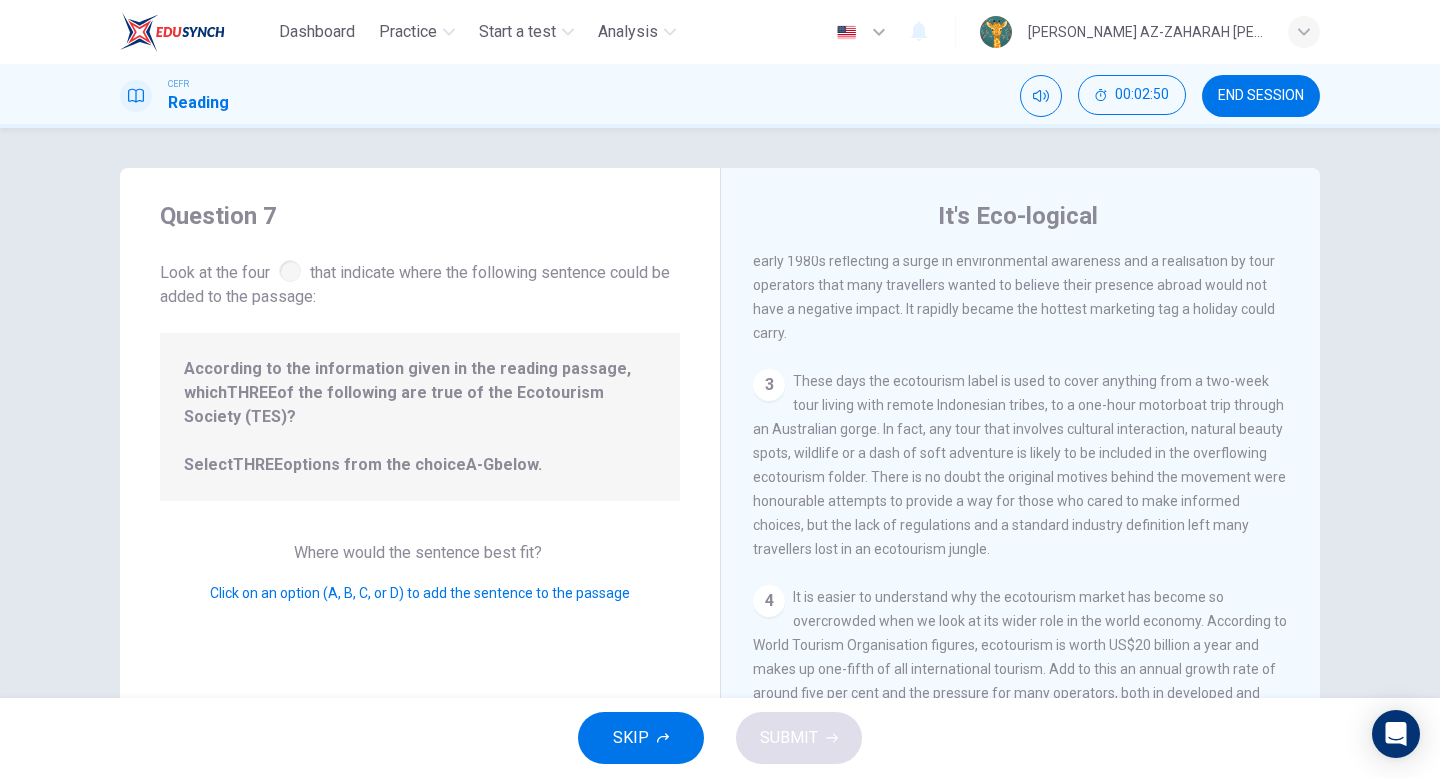 click on "Click on an option (A, B, C, or D) to add the sentence to the passage" at bounding box center [420, 593] 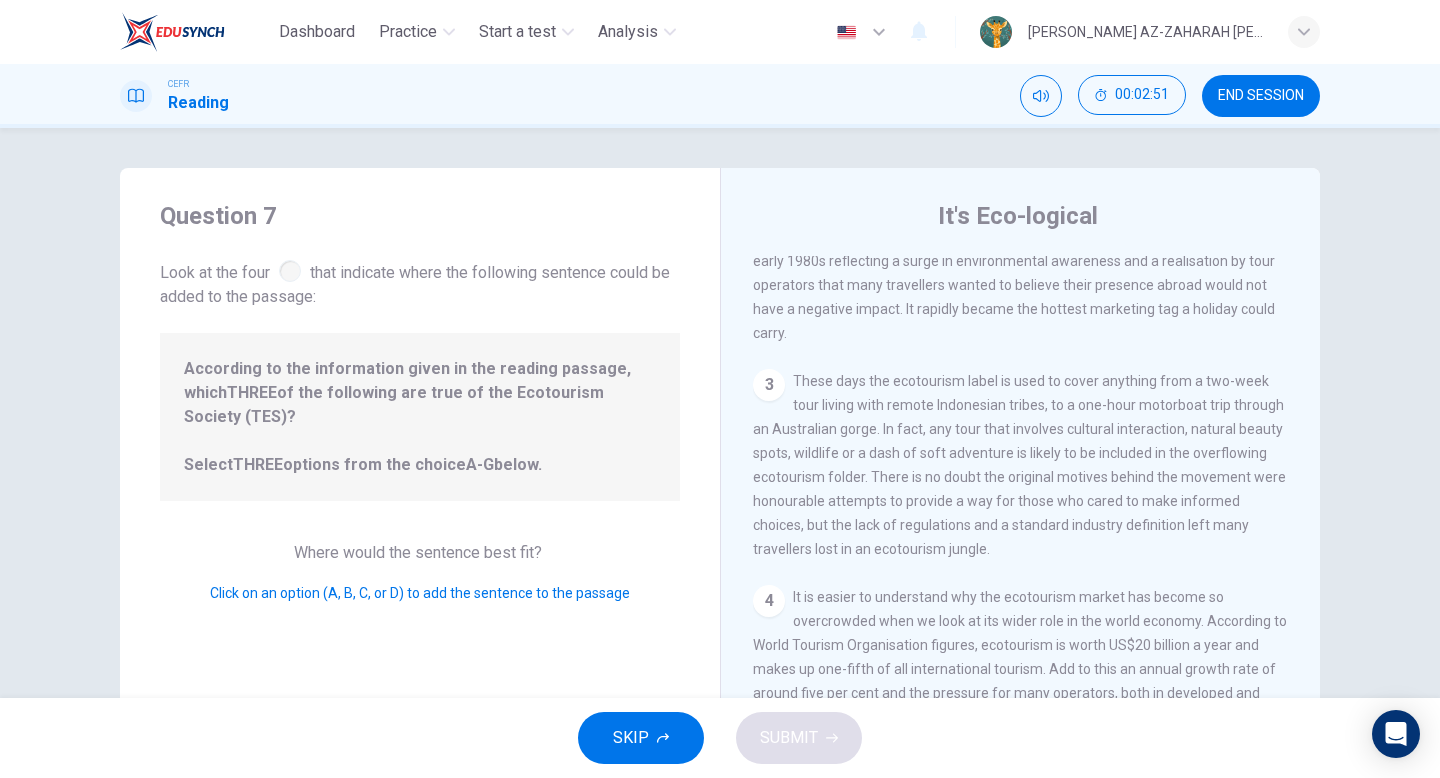 scroll, scrollTop: 0, scrollLeft: 0, axis: both 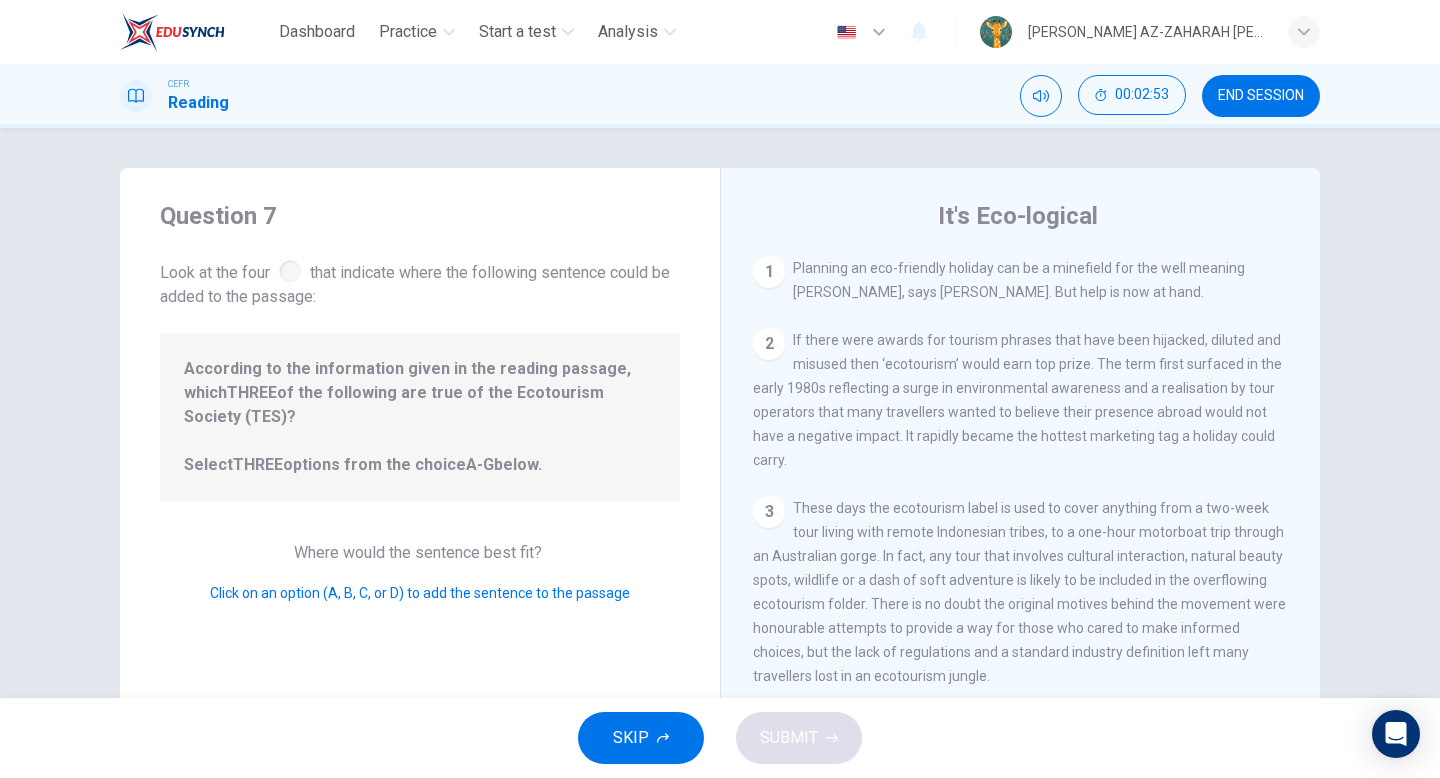 click on "1" at bounding box center [769, 272] 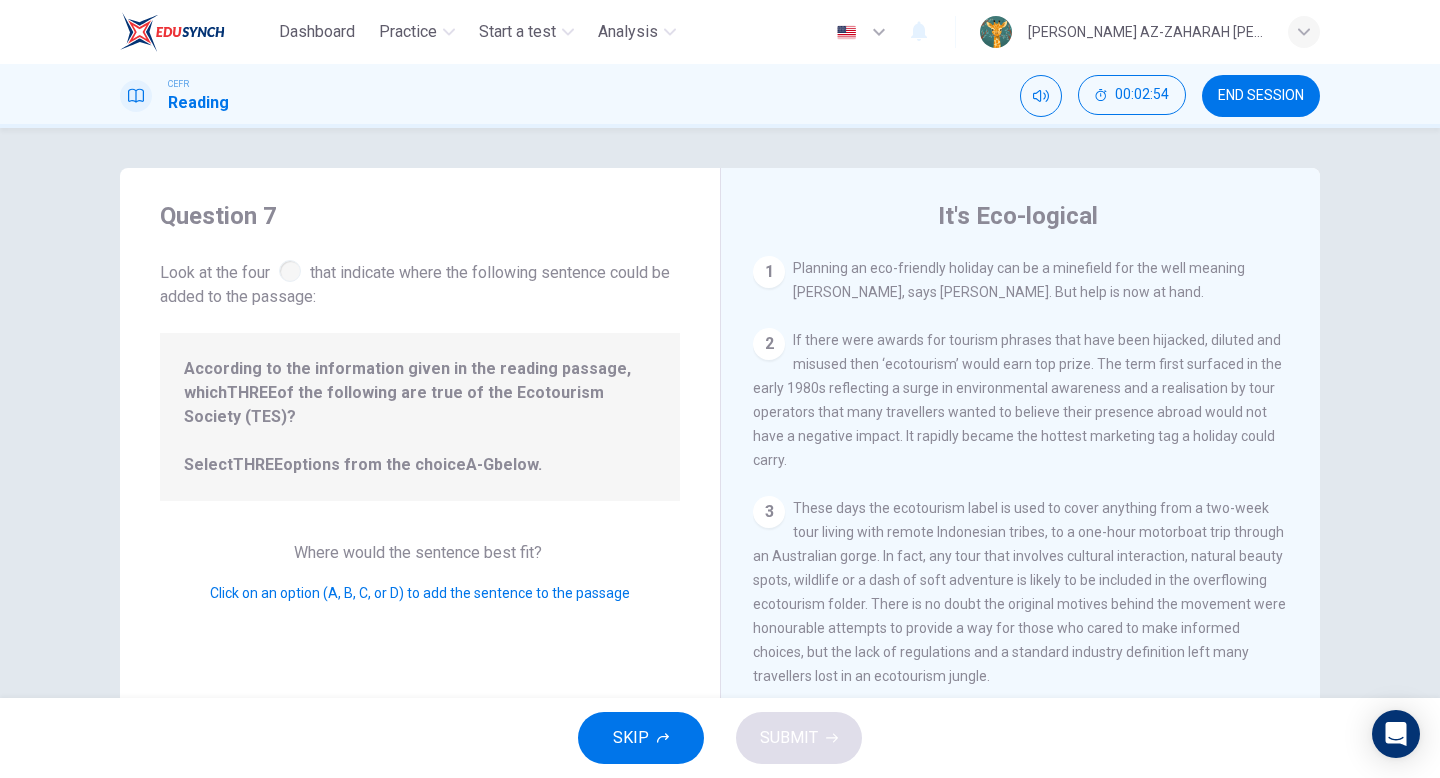click on "1" at bounding box center [769, 272] 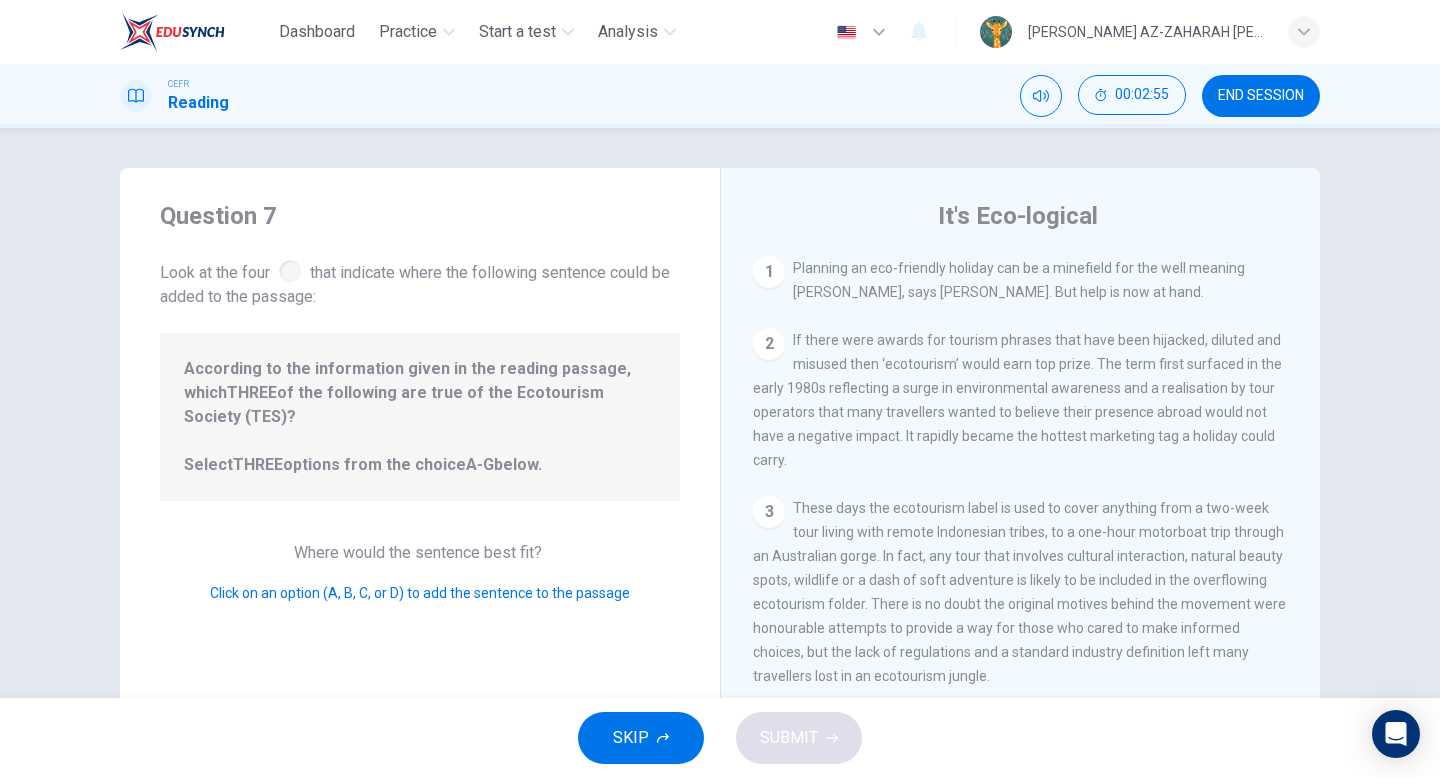 click on "2" at bounding box center [769, 344] 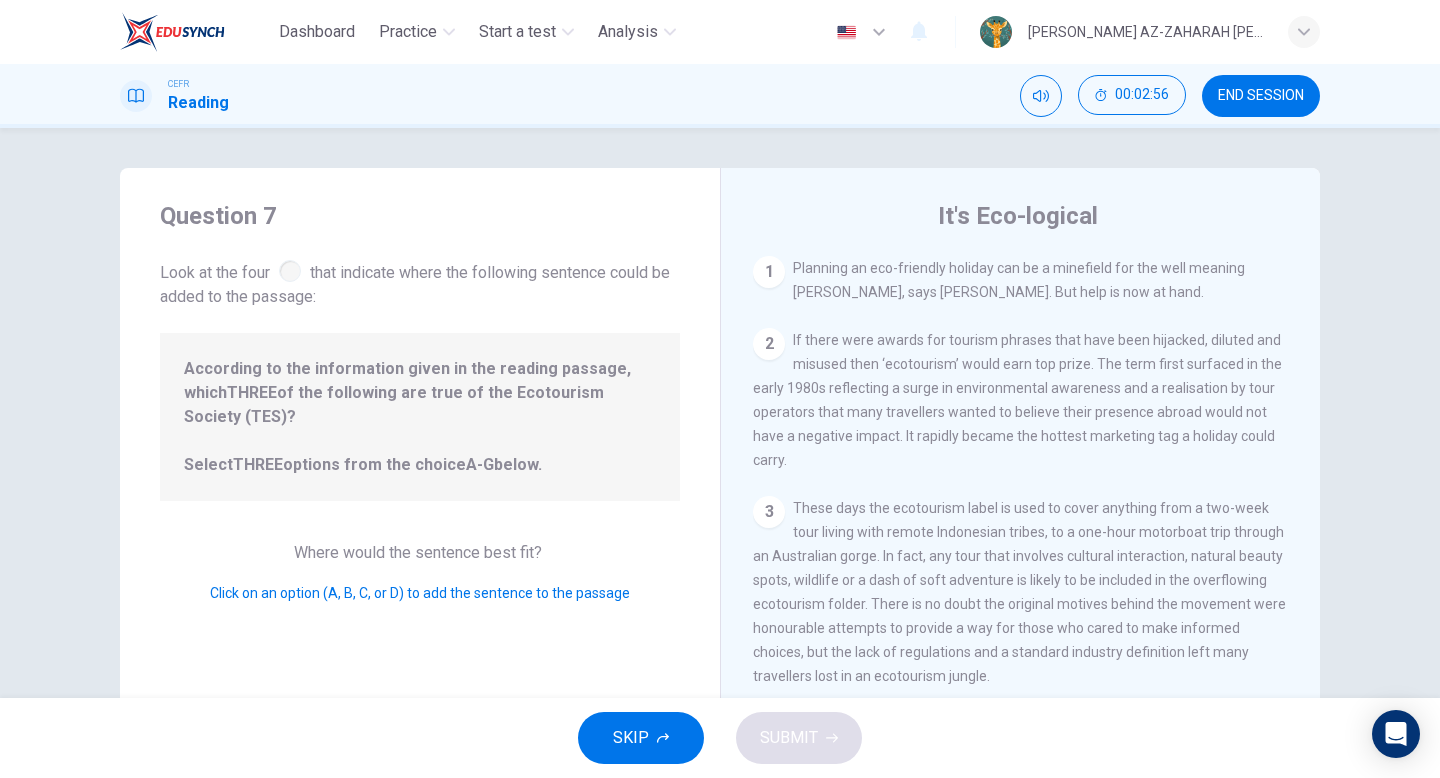 click on "2" at bounding box center [769, 344] 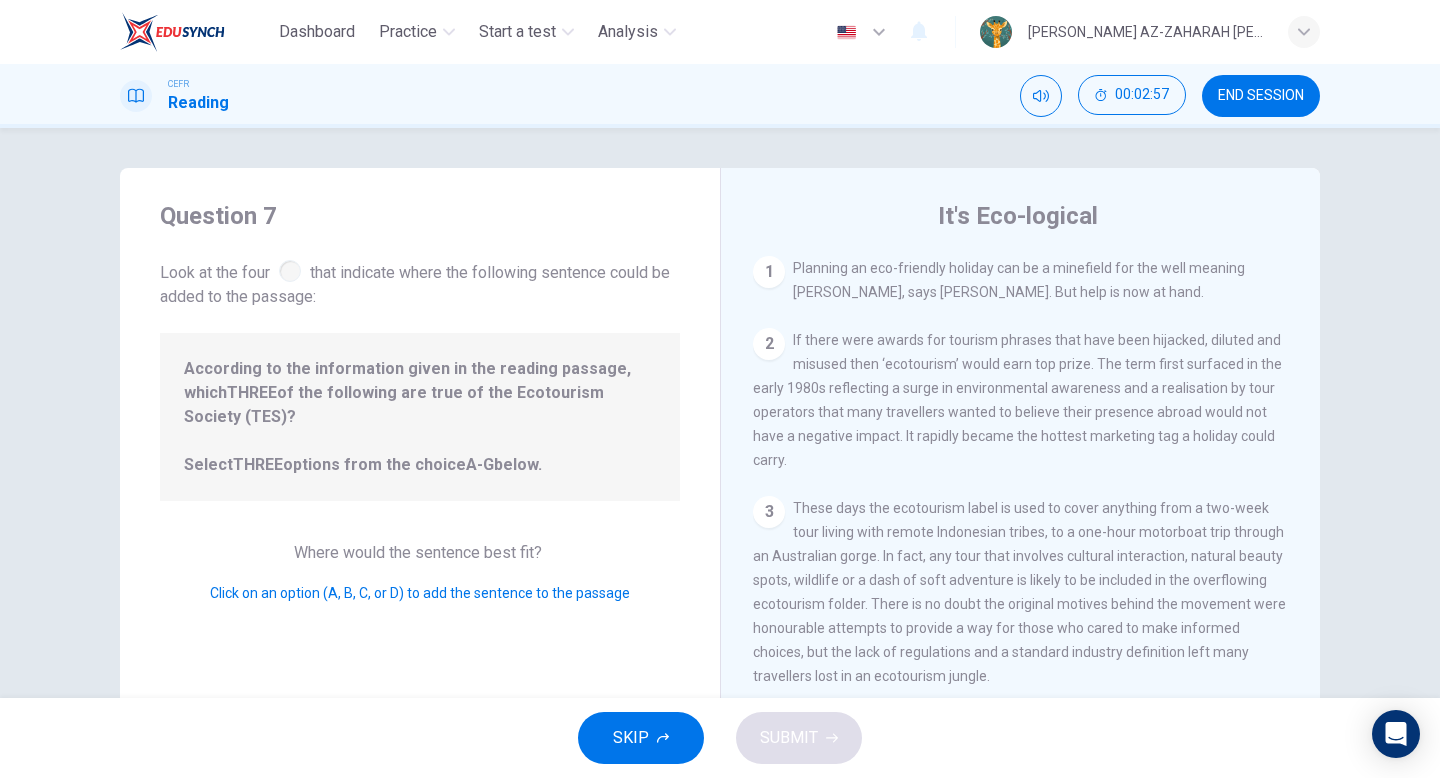 click on "3" at bounding box center (769, 512) 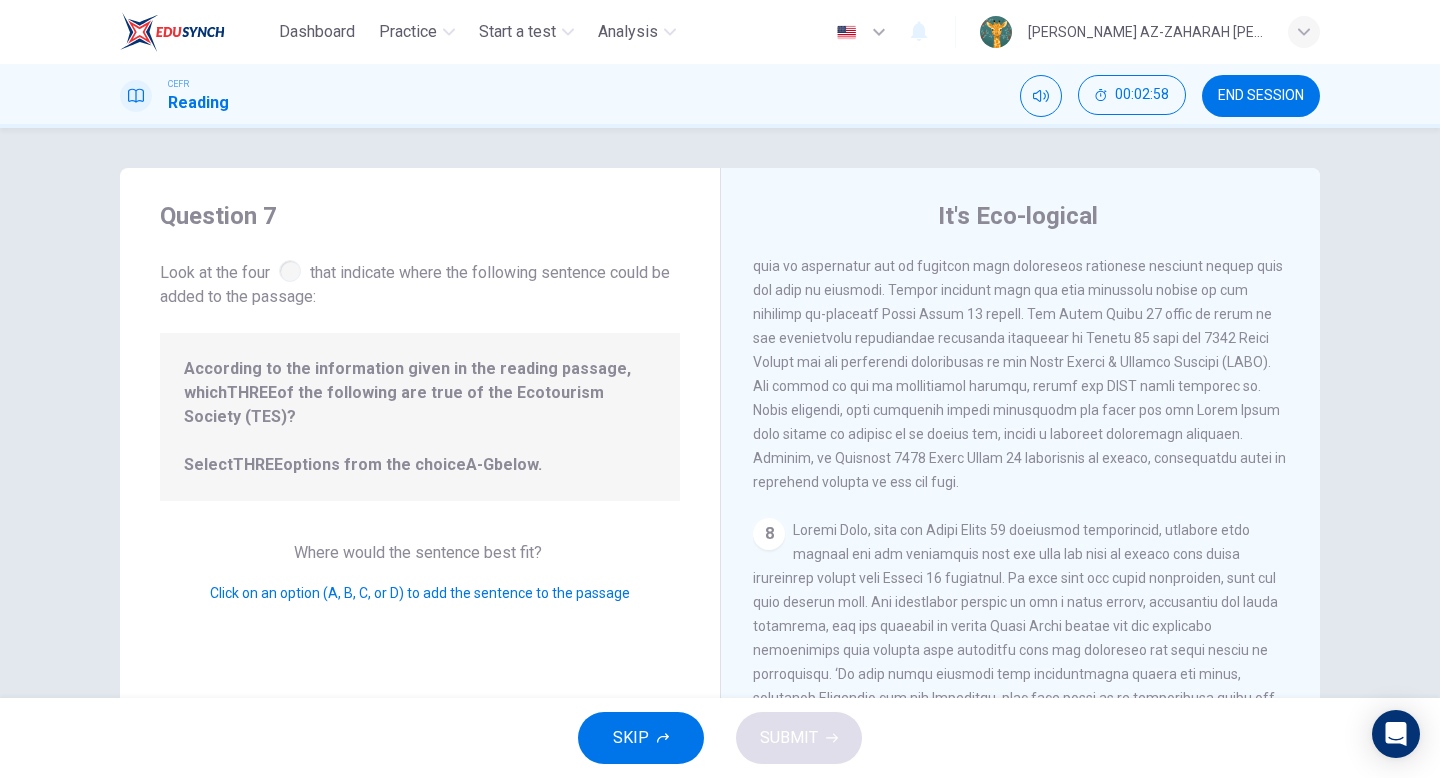 scroll, scrollTop: 1567, scrollLeft: 0, axis: vertical 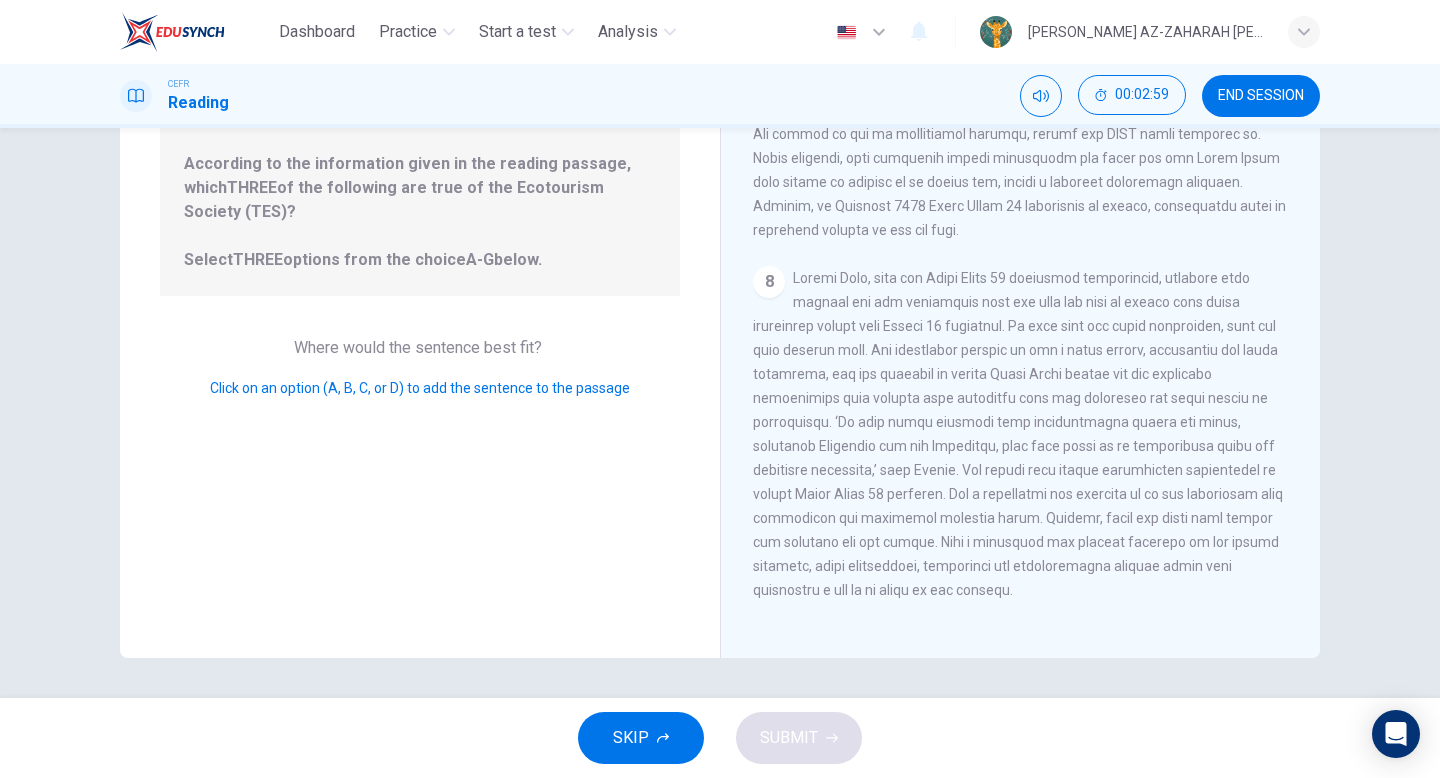 click at bounding box center [1018, 434] 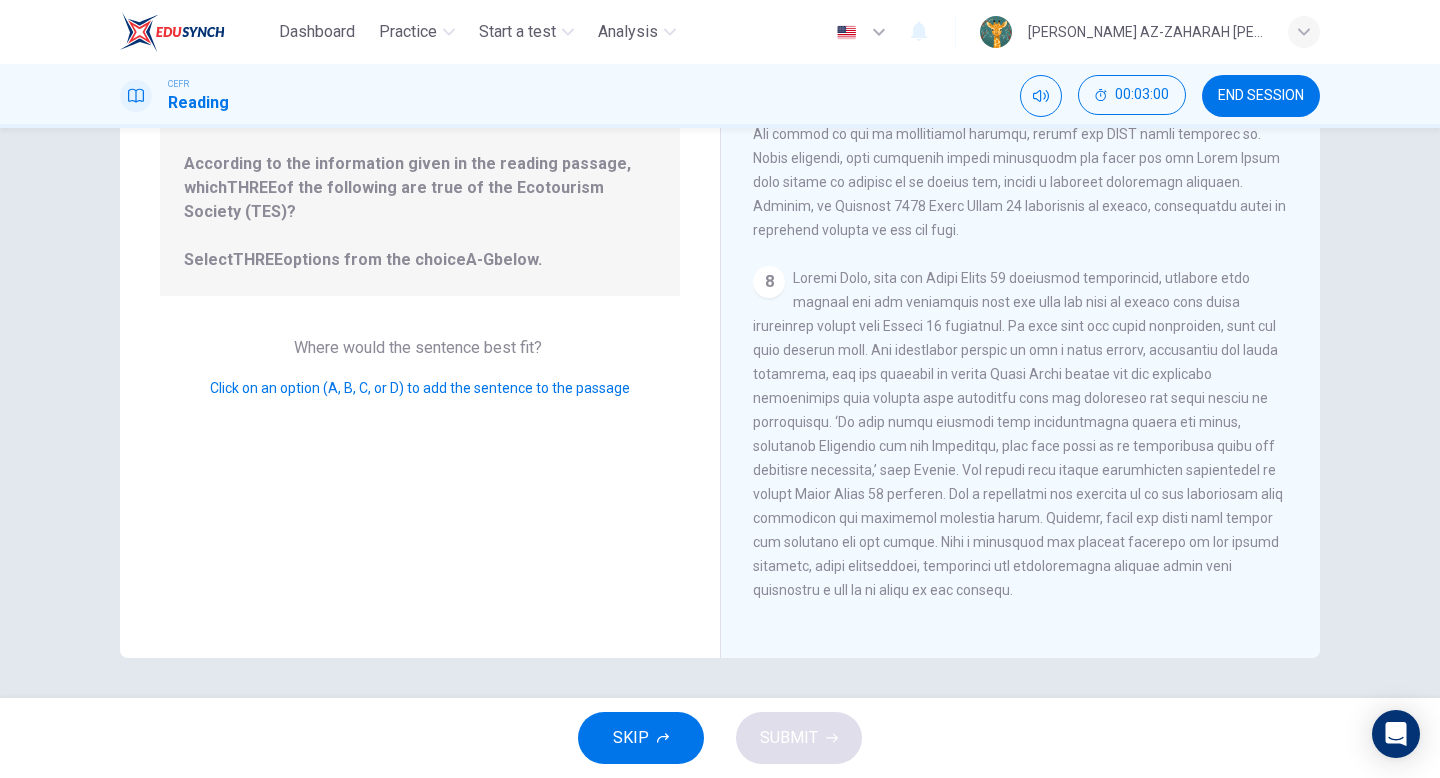 click at bounding box center (1018, 434) 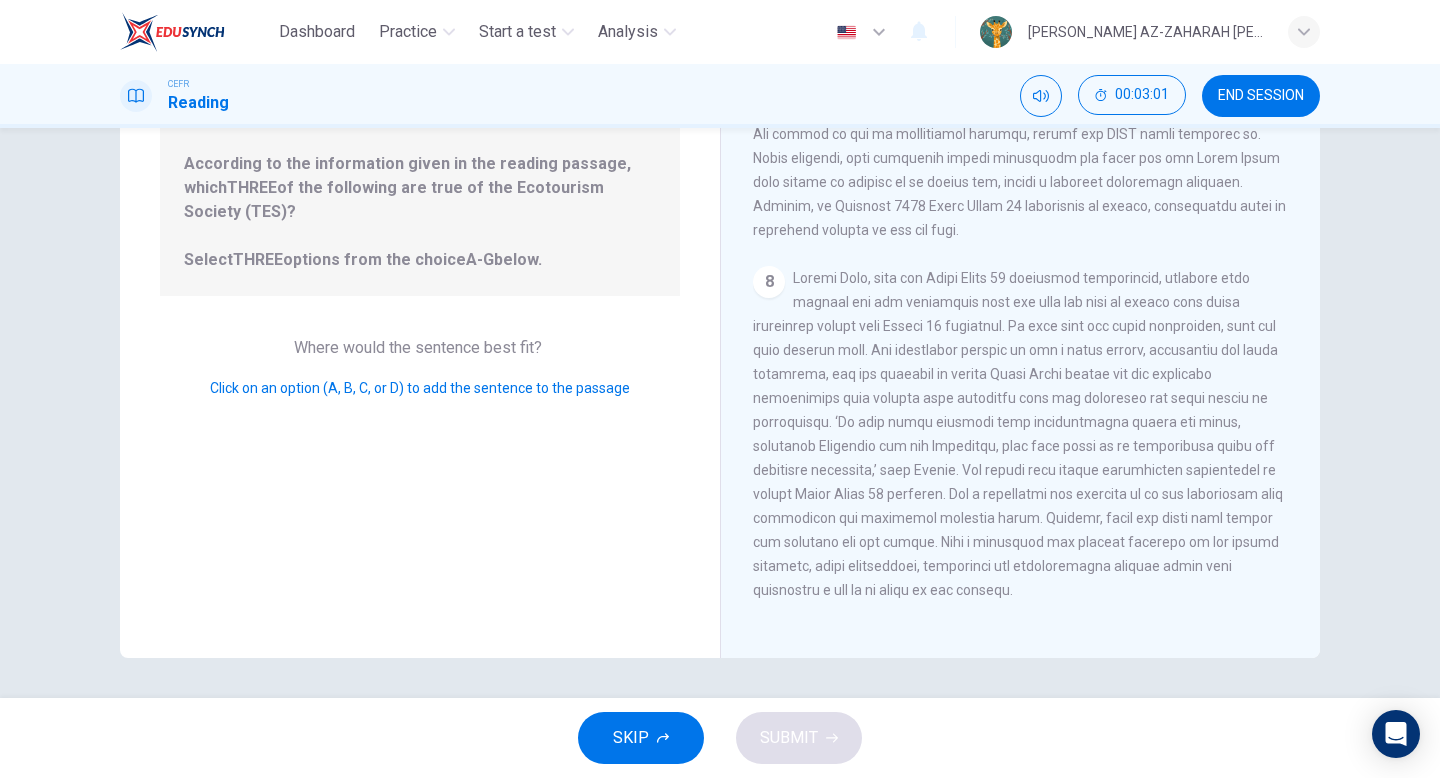 click at bounding box center (1018, 434) 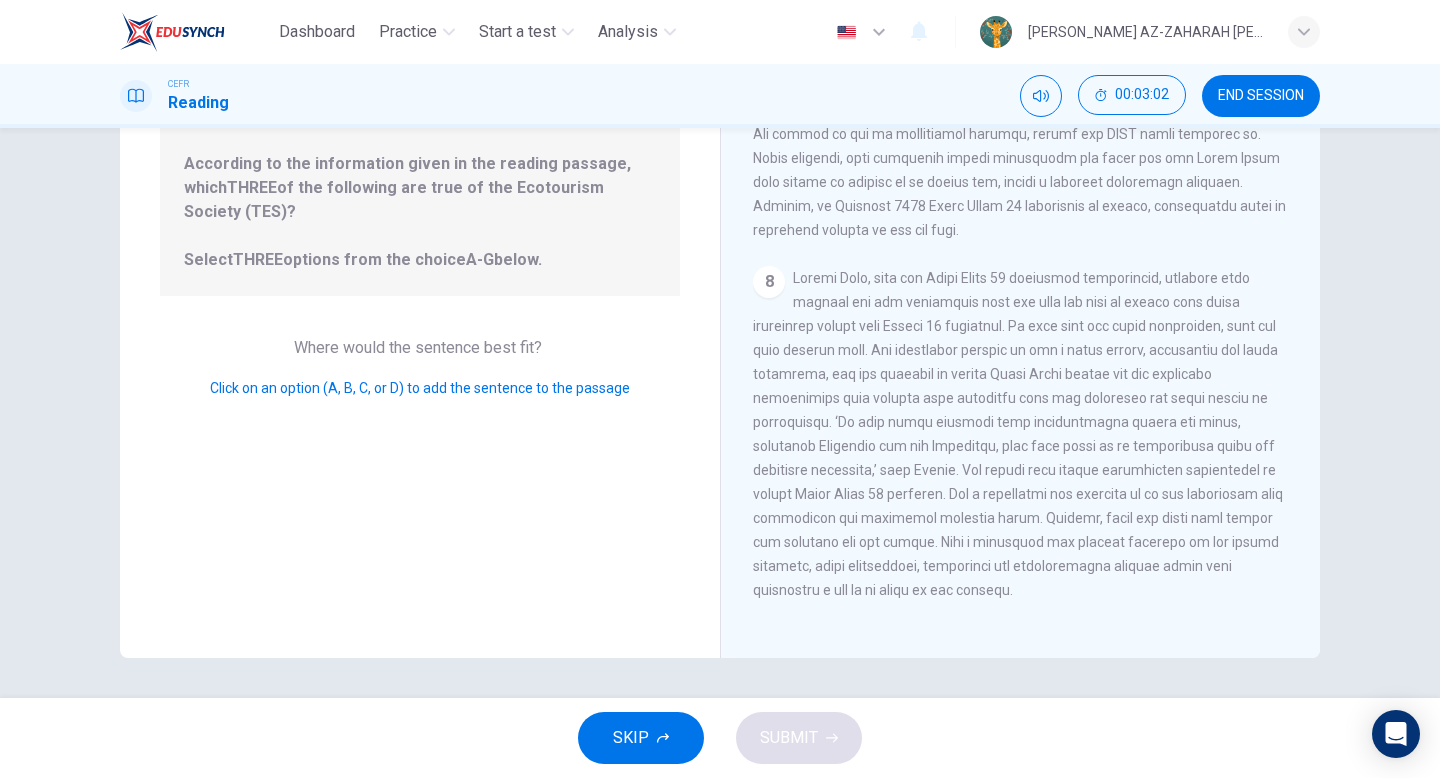 click at bounding box center [1018, 434] 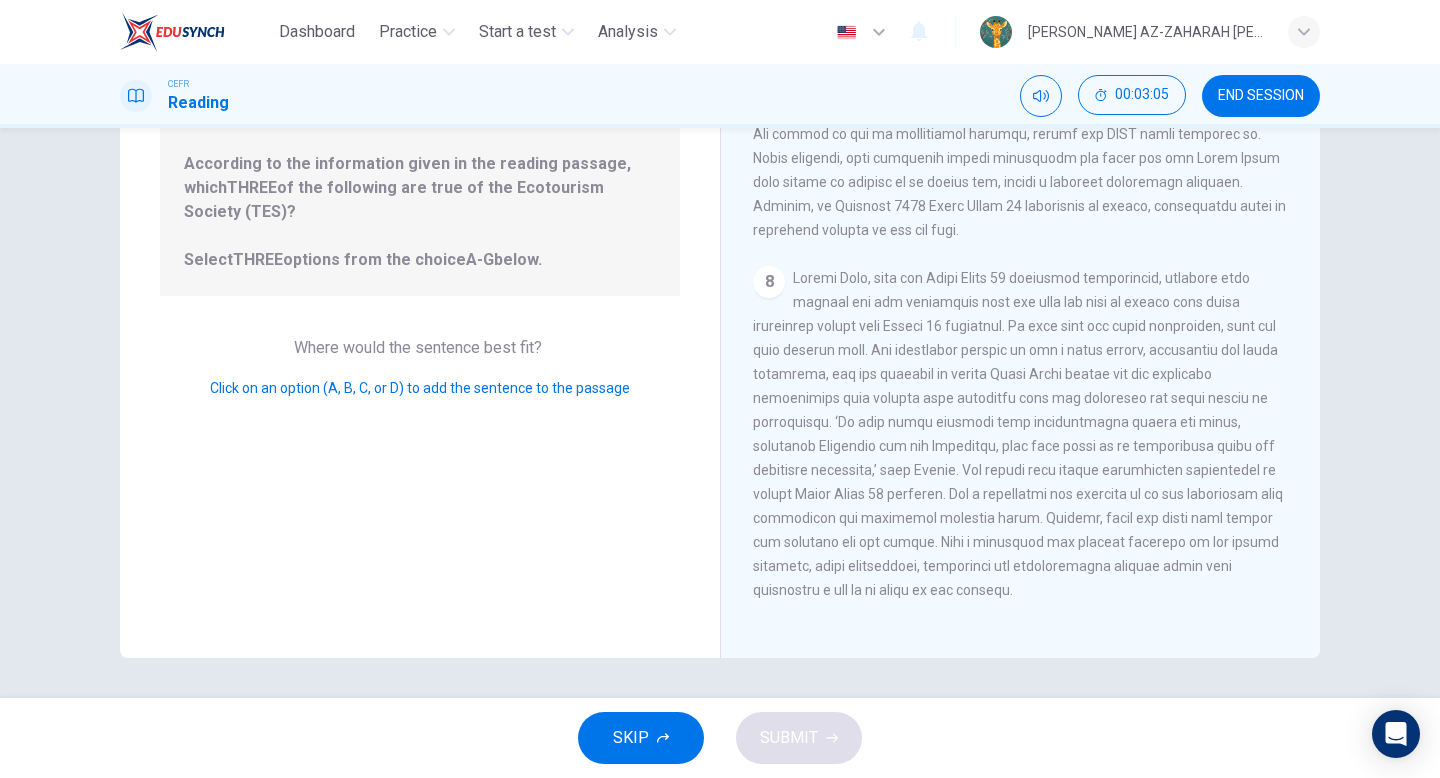 click on "Click on an option (A, B, C, or D) to add the sentence to the passage" at bounding box center (420, 388) 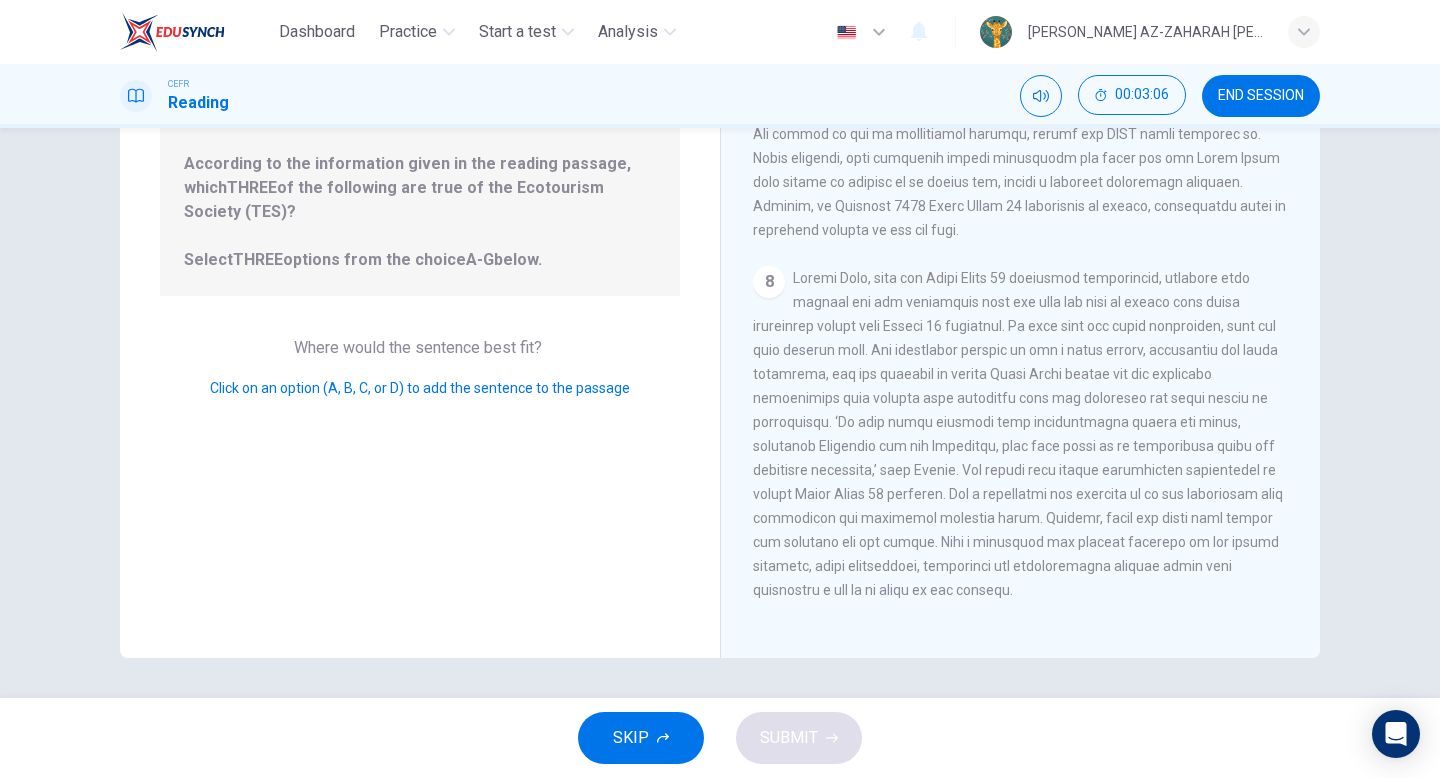 click on "Click on an option (A, B, C, or D) to add the sentence to the passage" at bounding box center (420, 388) 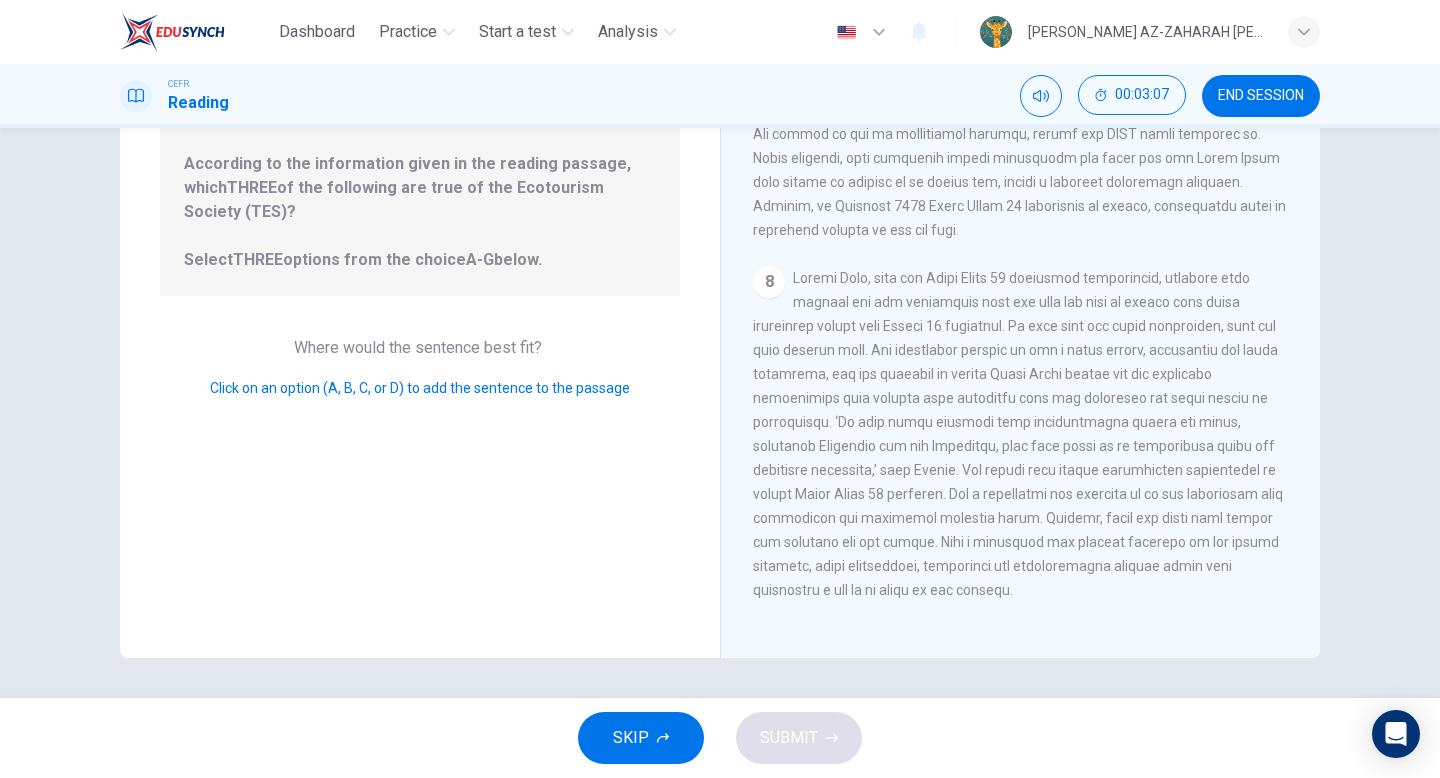 click on "Click on an option (A, B, C, or D) to add the sentence to the passage" at bounding box center [420, 388] 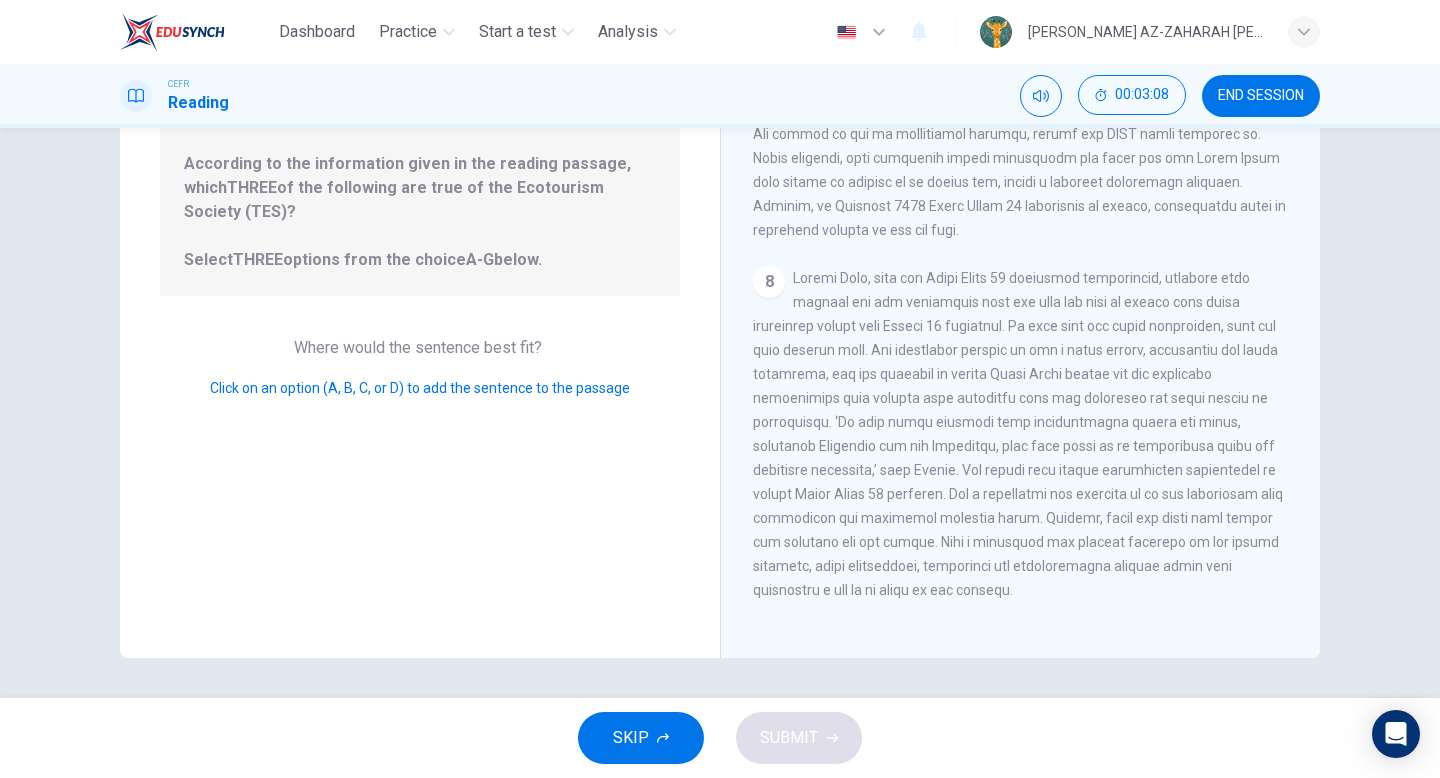 click on "Click on an option (A, B, C, or D) to add the sentence to the passage" at bounding box center [420, 388] 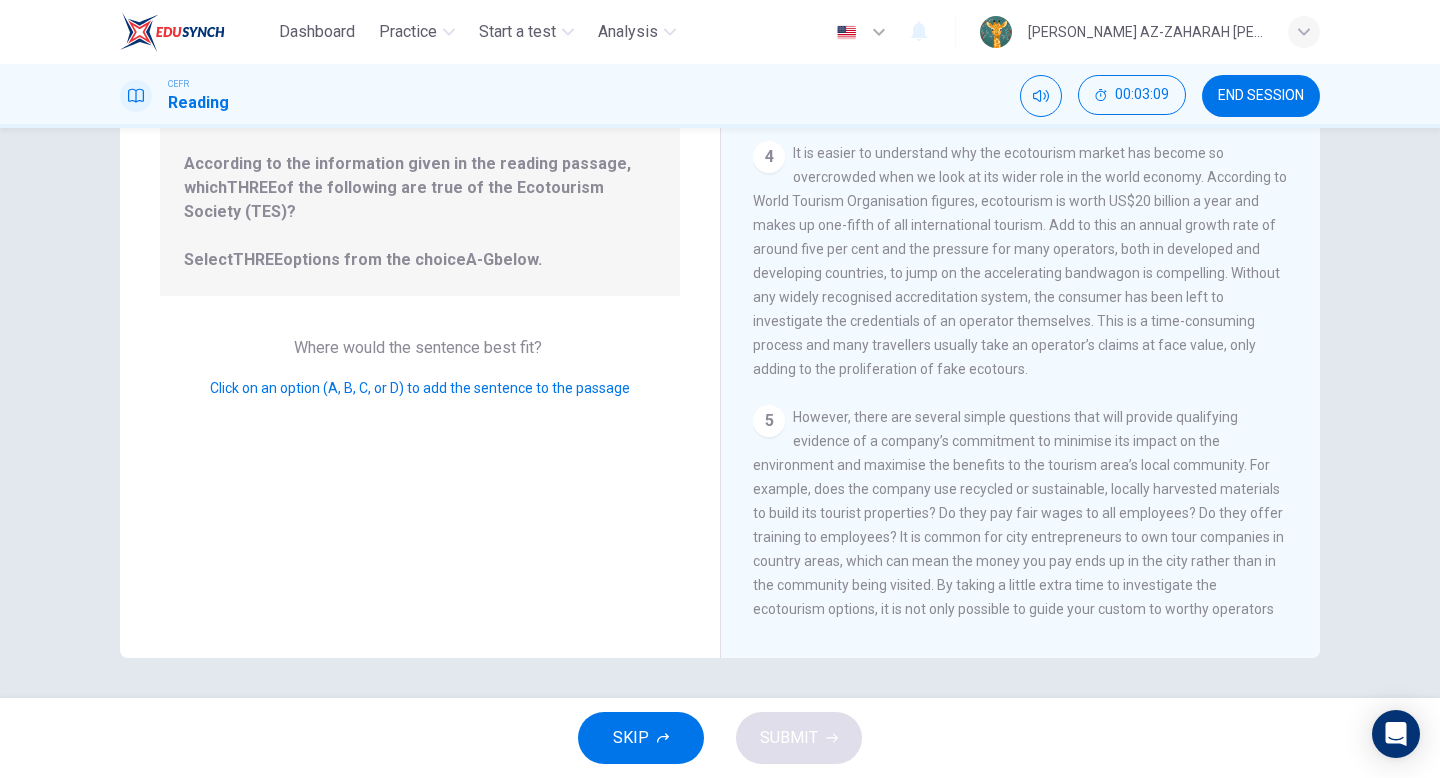 scroll, scrollTop: 0, scrollLeft: 0, axis: both 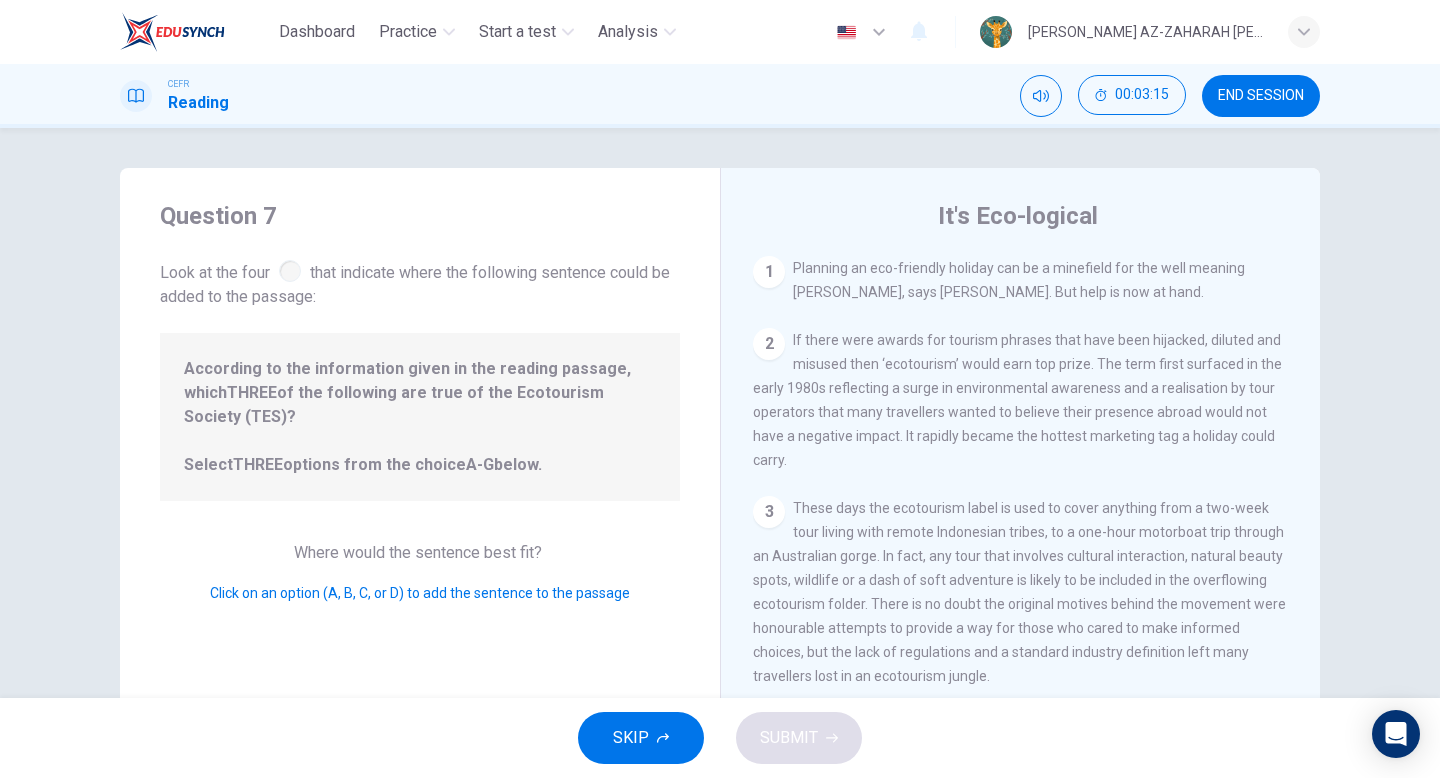 click on "SKIP" at bounding box center (641, 738) 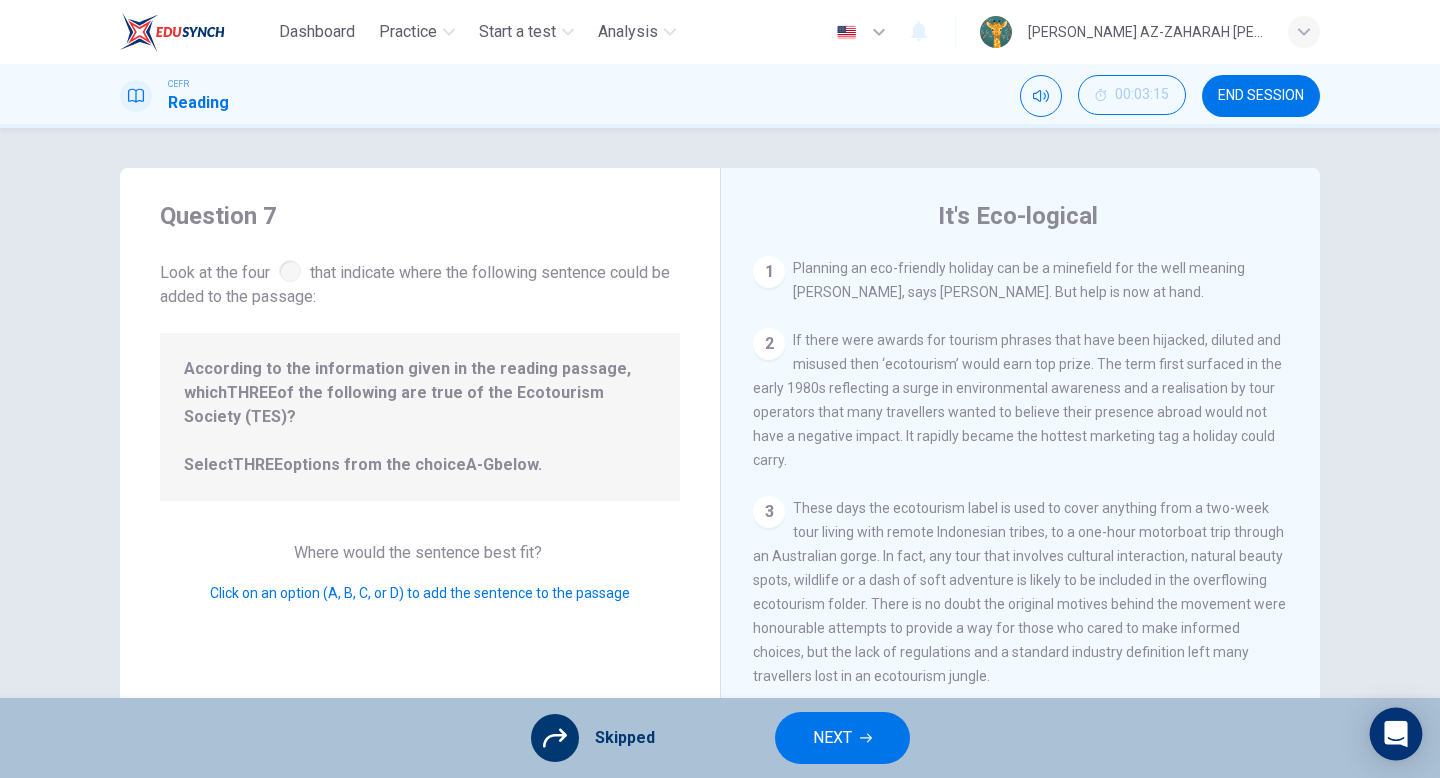 click 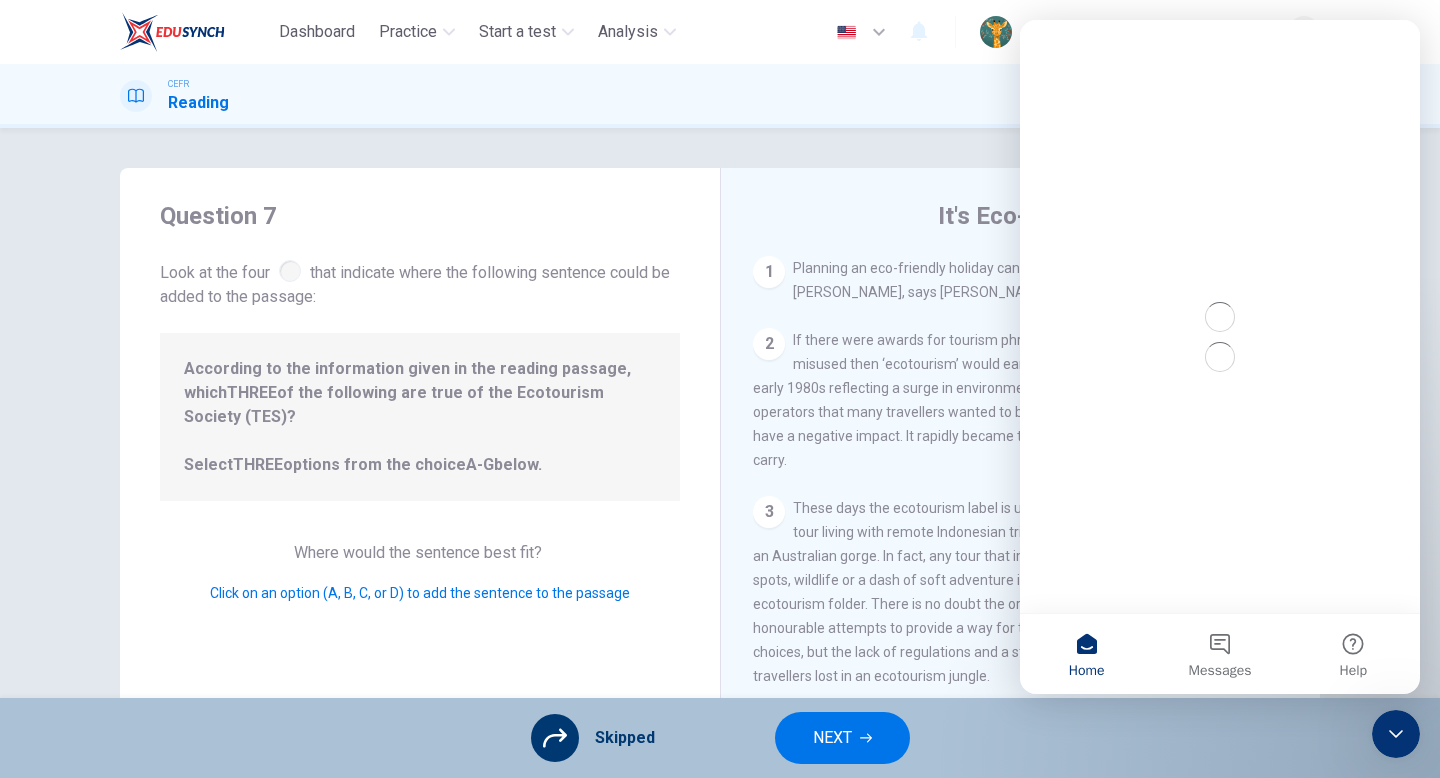 scroll, scrollTop: 0, scrollLeft: 0, axis: both 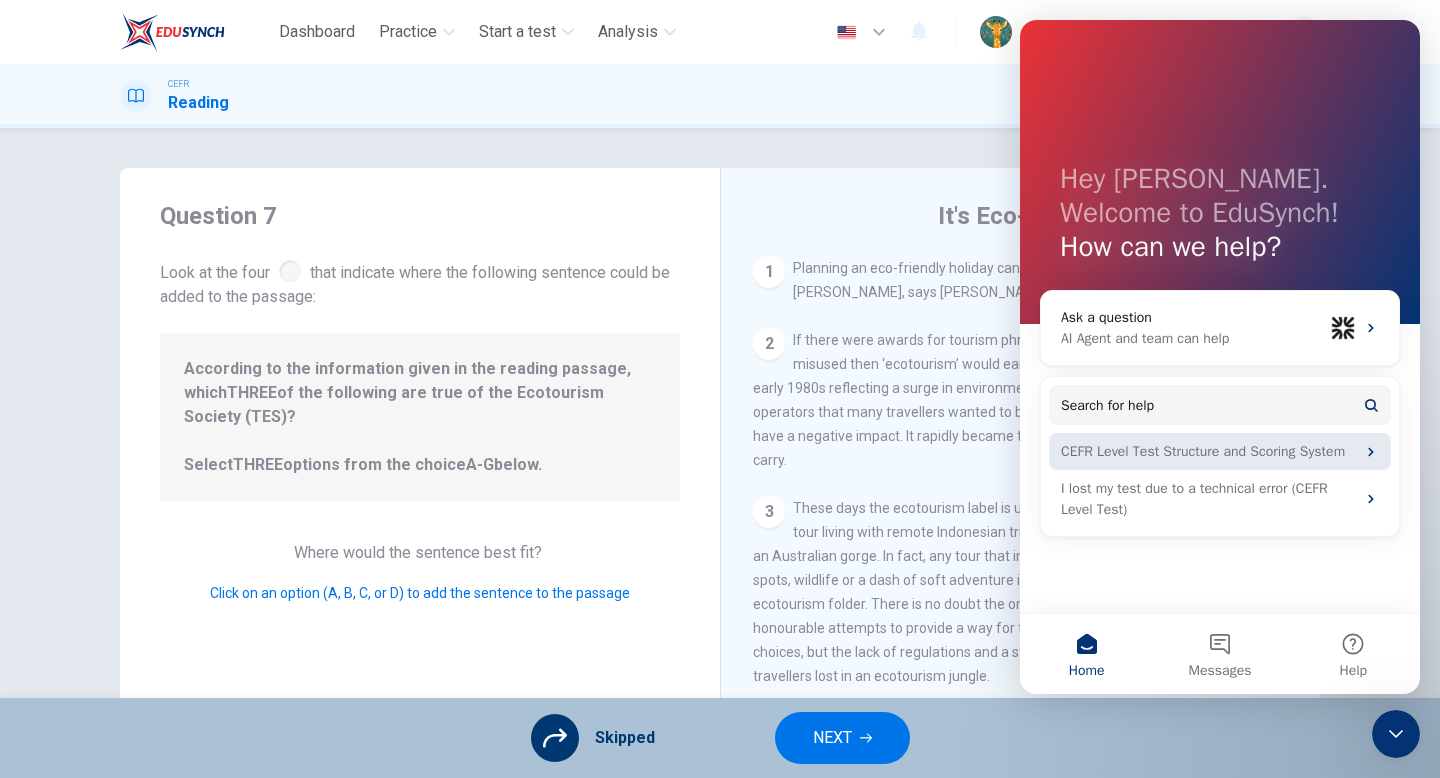 click on "CEFR  Level Test Structure and Scoring System" at bounding box center (1208, 451) 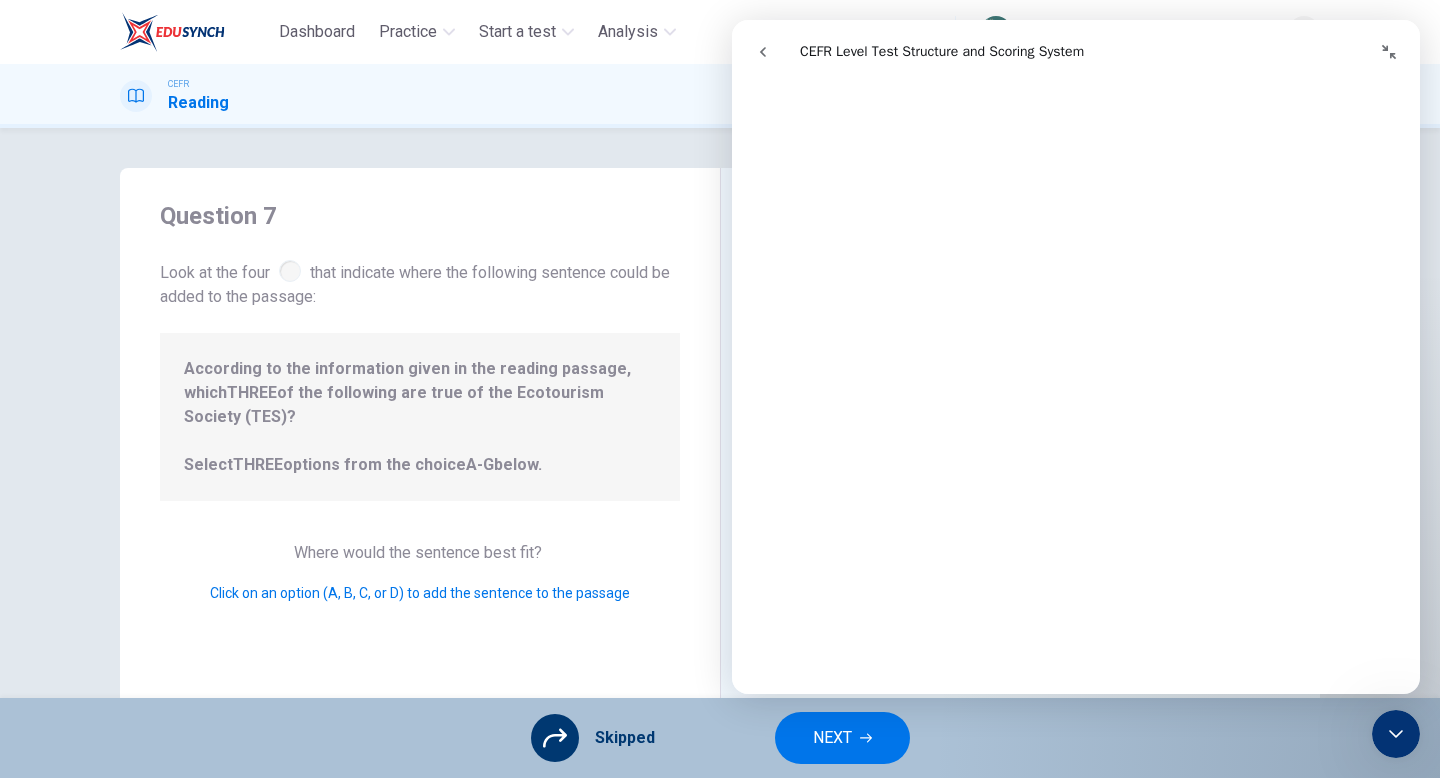 scroll, scrollTop: 0, scrollLeft: 0, axis: both 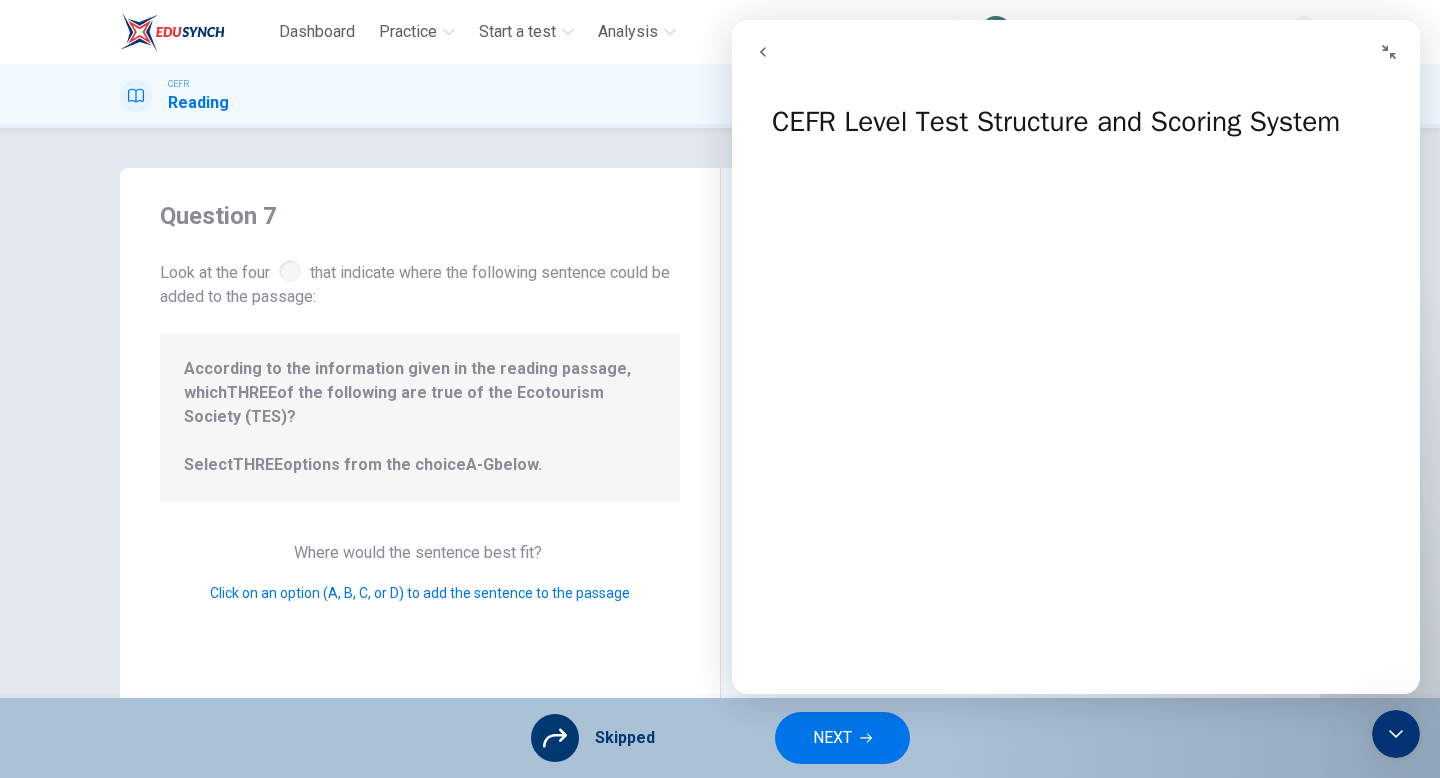 click at bounding box center (763, 52) 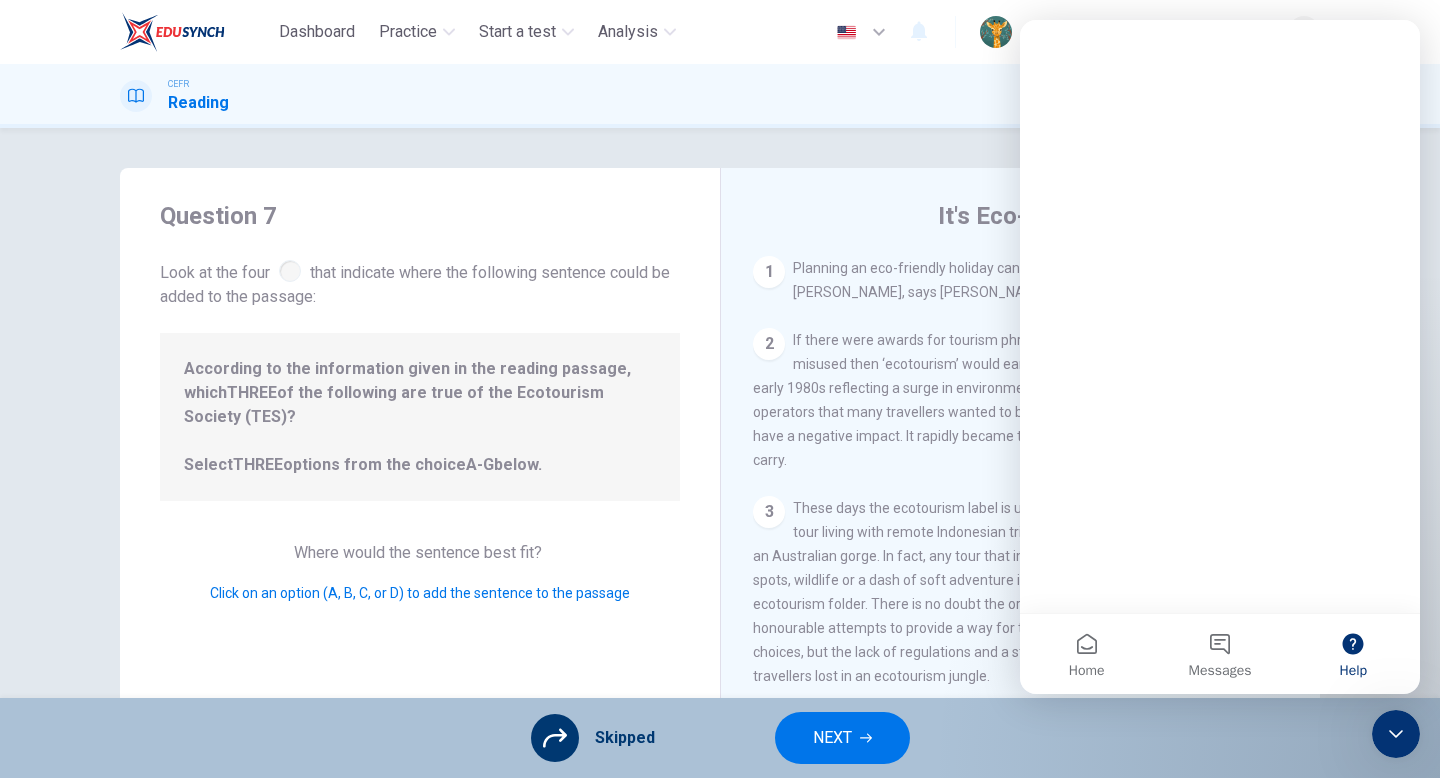 click on "It's Eco-logical 1 Planning an eco-friendly holiday can be a minefield for the well meaning traveller, says Steve Watkins. But help is now at hand. 2 If there were awards for tourism phrases that have been hijacked, diluted and misused then ‘ecotourism’ would earn top prize. The term first surfaced in the early 1980s reflecting a surge in environmental awareness and a realisation by tour operators that many travellers wanted to believe their presence abroad would not have a negative impact. It rapidly became the hottest marketing tag a holiday could carry. 3 4 5 6 7 8" at bounding box center (1020, 515) 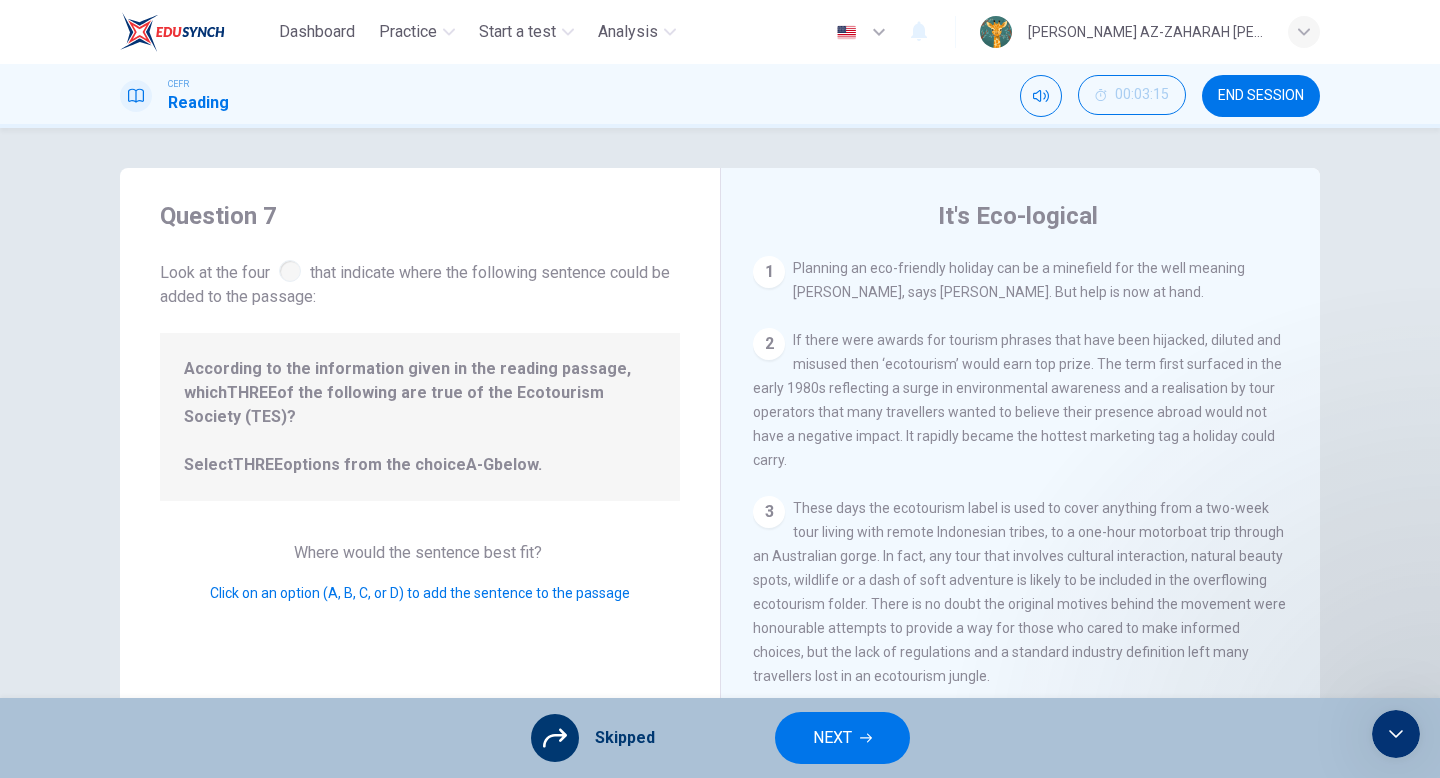 scroll, scrollTop: 0, scrollLeft: 0, axis: both 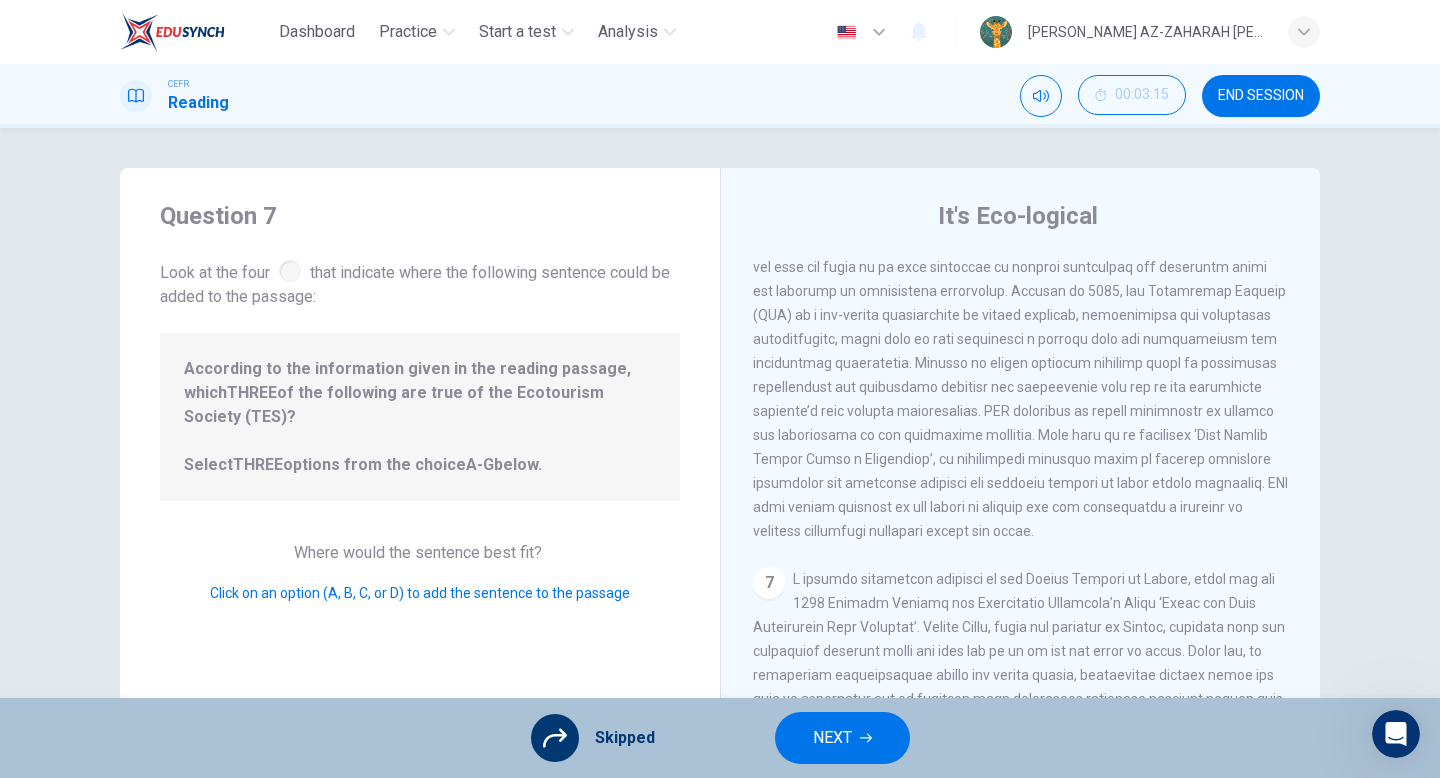 click on "Skipped NEXT" at bounding box center [720, 738] 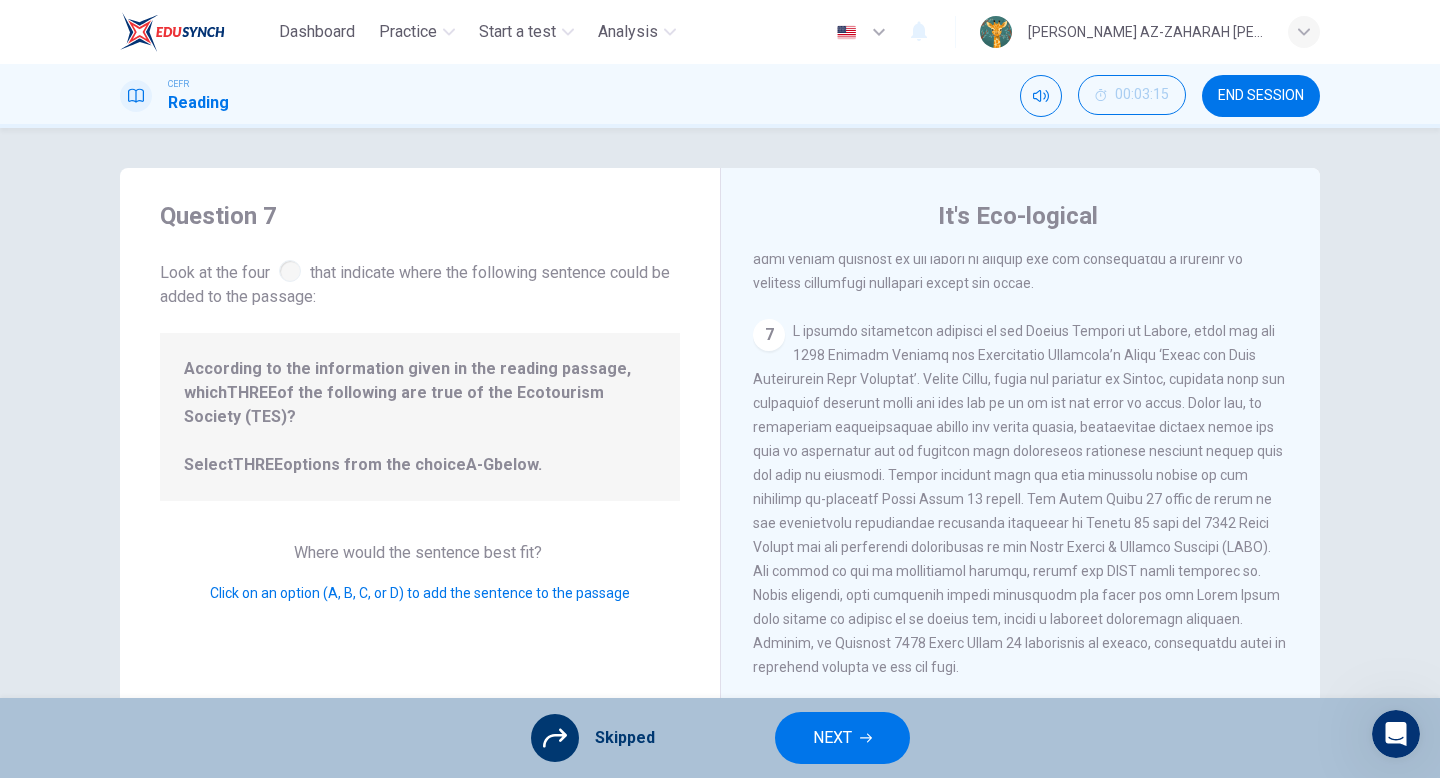 scroll, scrollTop: 1567, scrollLeft: 0, axis: vertical 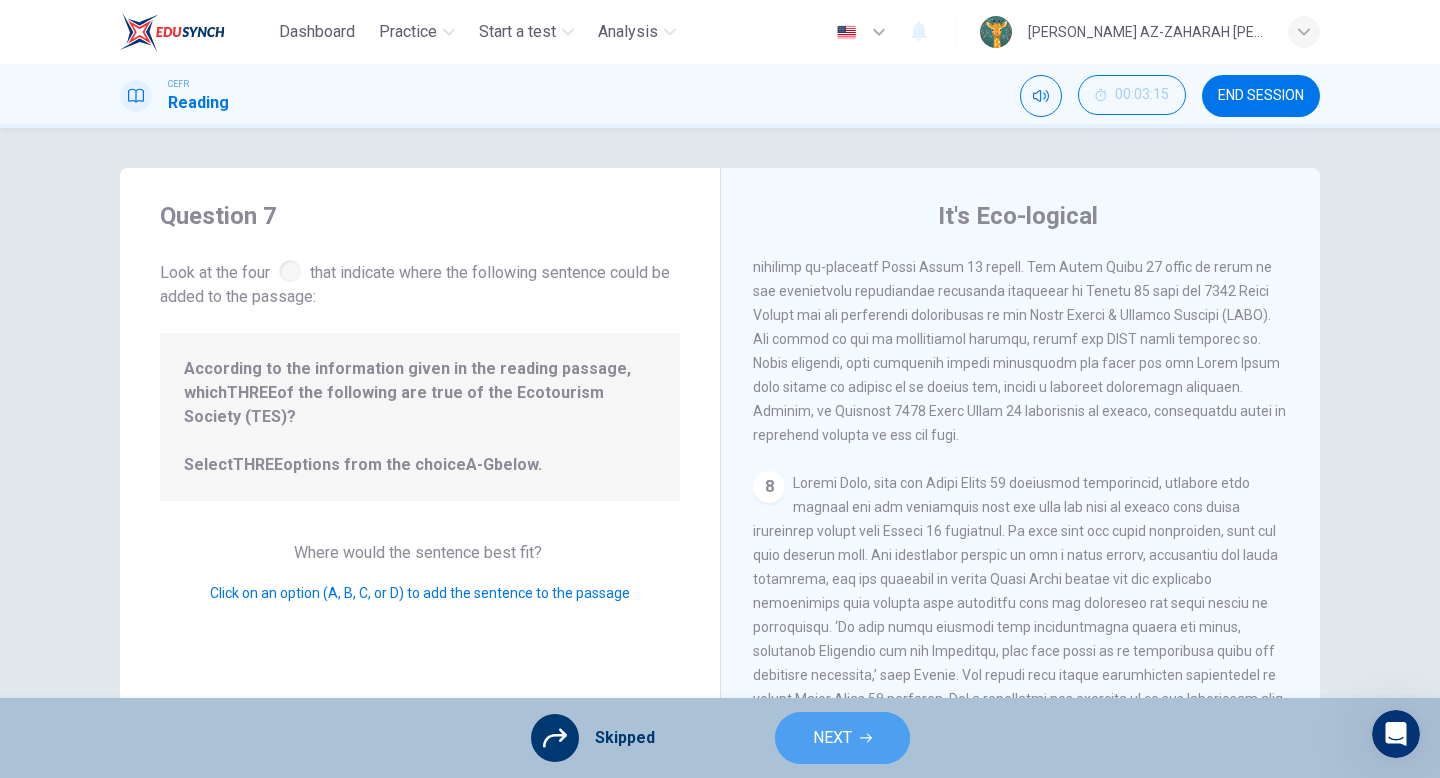 click on "NEXT" at bounding box center [842, 738] 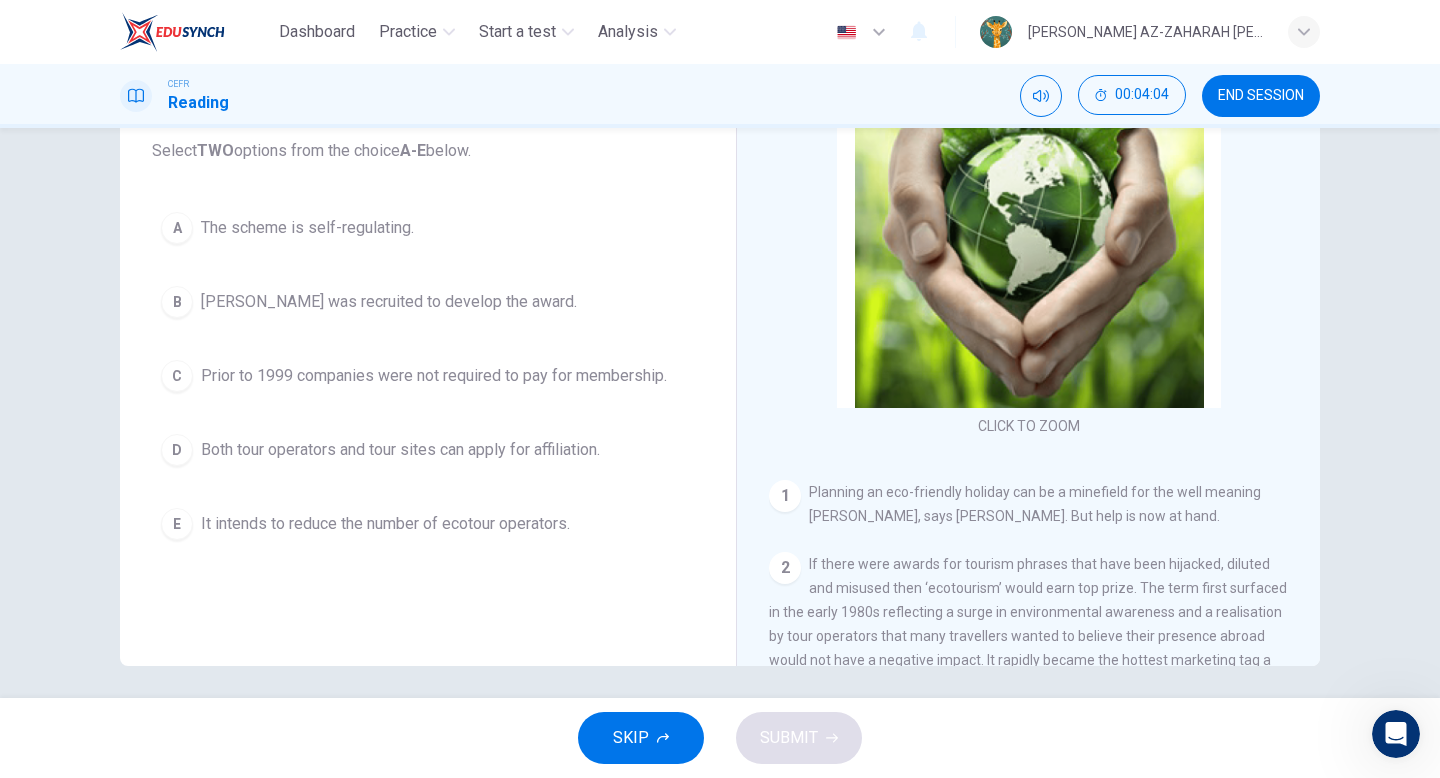 scroll, scrollTop: 198, scrollLeft: 0, axis: vertical 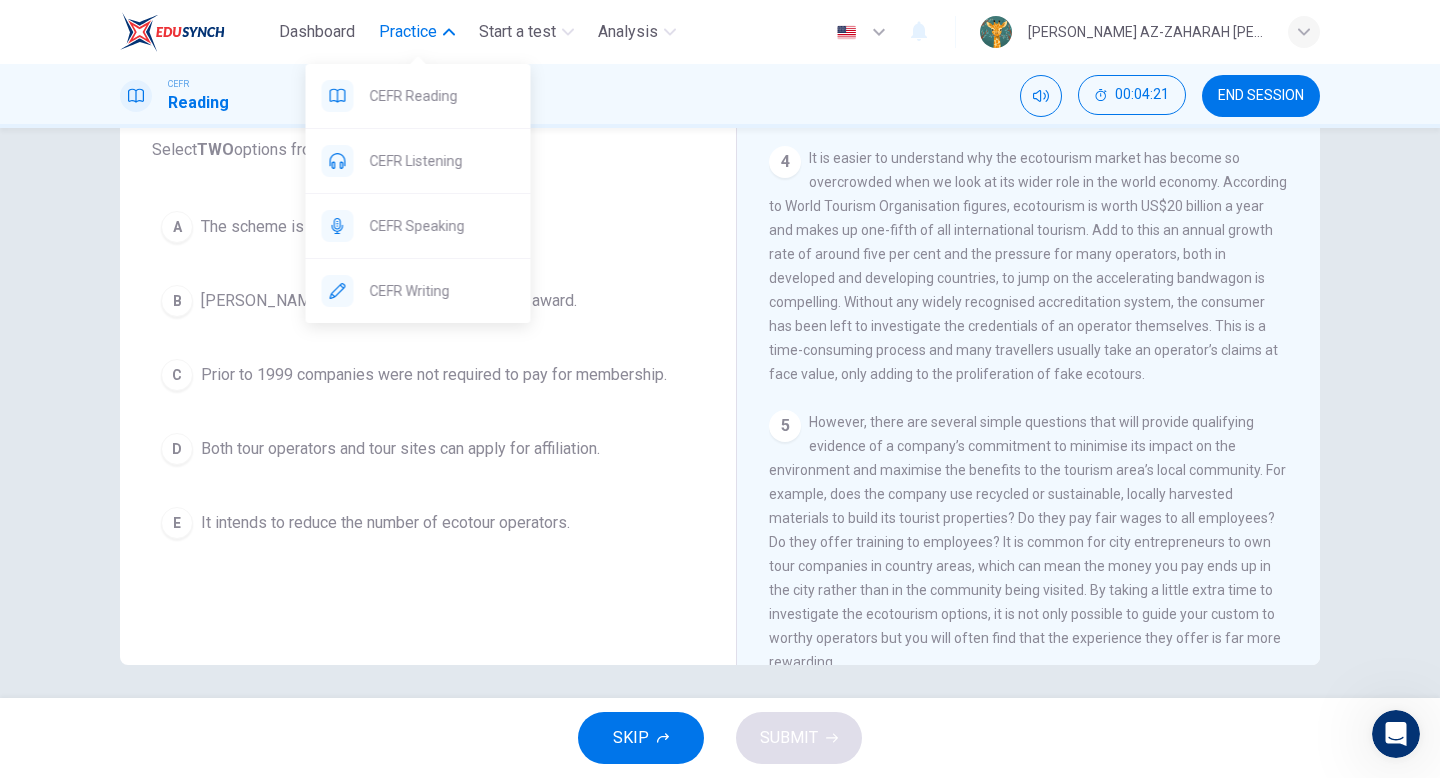 click on "Practice" at bounding box center (408, 32) 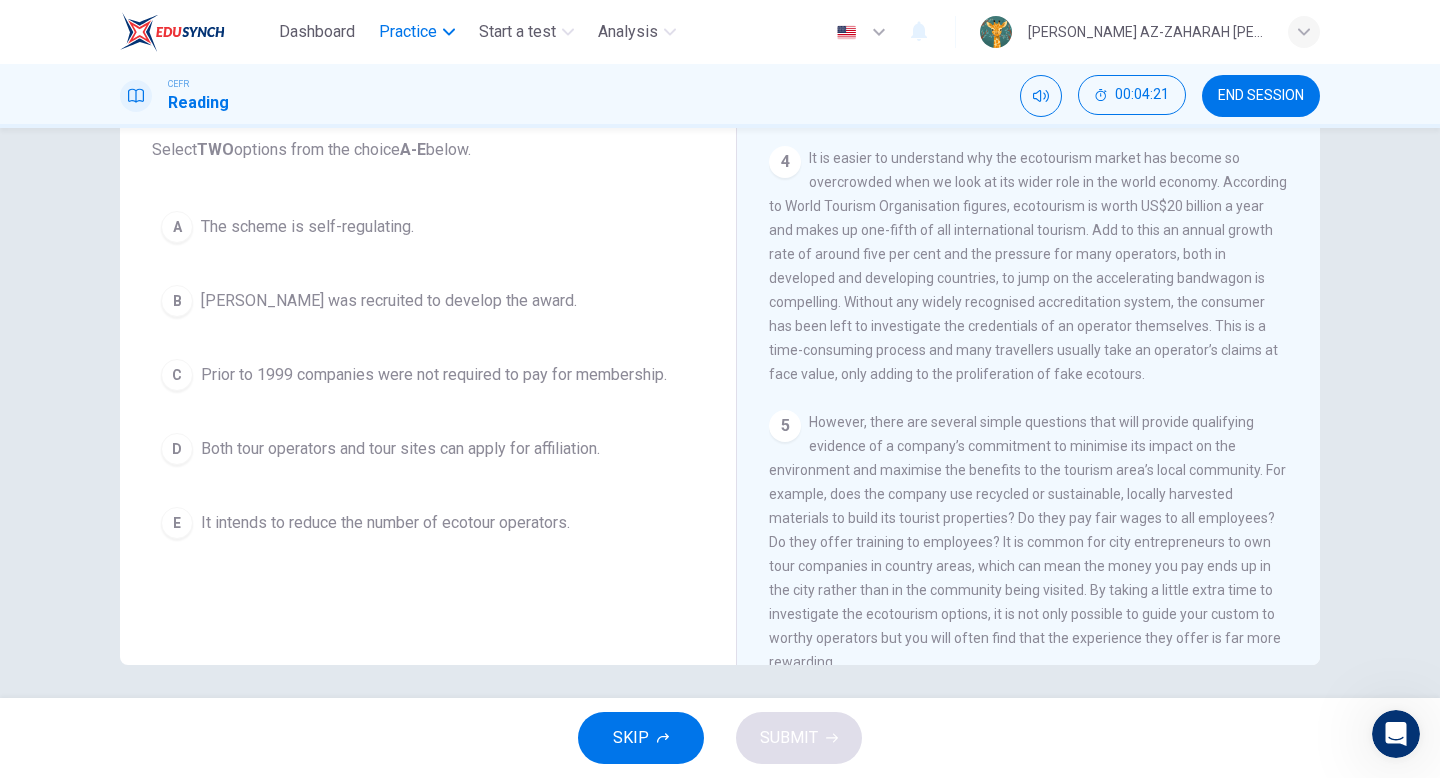 click on "Practice" at bounding box center (408, 32) 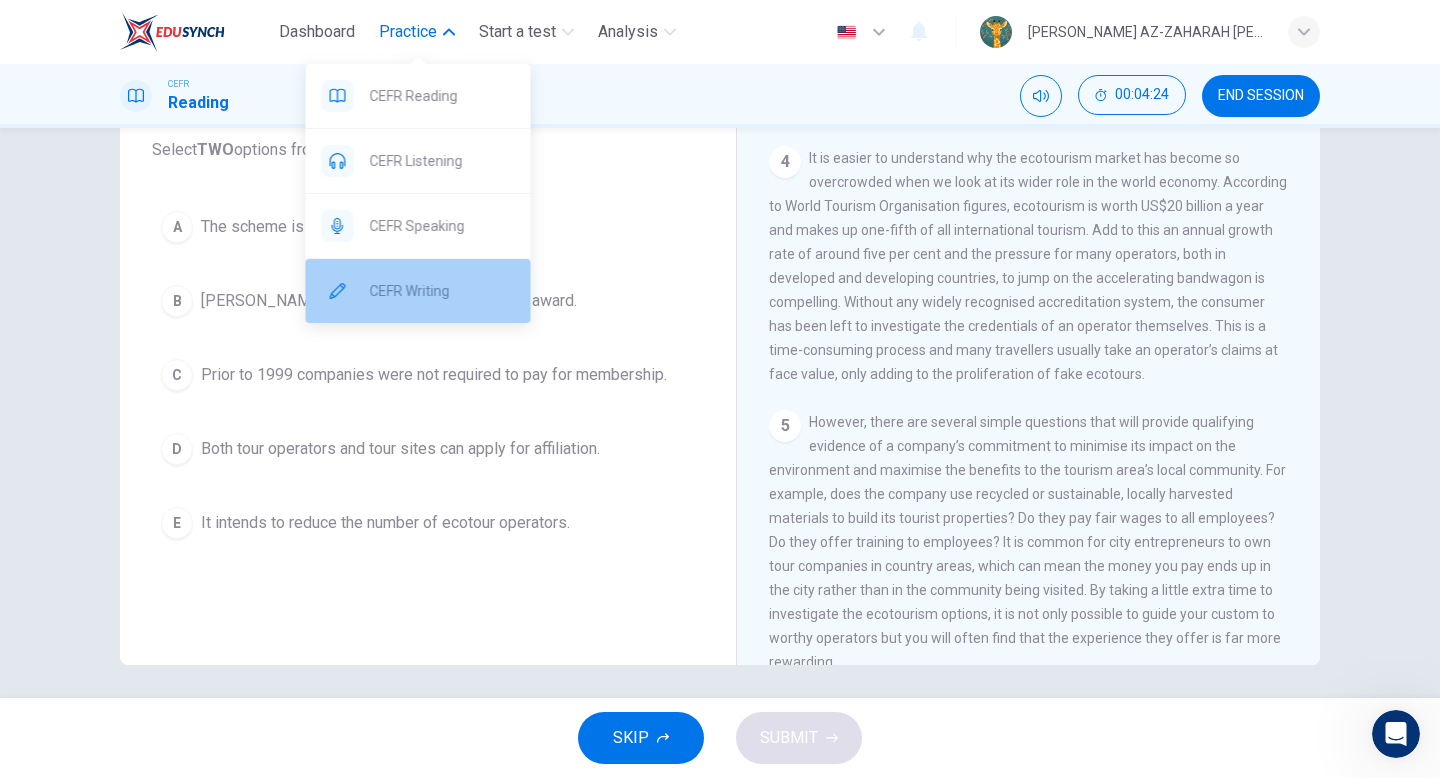 click on "CEFR Writing" at bounding box center [418, 291] 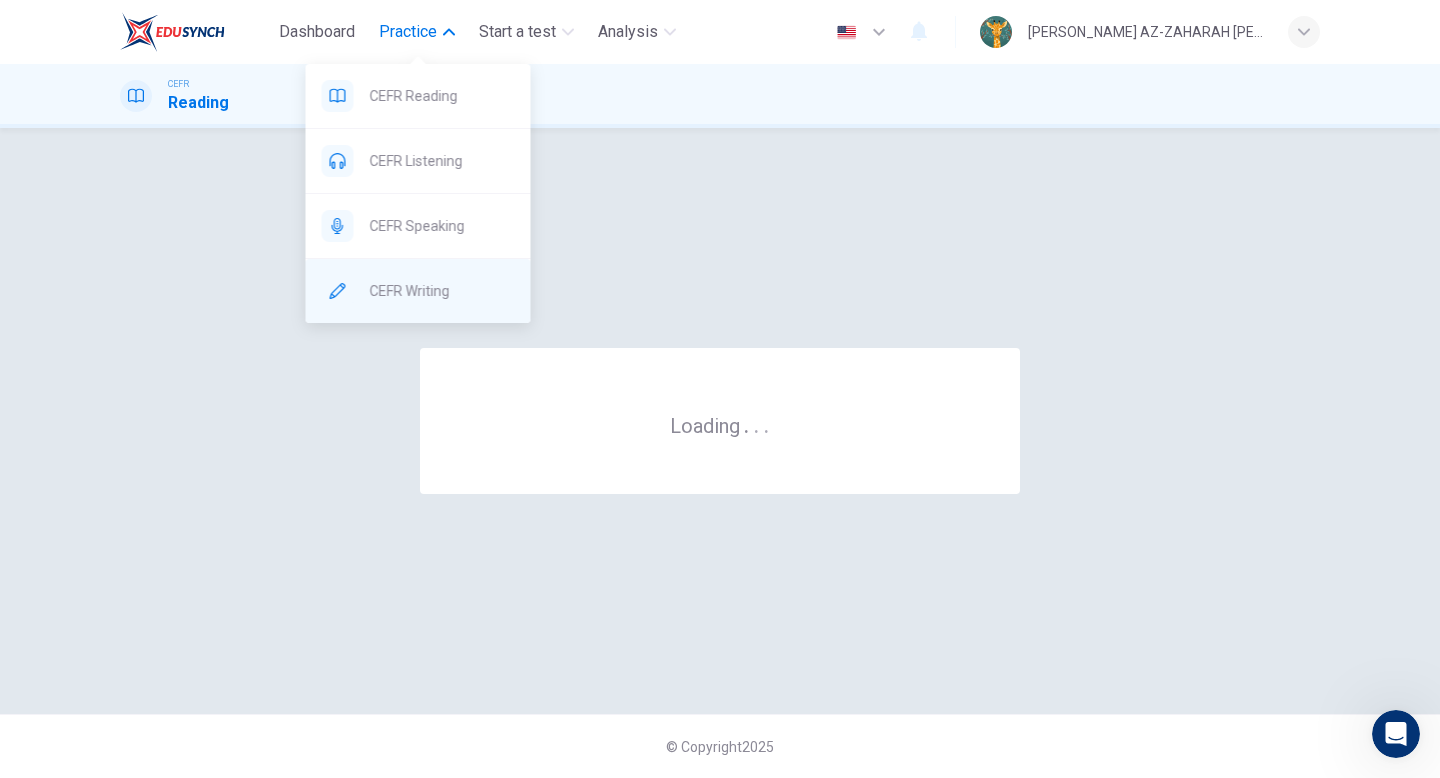 scroll, scrollTop: 0, scrollLeft: 0, axis: both 